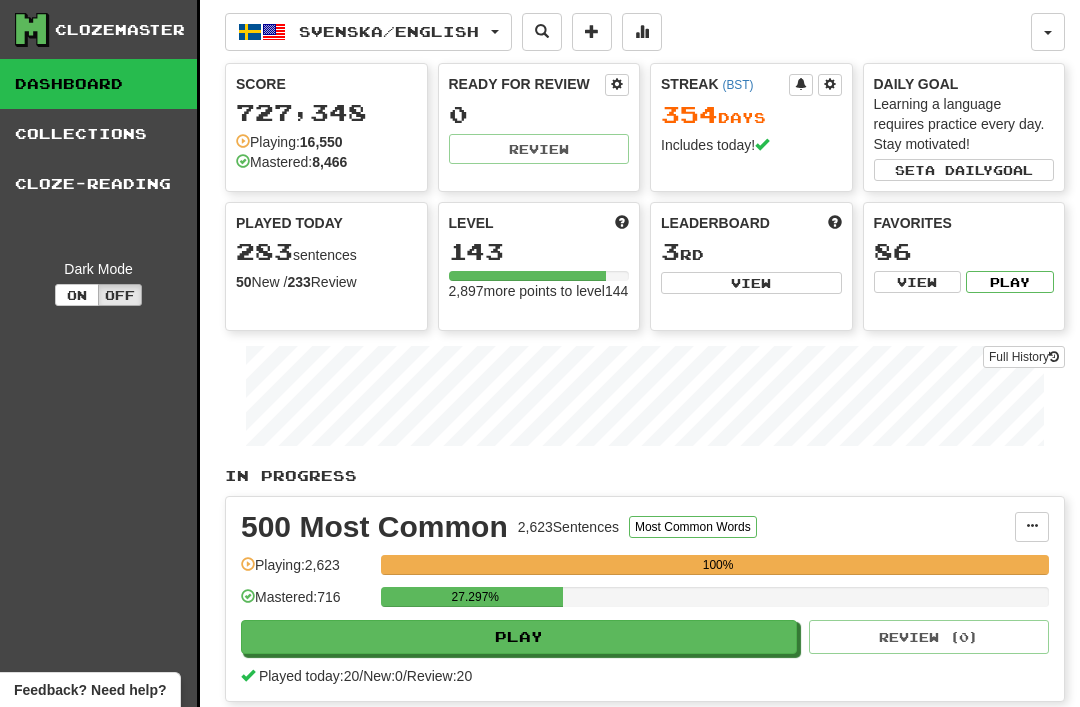 scroll, scrollTop: 103, scrollLeft: 0, axis: vertical 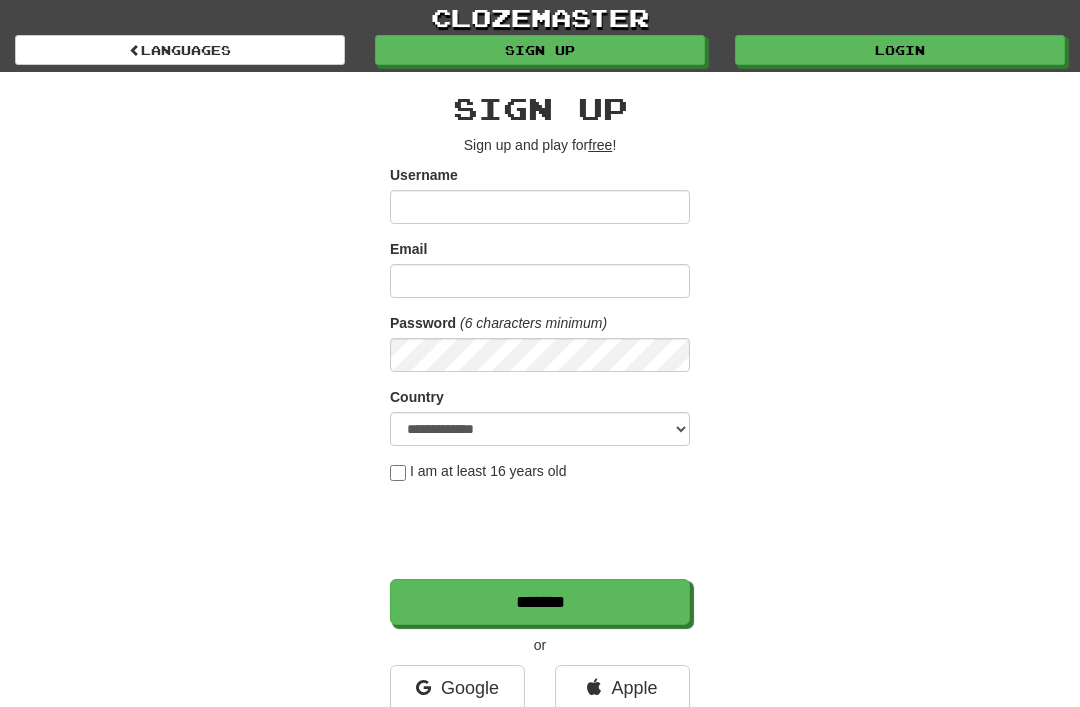 click on "Login" at bounding box center (900, 50) 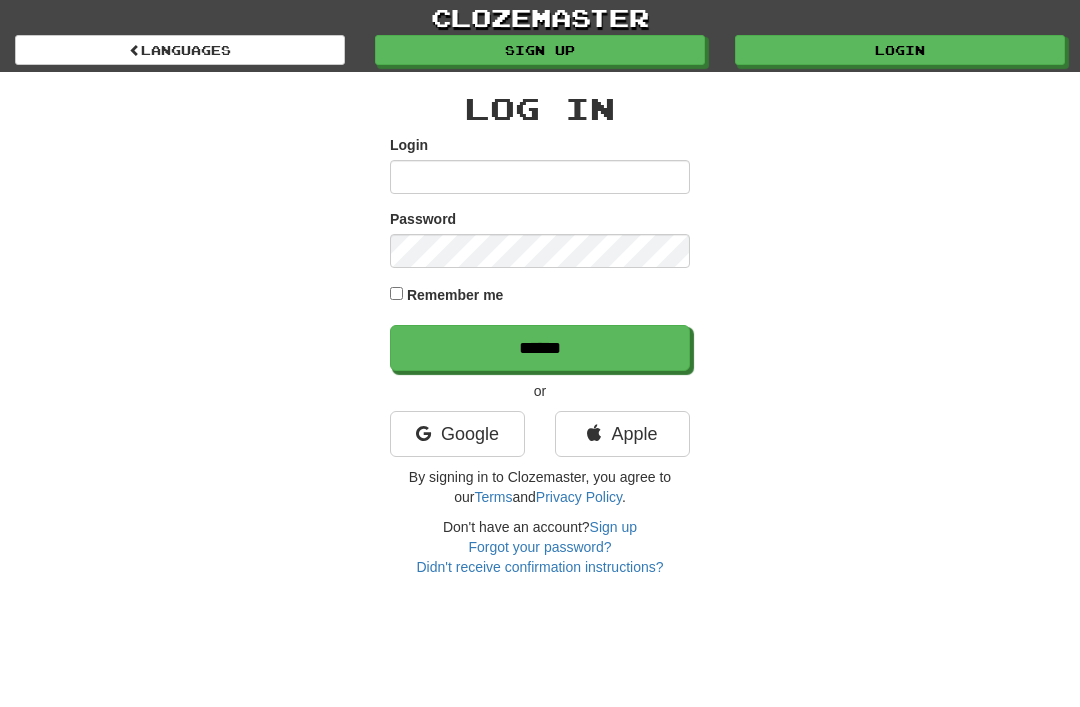 scroll, scrollTop: 0, scrollLeft: 0, axis: both 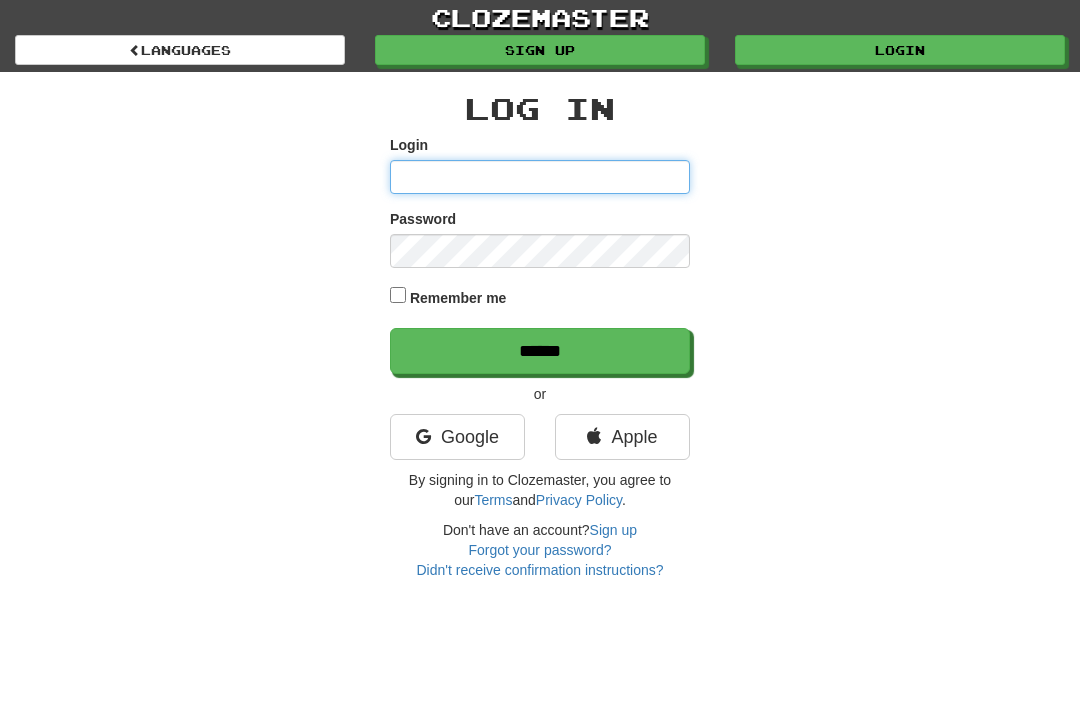 type on "********" 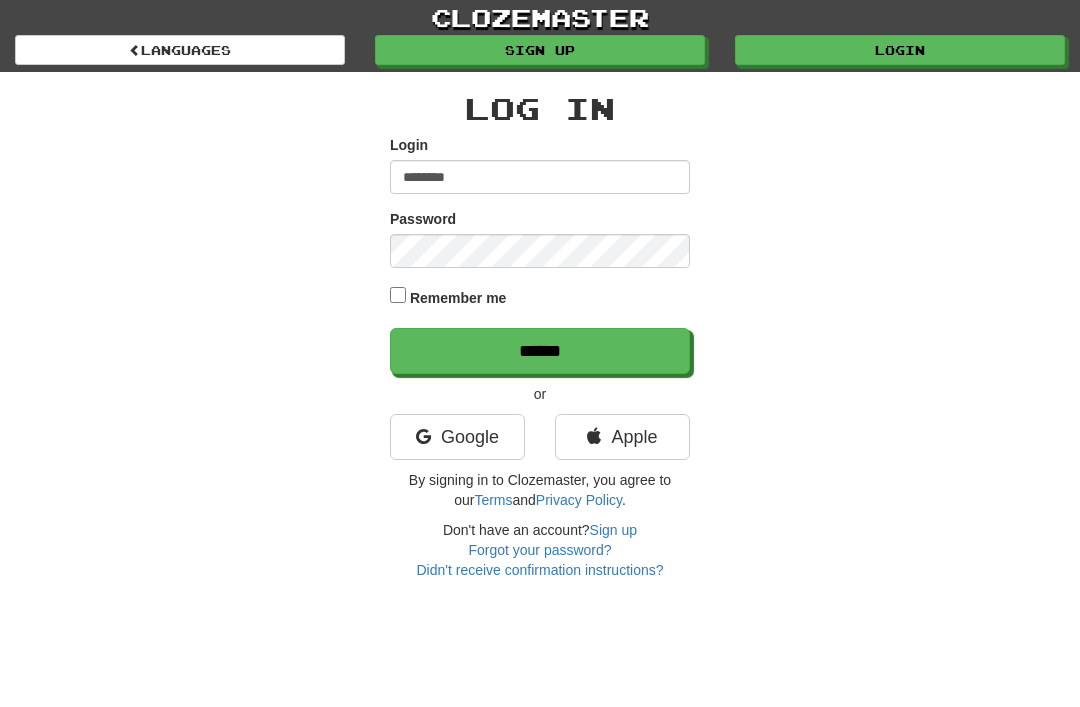 click on "******" at bounding box center [540, 351] 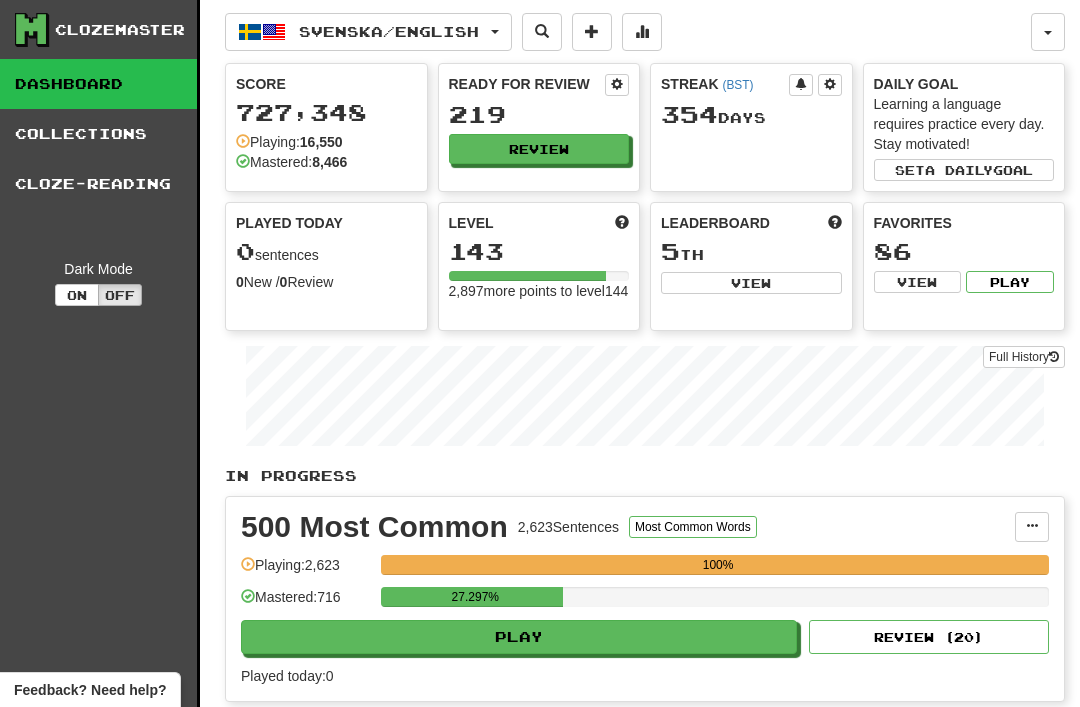 scroll, scrollTop: 0, scrollLeft: 0, axis: both 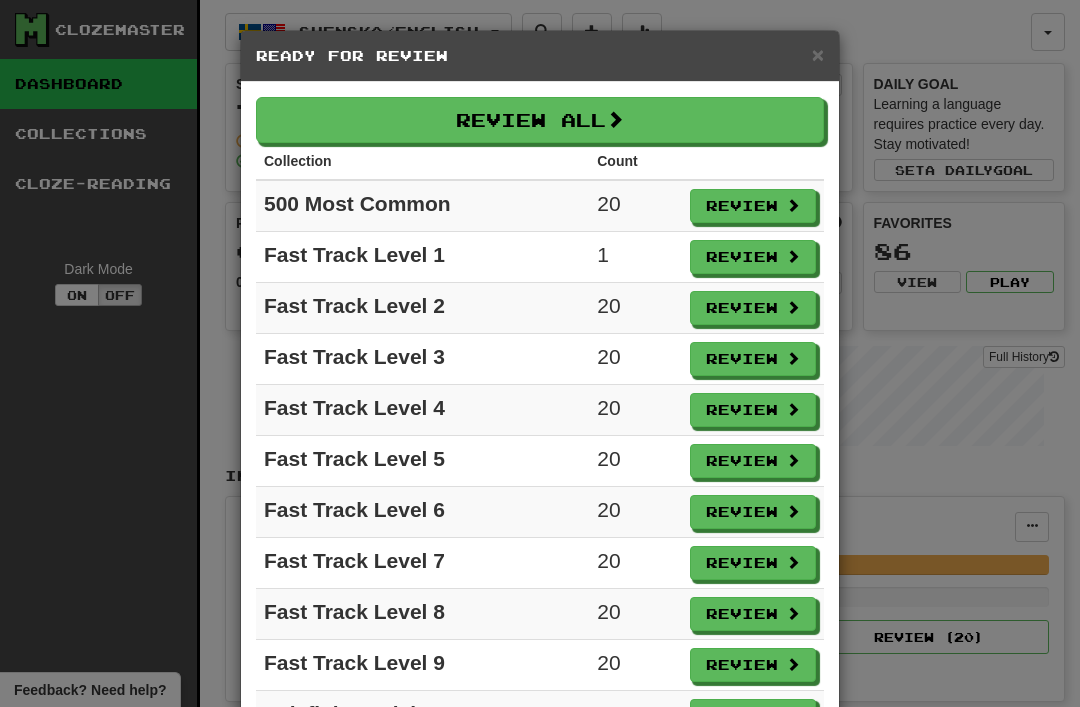 click on "Review" at bounding box center [753, 257] 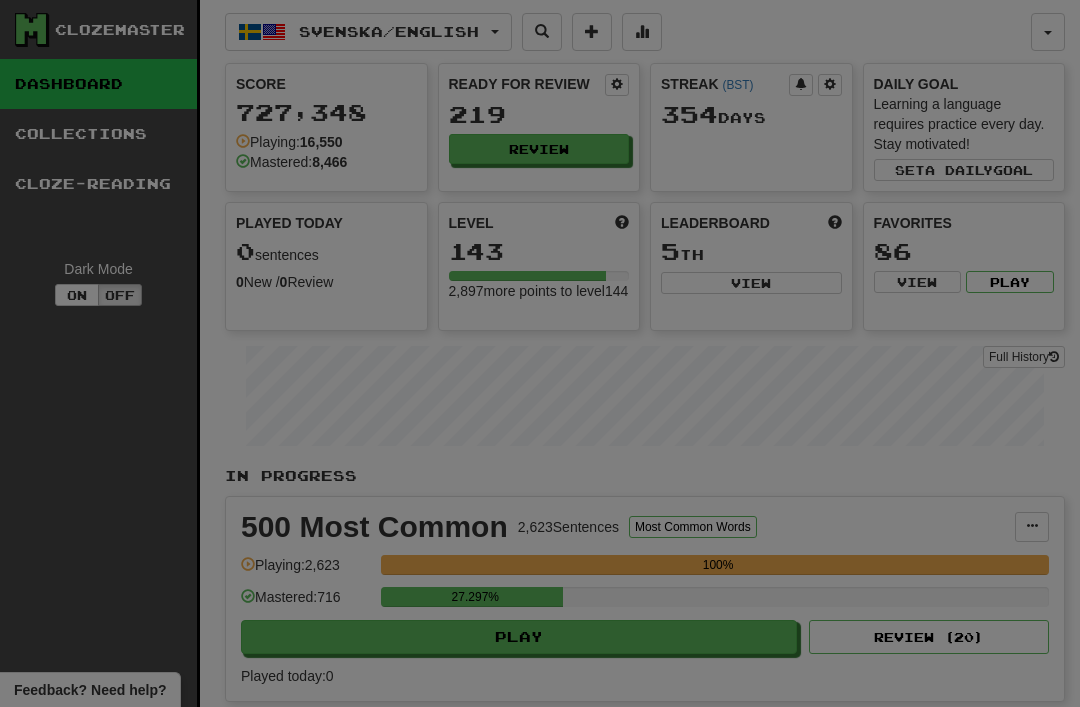 select on "**" 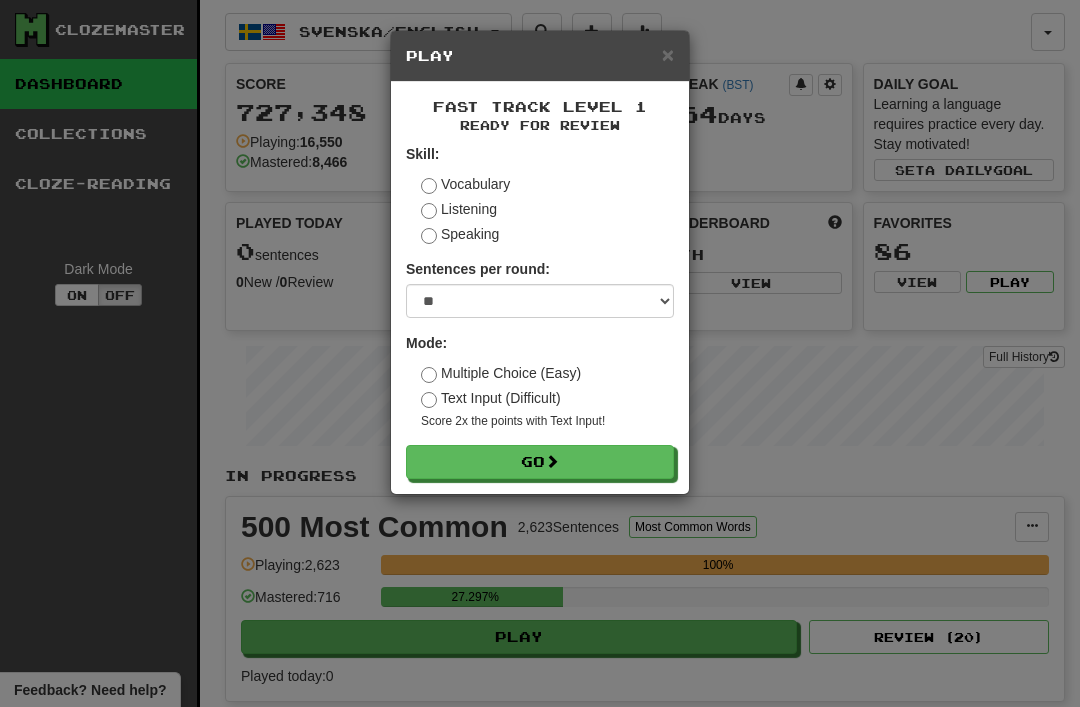 click at bounding box center (552, 461) 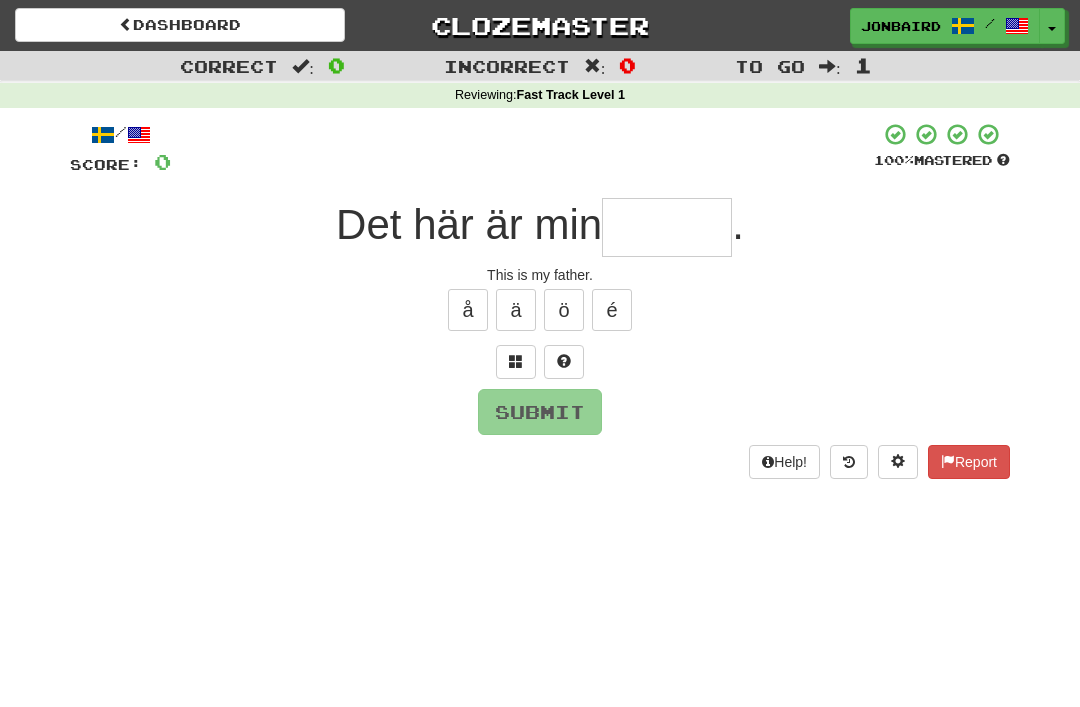 scroll, scrollTop: 0, scrollLeft: 0, axis: both 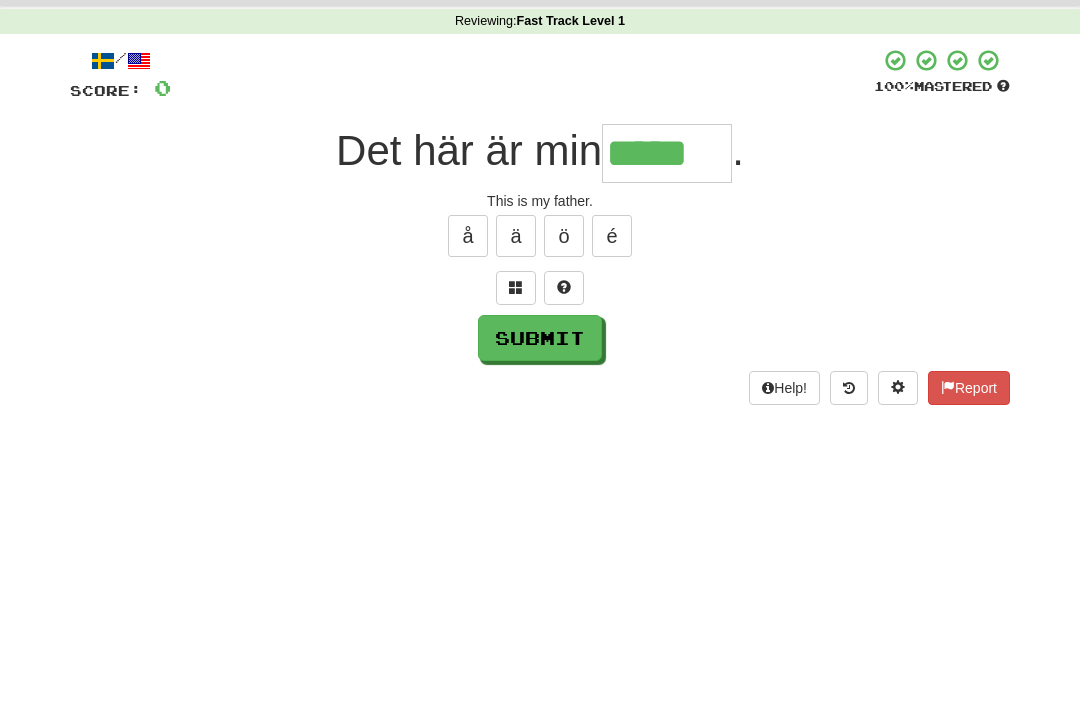 type on "*****" 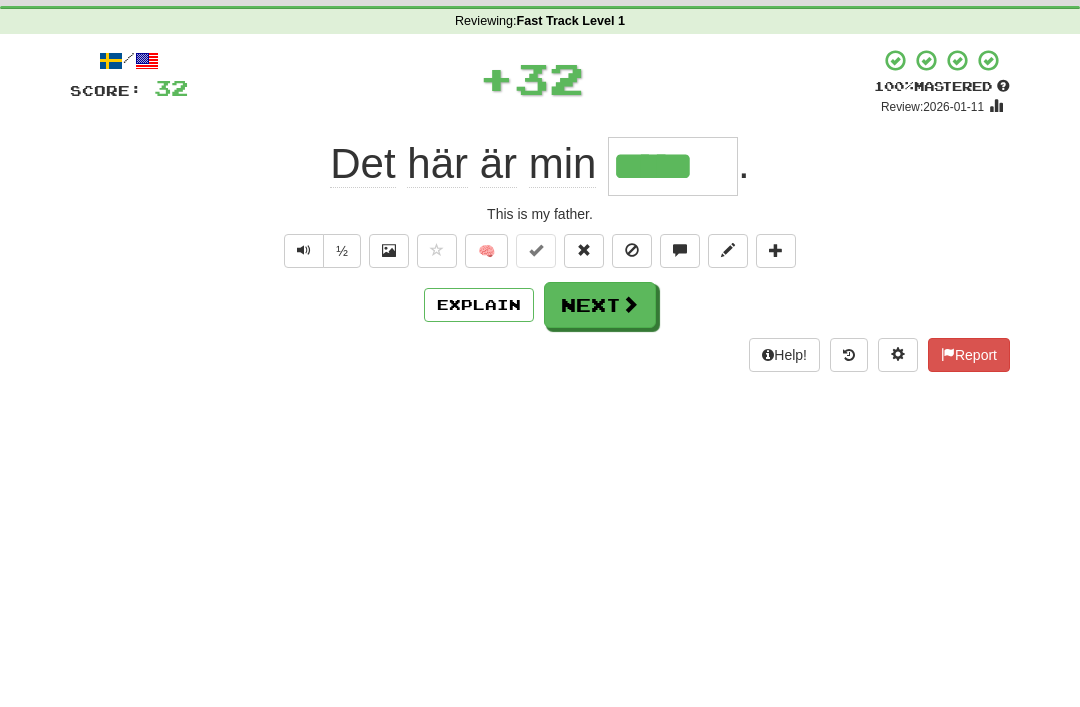 scroll, scrollTop: 74, scrollLeft: 0, axis: vertical 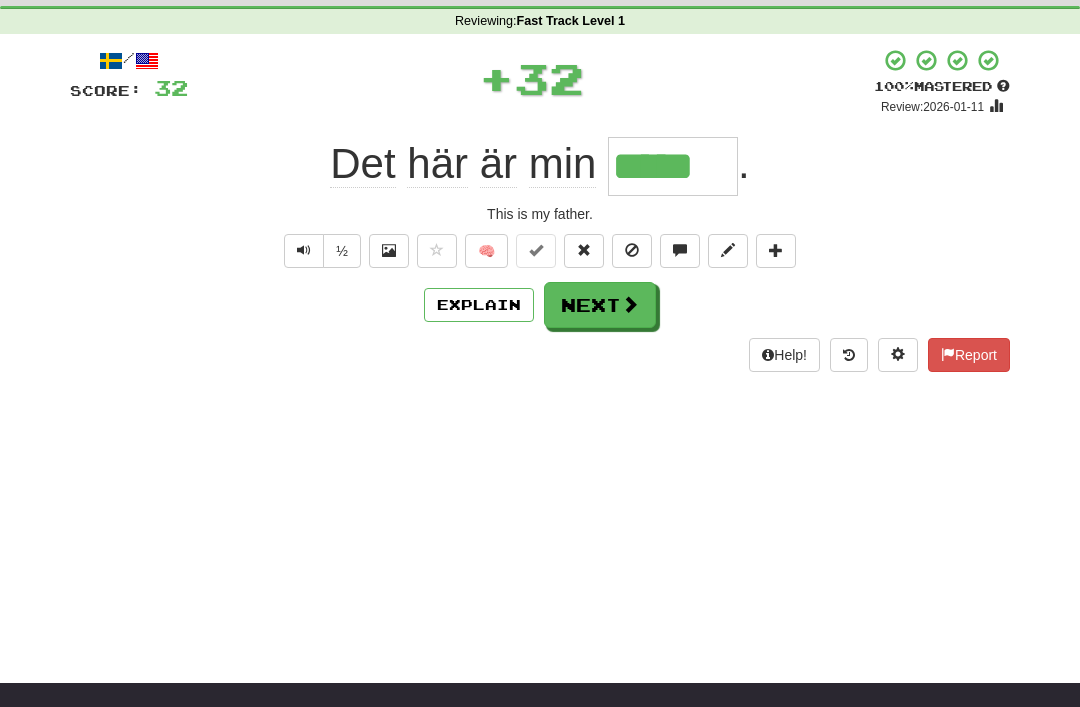 click on "Next" at bounding box center (600, 305) 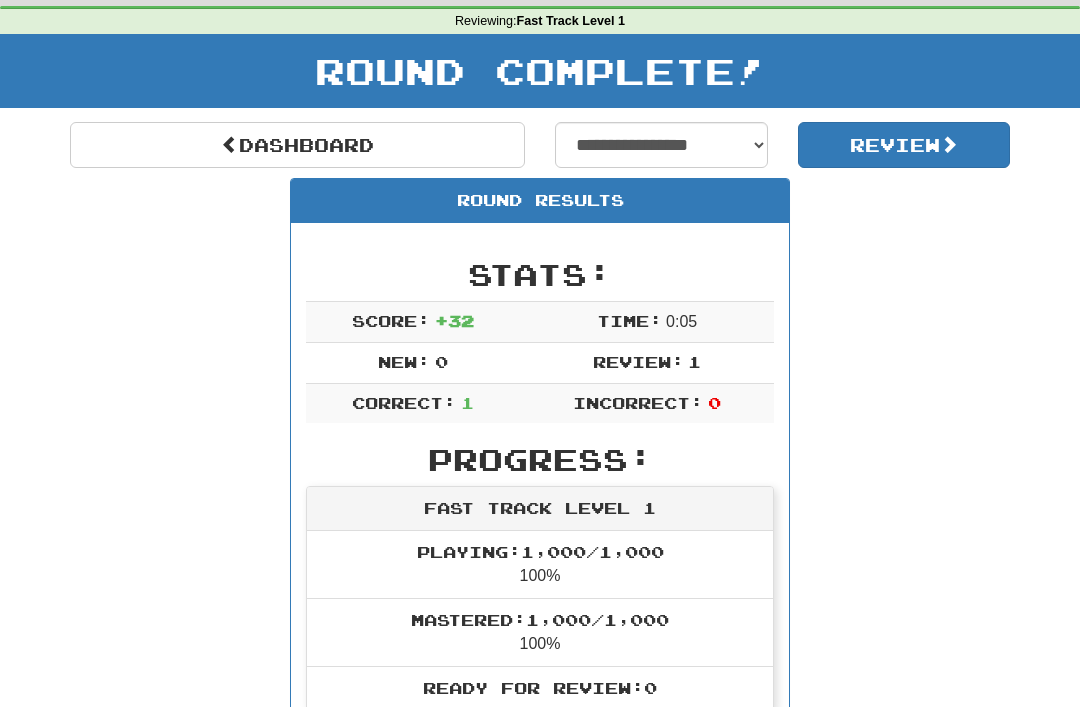 click on "Review" at bounding box center (904, 145) 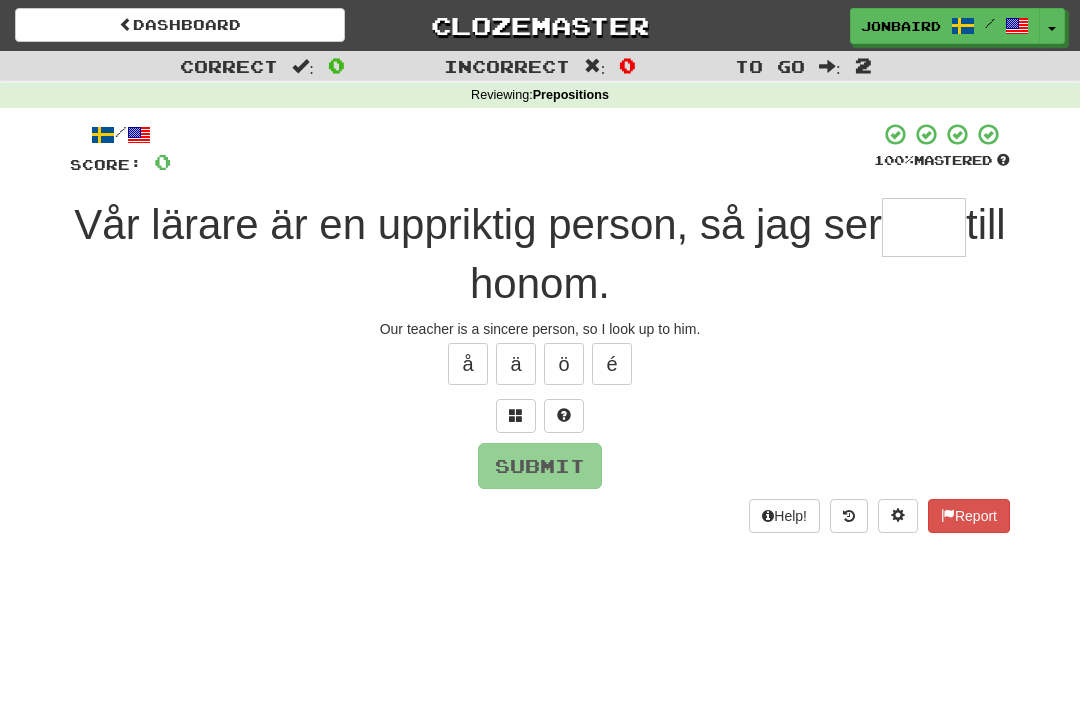 scroll, scrollTop: 0, scrollLeft: 0, axis: both 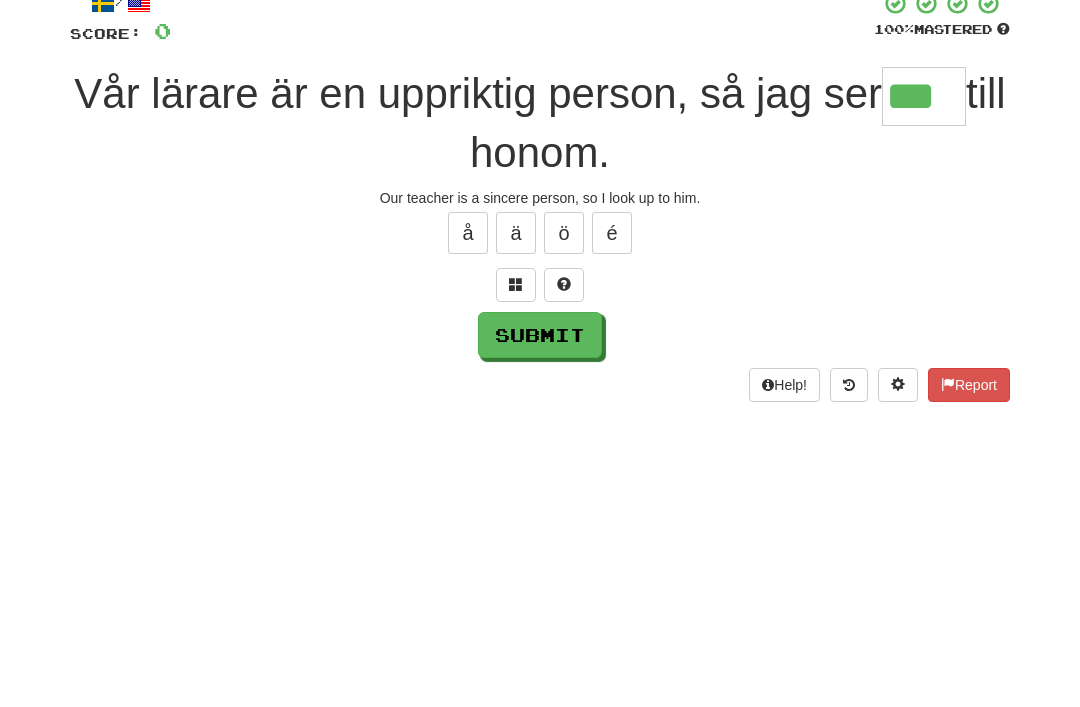 type on "***" 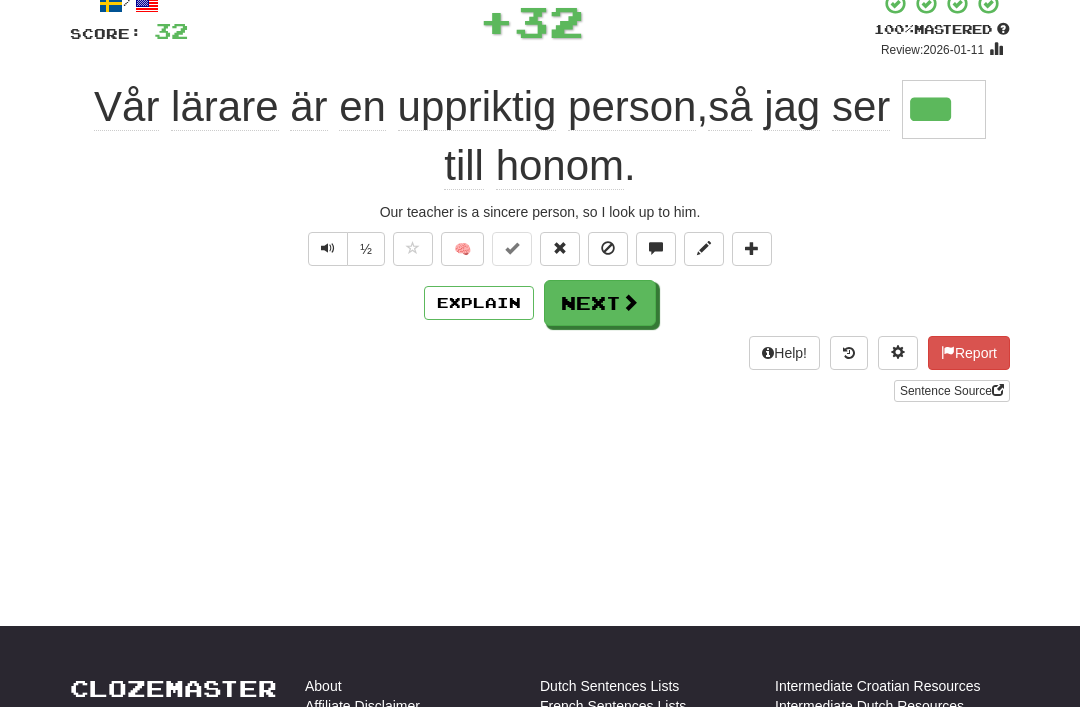 click at bounding box center (630, 302) 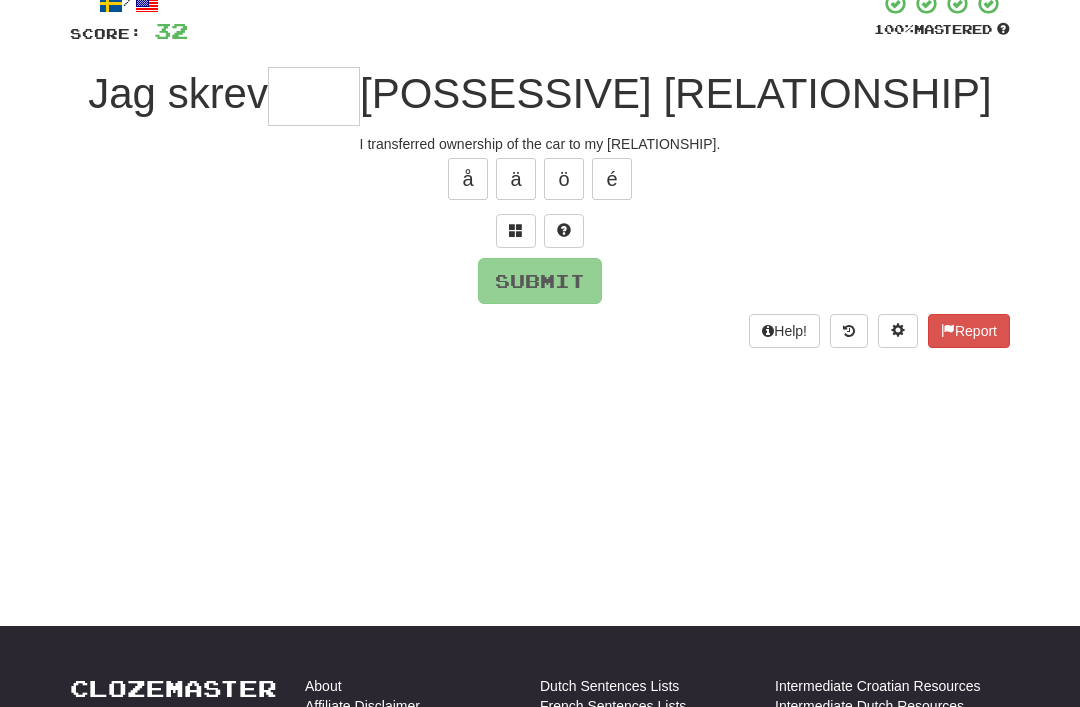 scroll, scrollTop: 130, scrollLeft: 0, axis: vertical 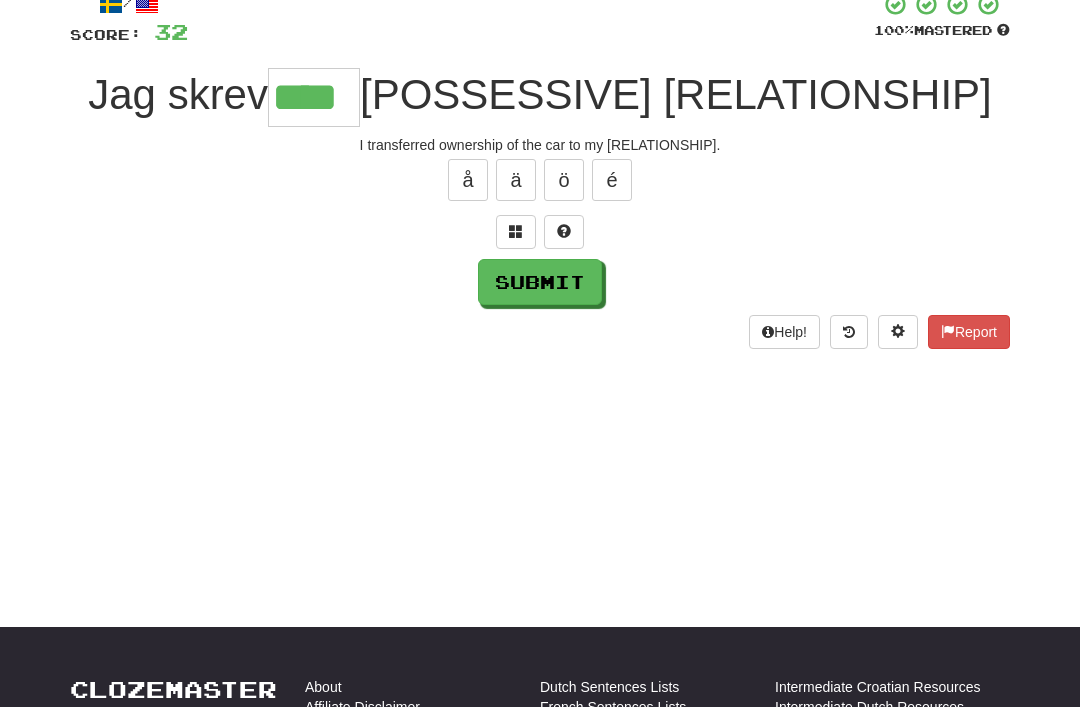 type on "****" 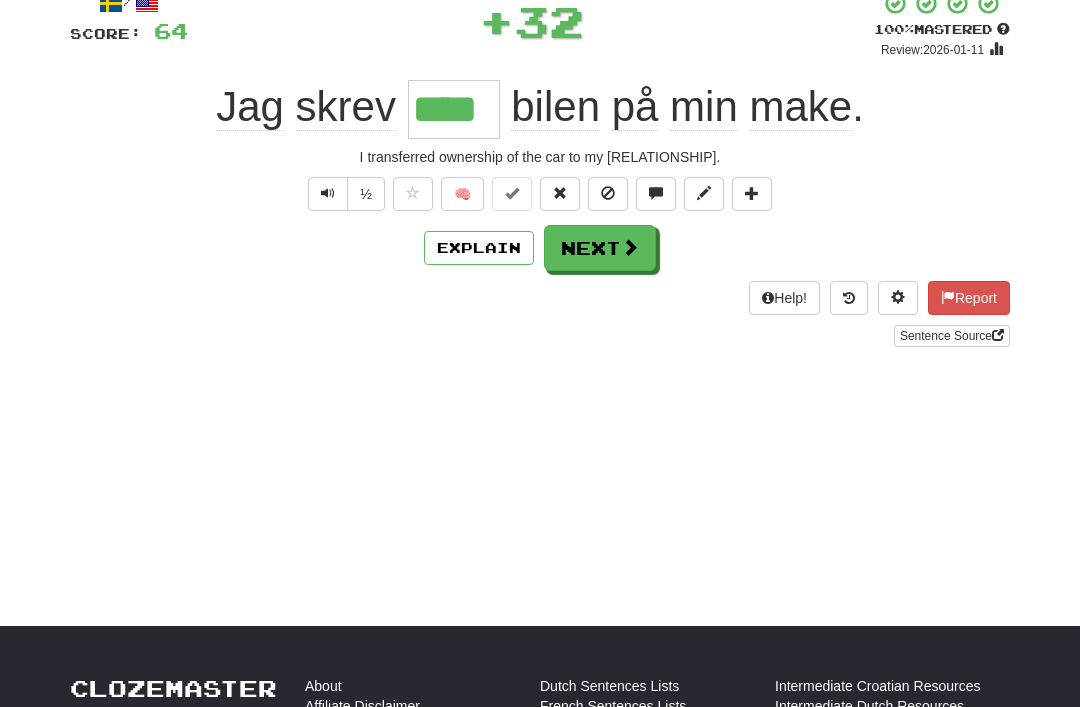 click on "Explain" at bounding box center [479, 248] 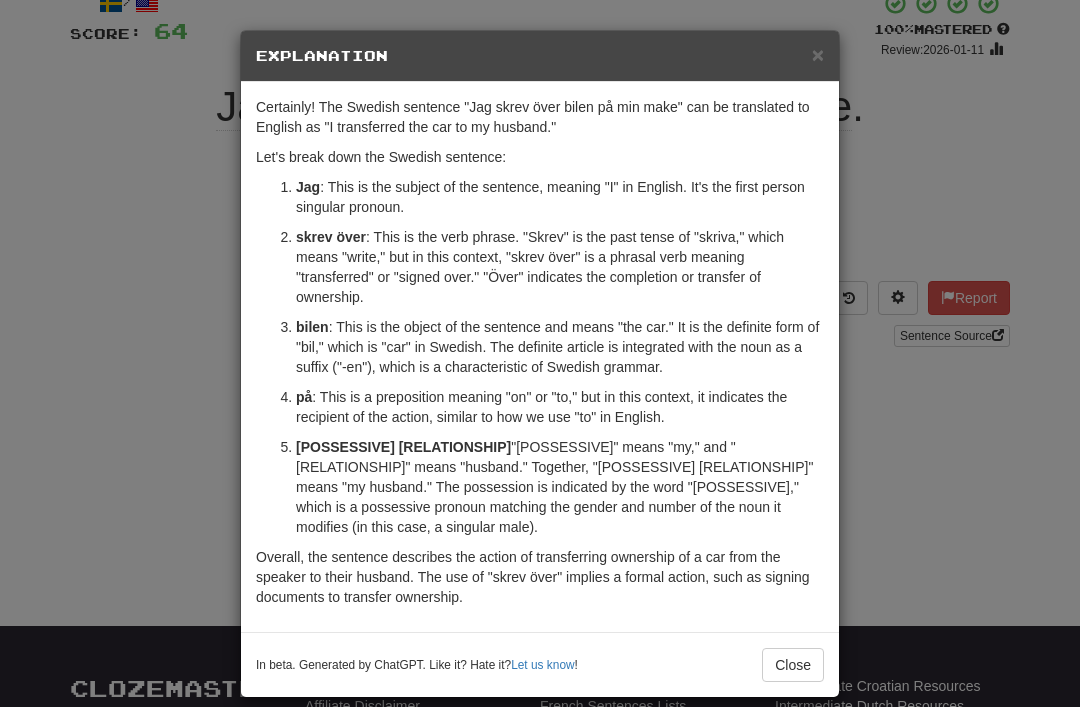 click on "×" at bounding box center [818, 54] 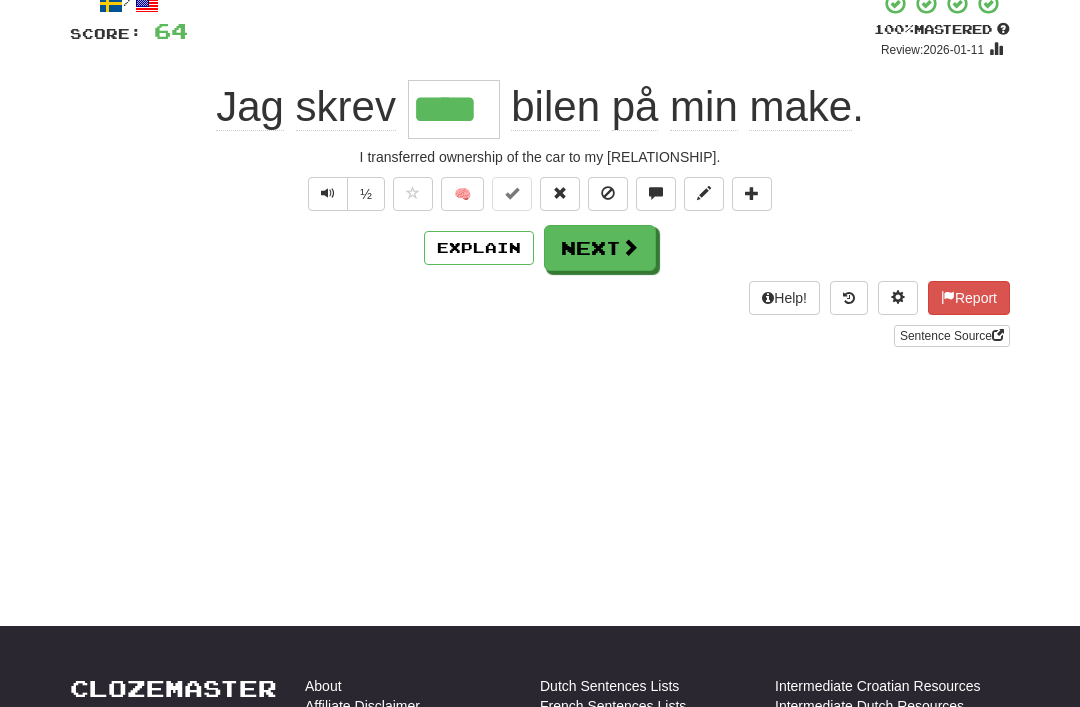 click at bounding box center (413, 193) 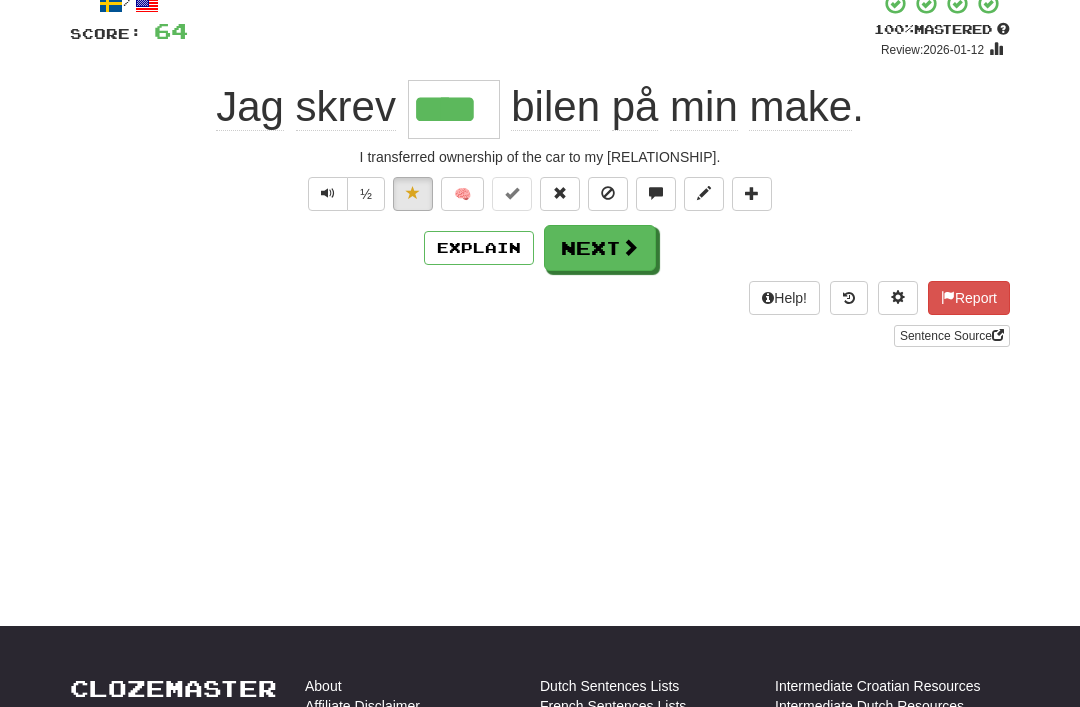 click on "Next" at bounding box center (600, 248) 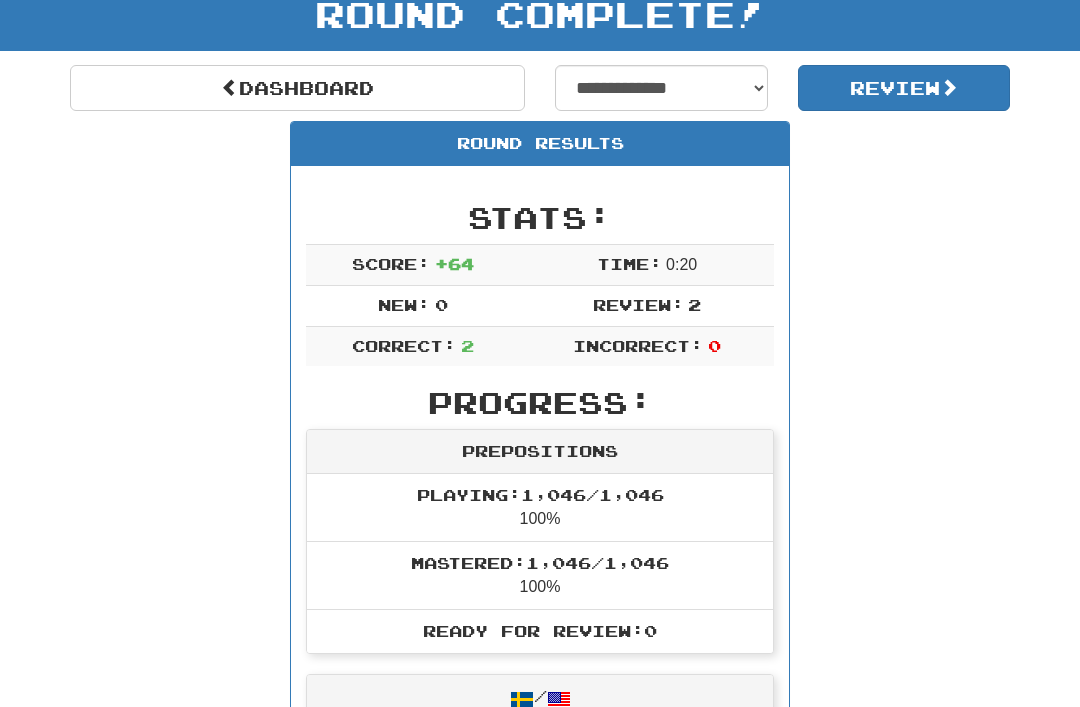 click on "Review" at bounding box center (904, 88) 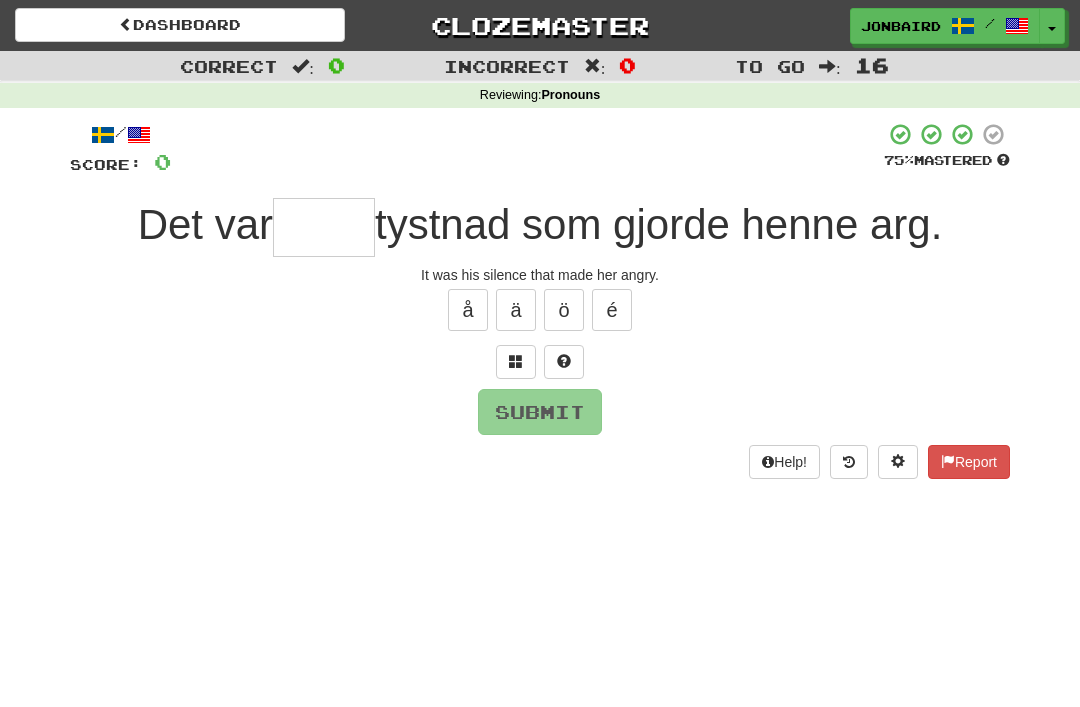 scroll, scrollTop: 0, scrollLeft: 0, axis: both 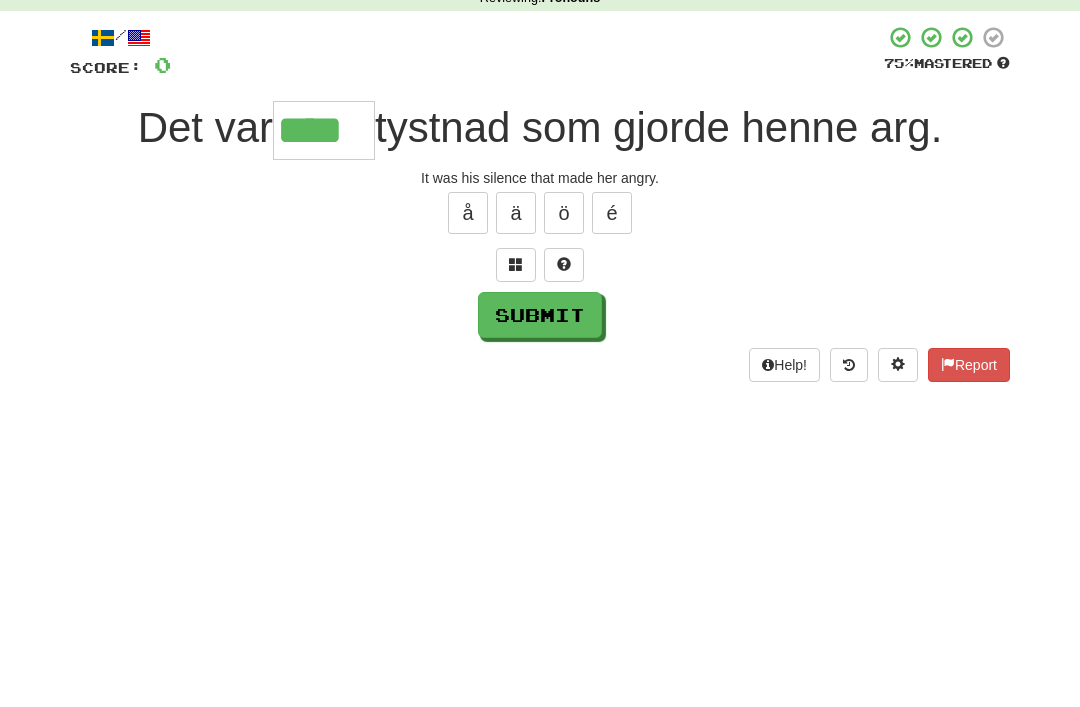 type on "****" 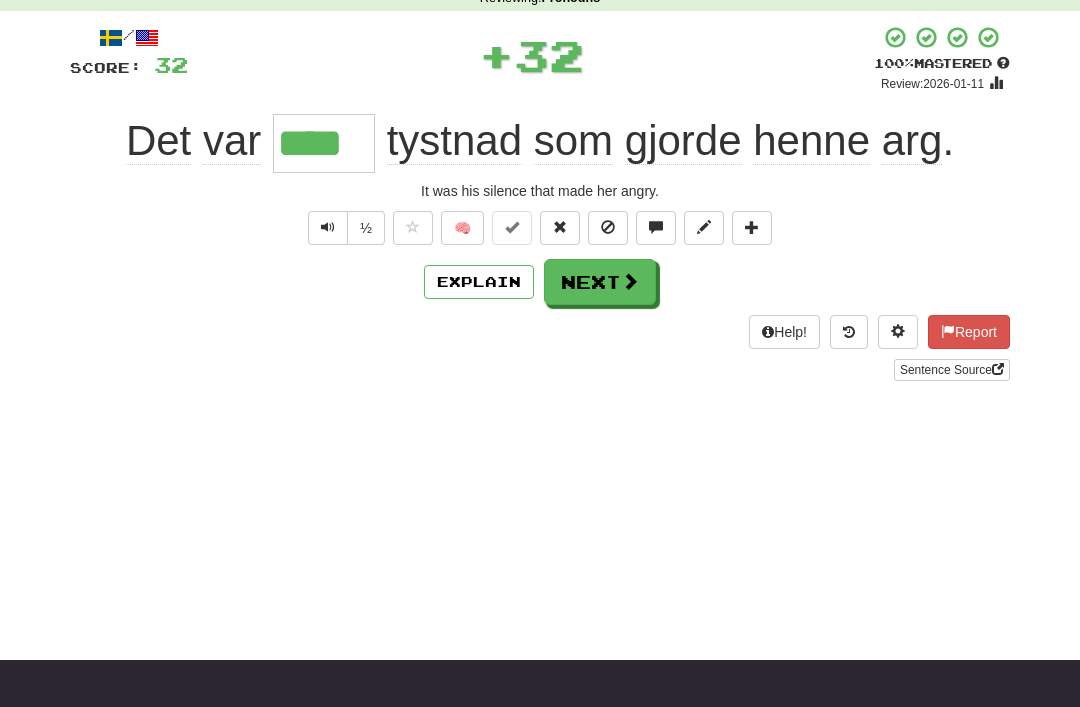 click on "Next" at bounding box center [600, 282] 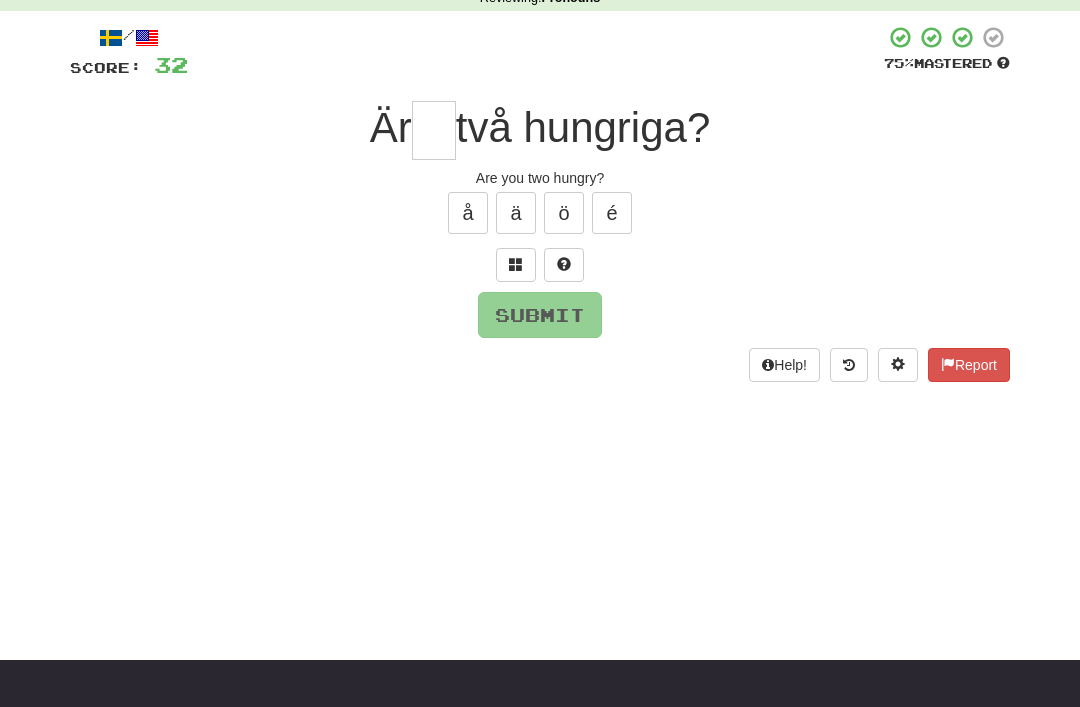 scroll, scrollTop: 96, scrollLeft: 0, axis: vertical 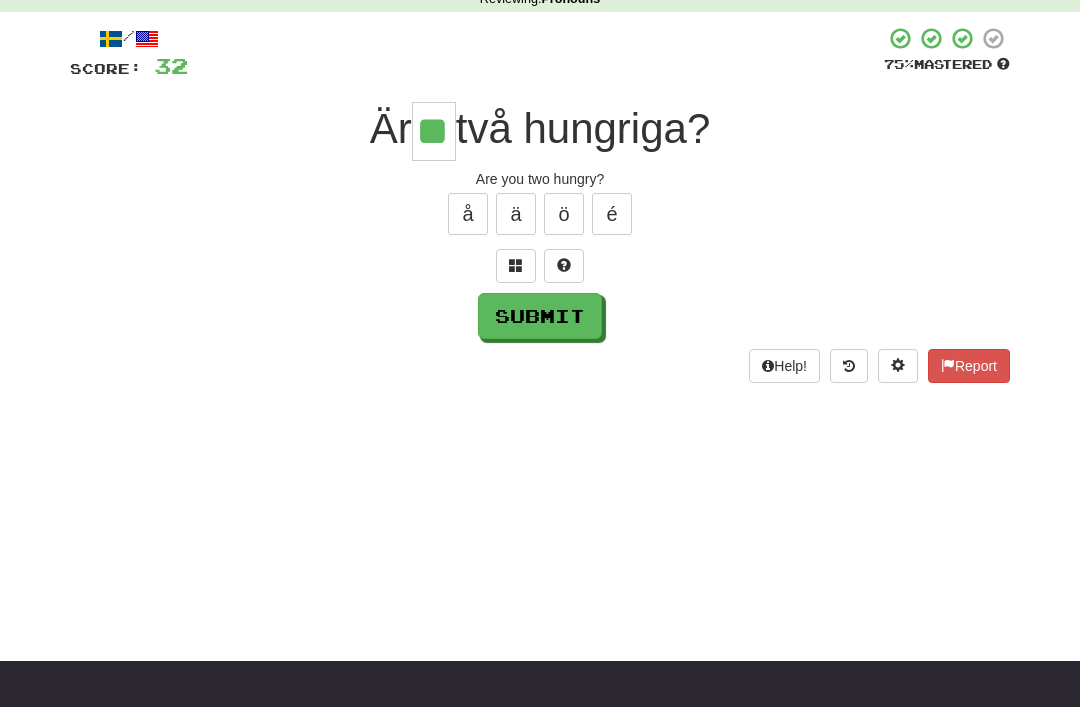 type on "**" 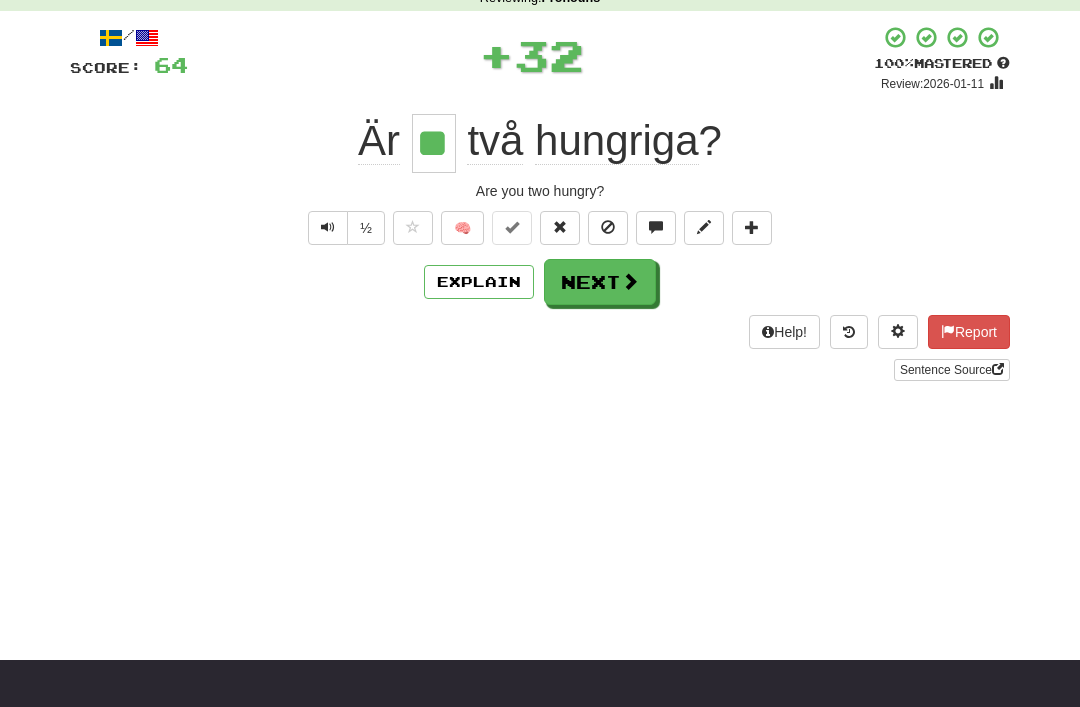 click on "Next" at bounding box center [600, 282] 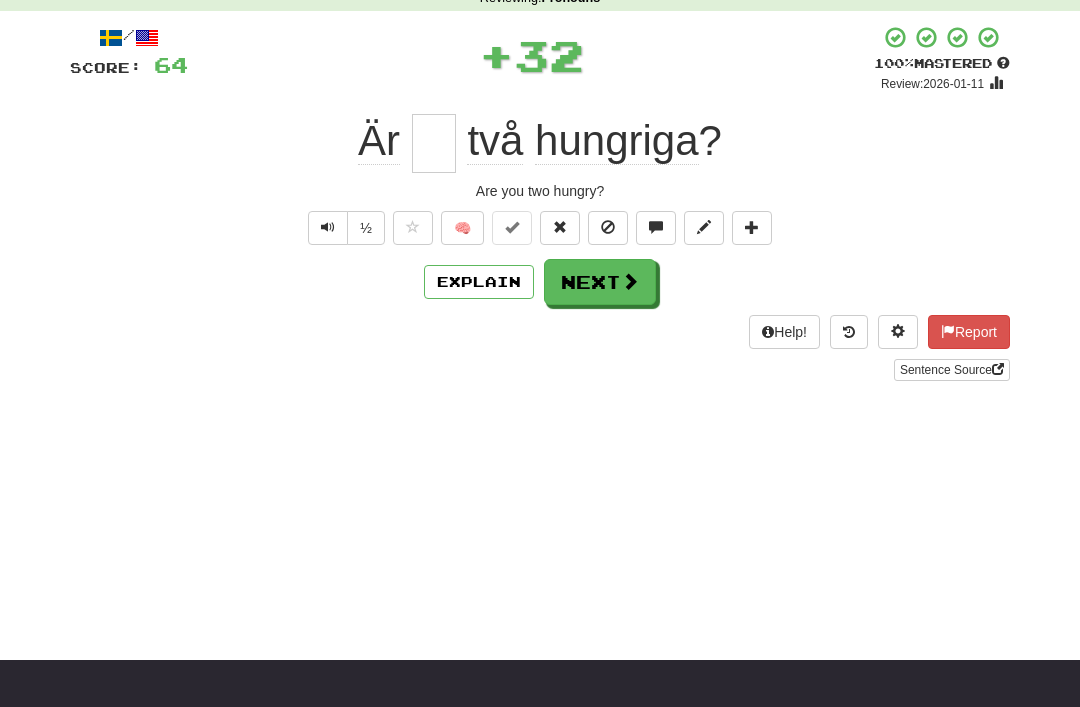 scroll, scrollTop: 96, scrollLeft: 0, axis: vertical 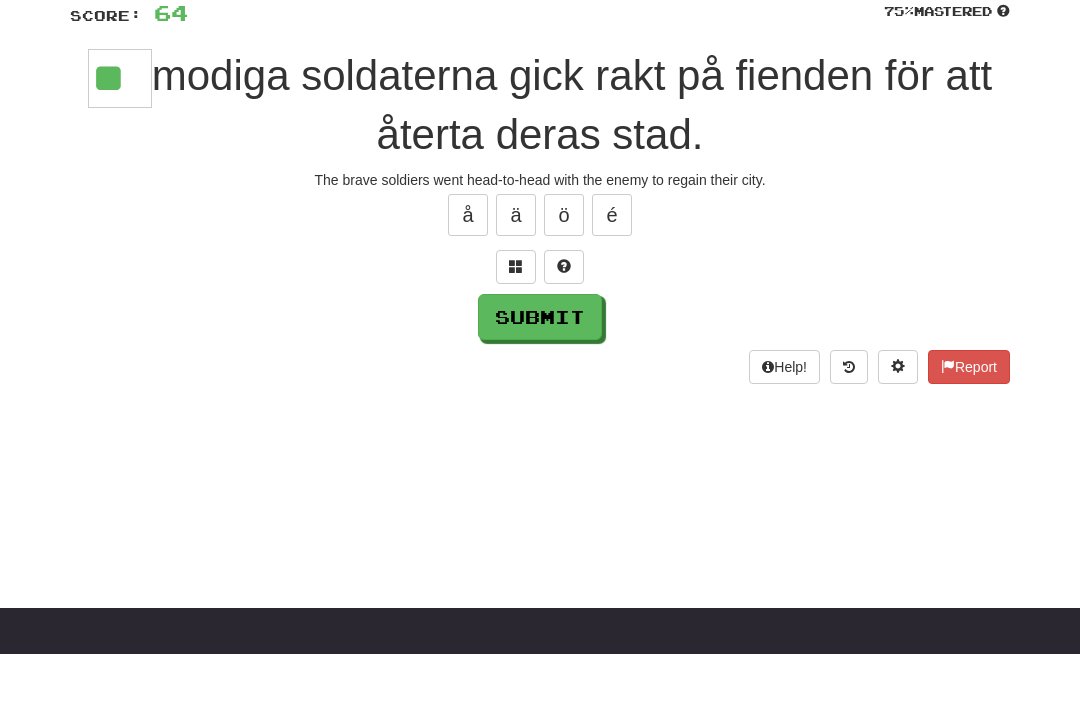 click on "Submit" at bounding box center [540, 370] 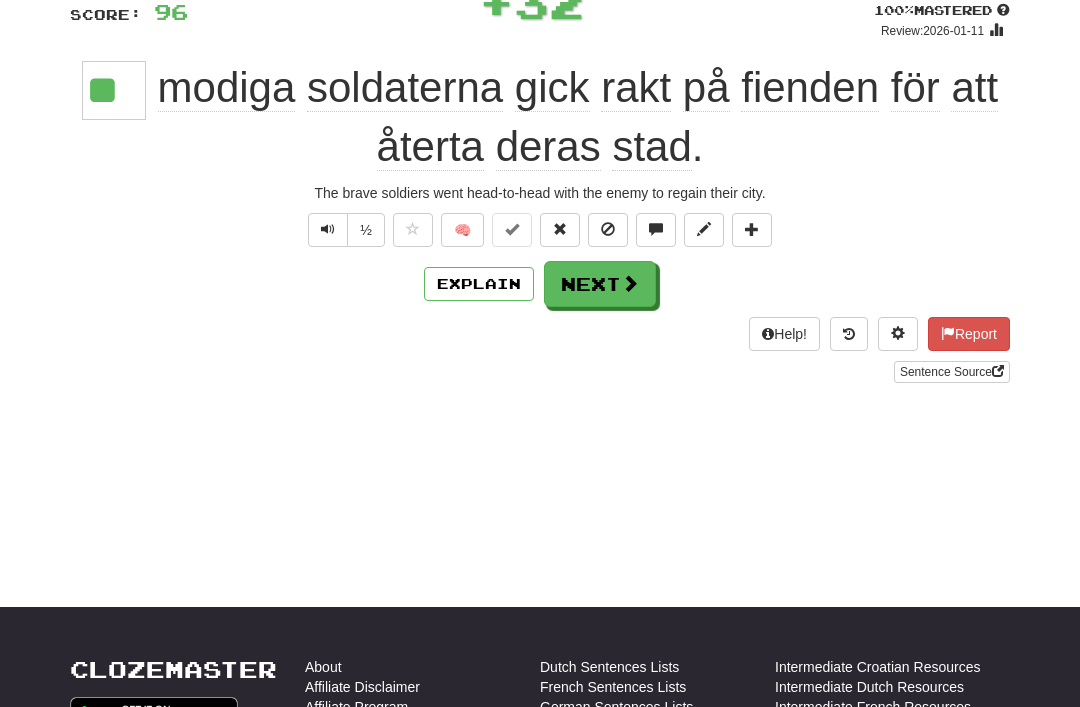 click on "Next" at bounding box center (600, 284) 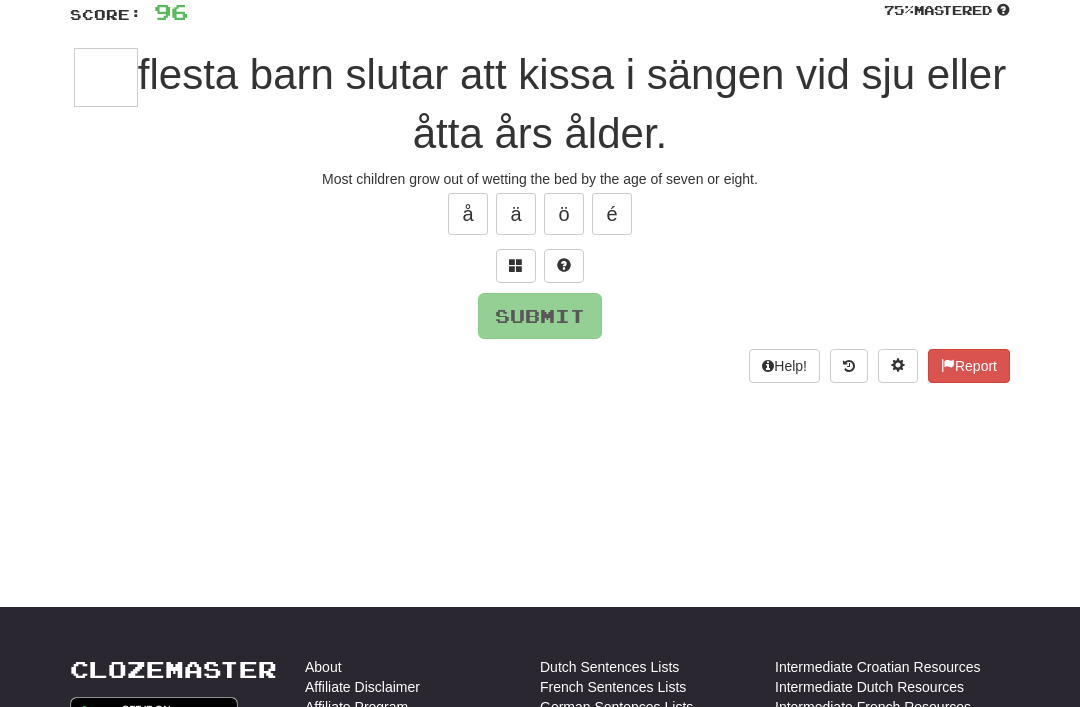 scroll, scrollTop: 149, scrollLeft: 0, axis: vertical 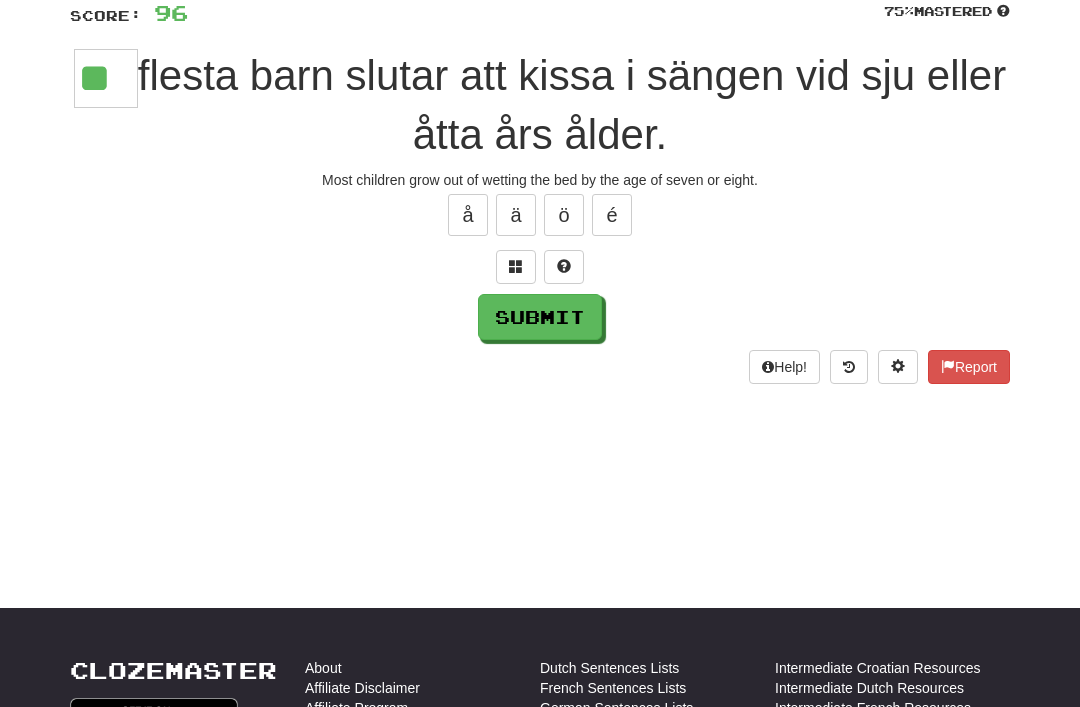 click on "Submit" at bounding box center [540, 317] 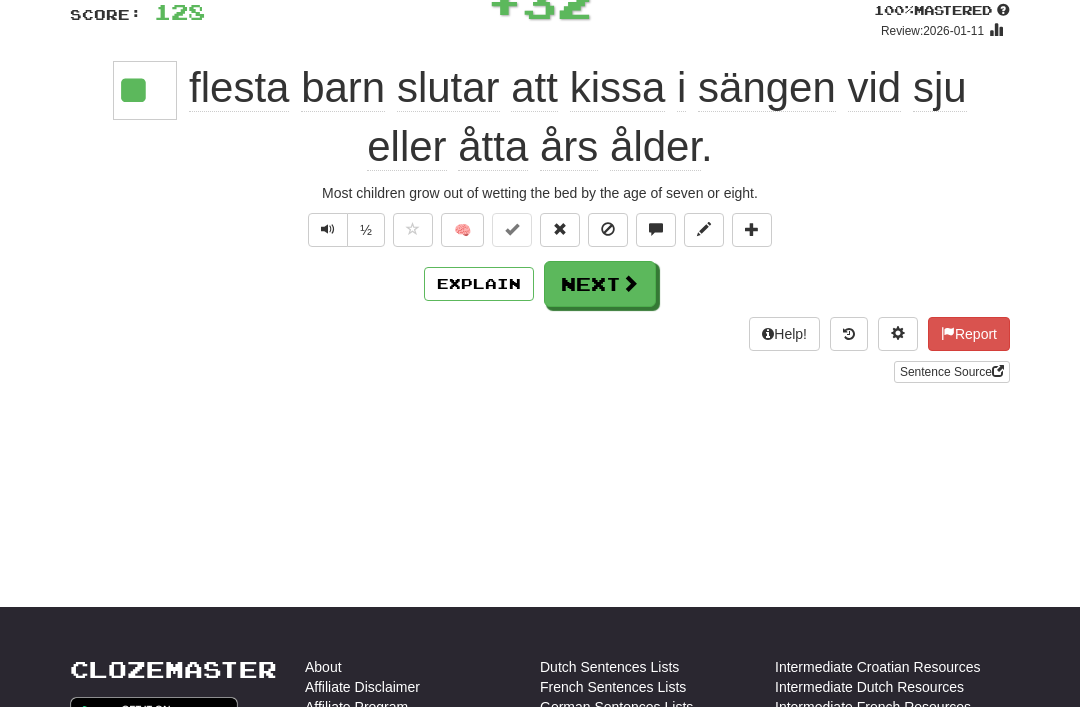 click on "Next" at bounding box center (600, 284) 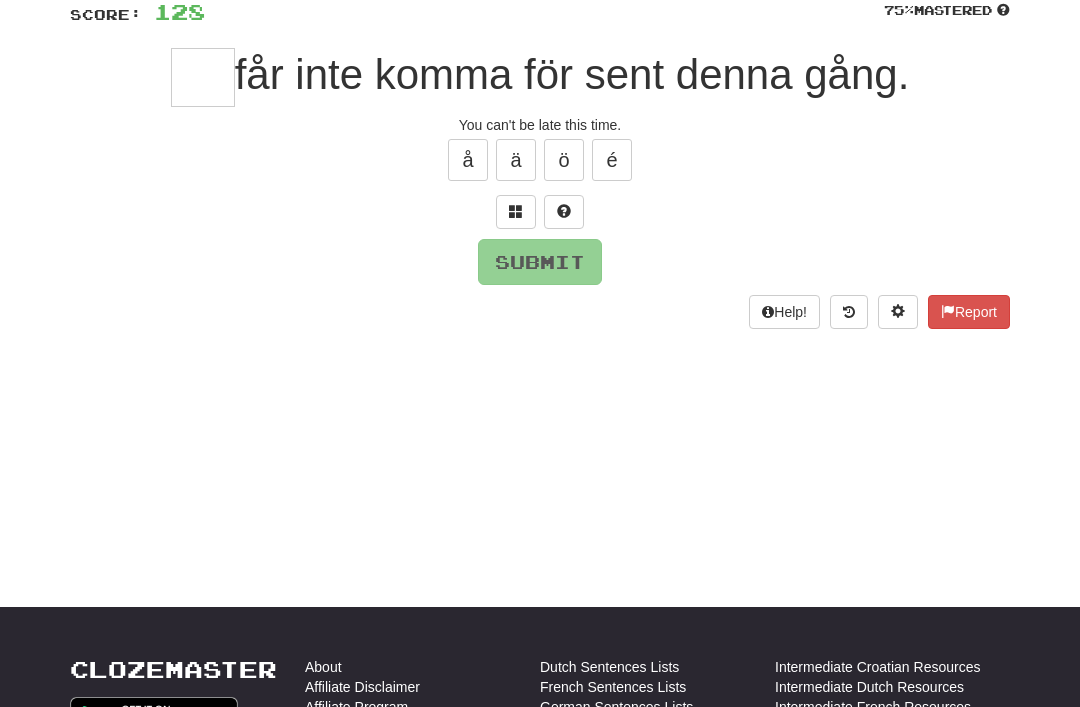 scroll, scrollTop: 149, scrollLeft: 0, axis: vertical 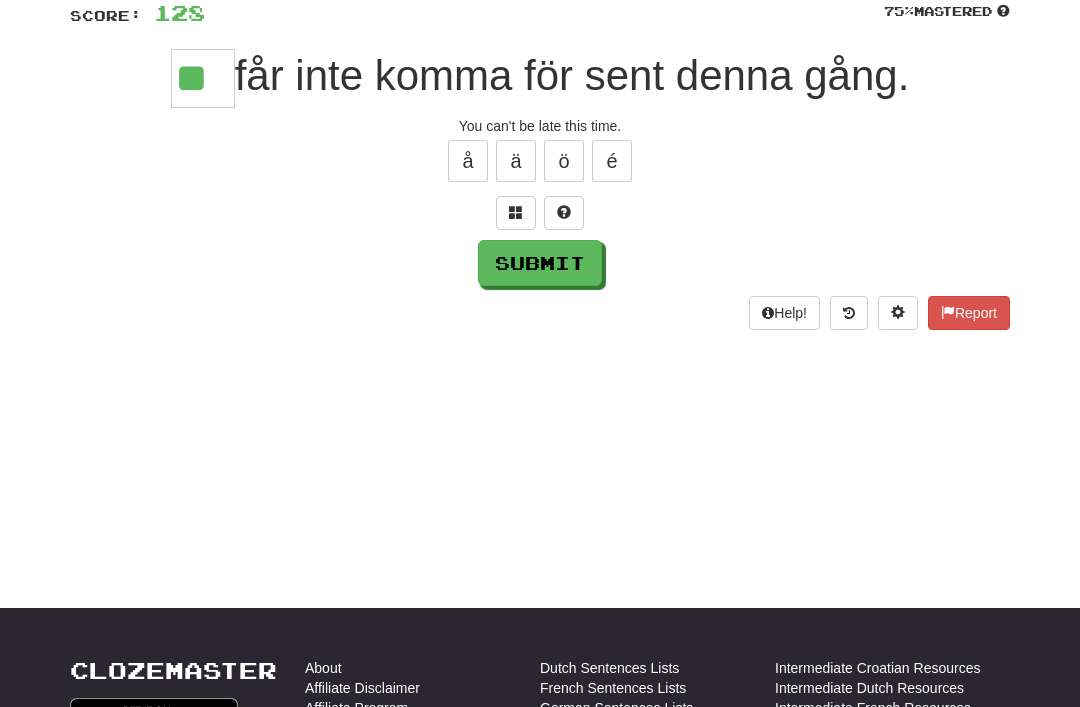 click on "Submit" at bounding box center [540, 263] 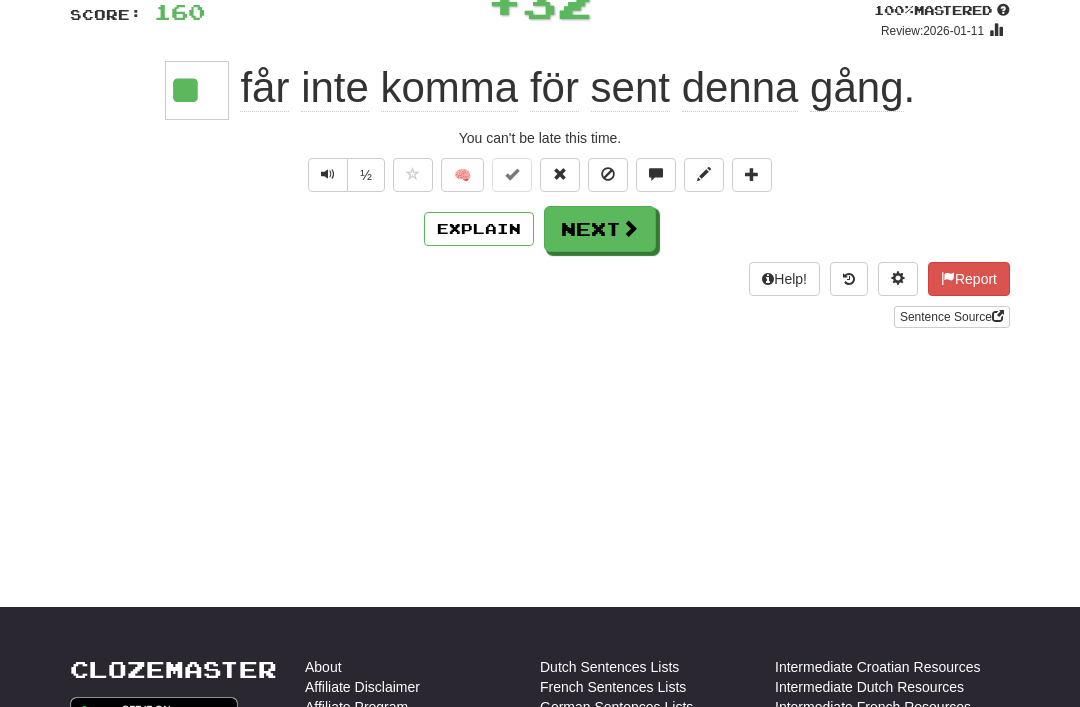 click on "Next" at bounding box center (600, 229) 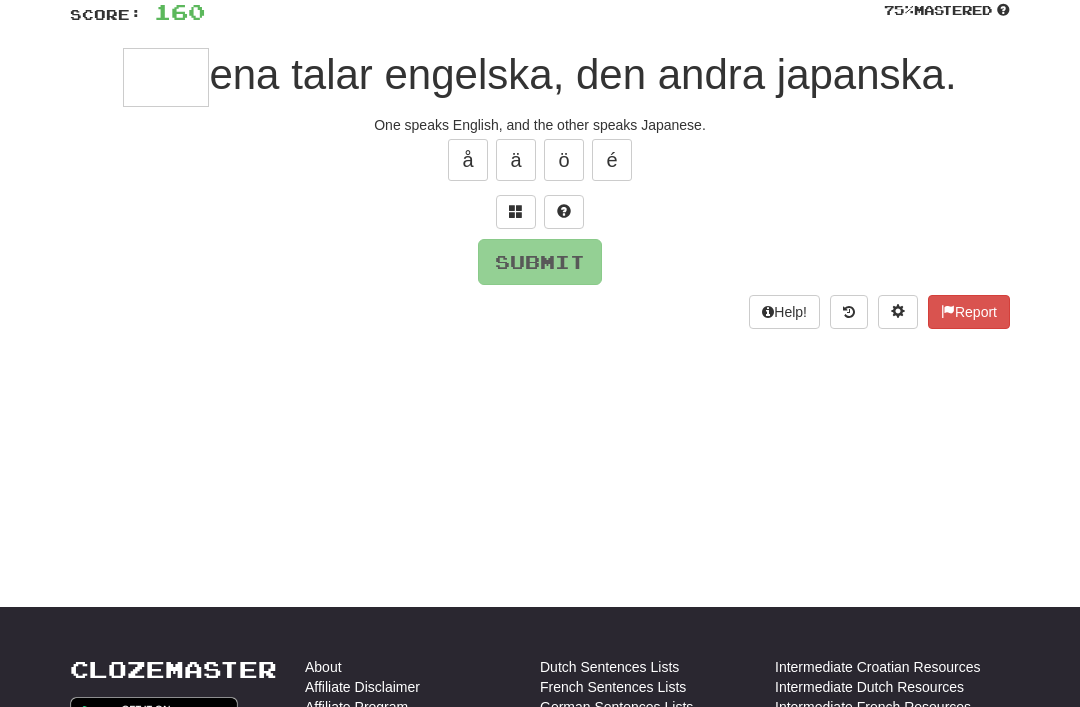 scroll, scrollTop: 149, scrollLeft: 0, axis: vertical 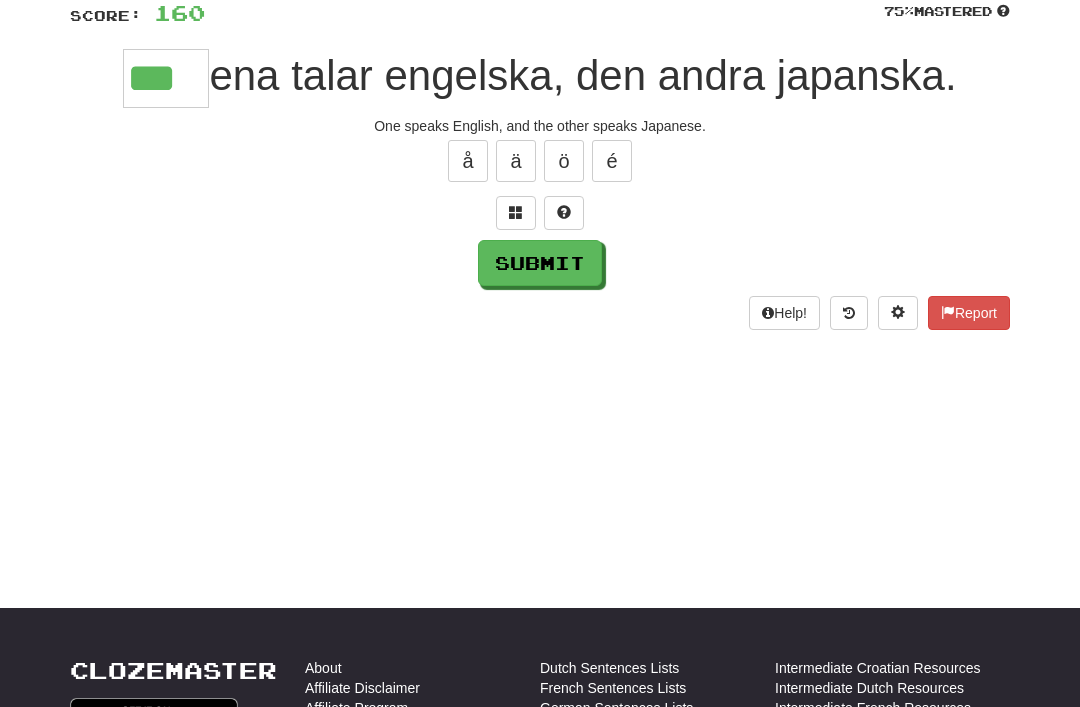 click on "Submit" at bounding box center (540, 263) 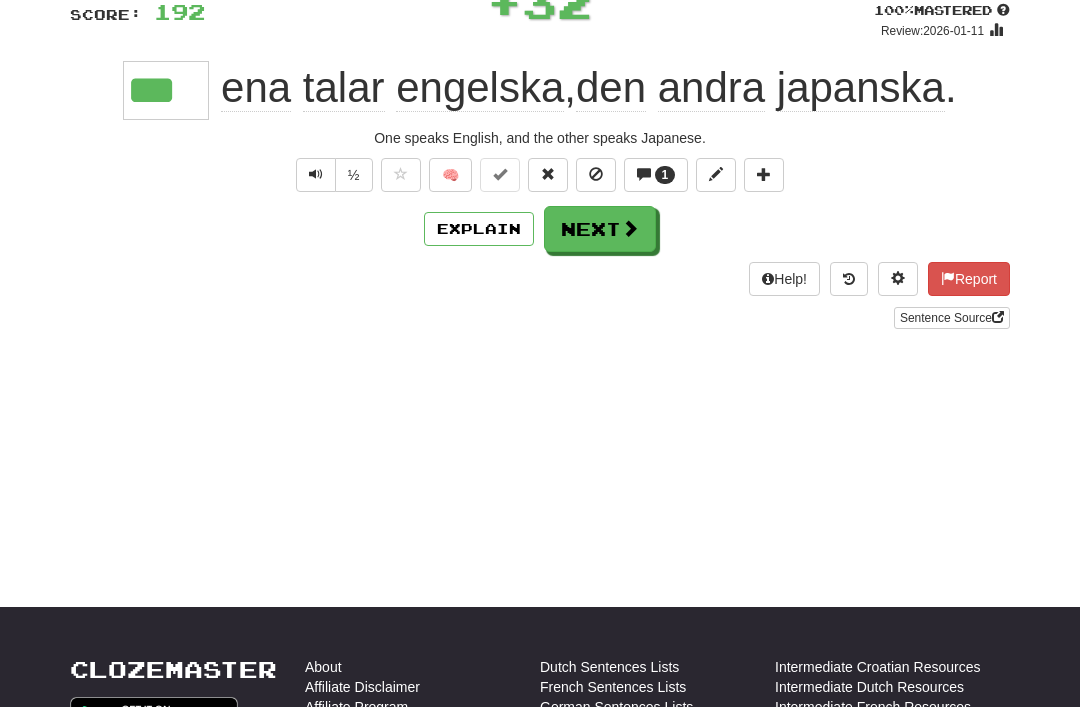 click on "Next" at bounding box center (600, 229) 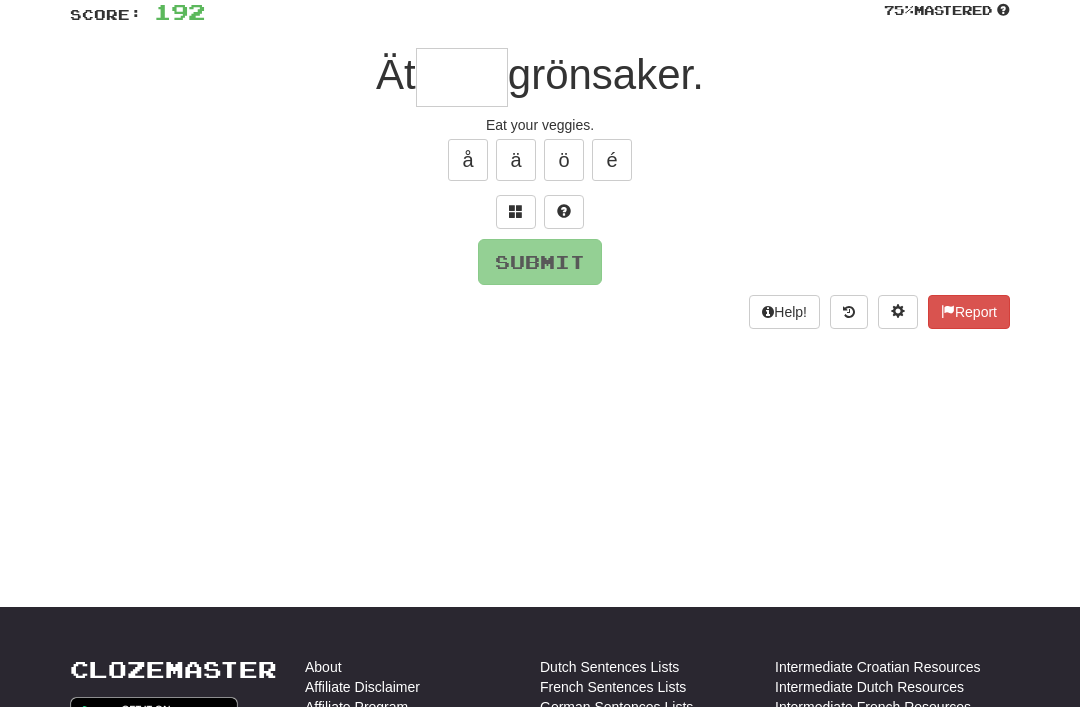 scroll, scrollTop: 149, scrollLeft: 0, axis: vertical 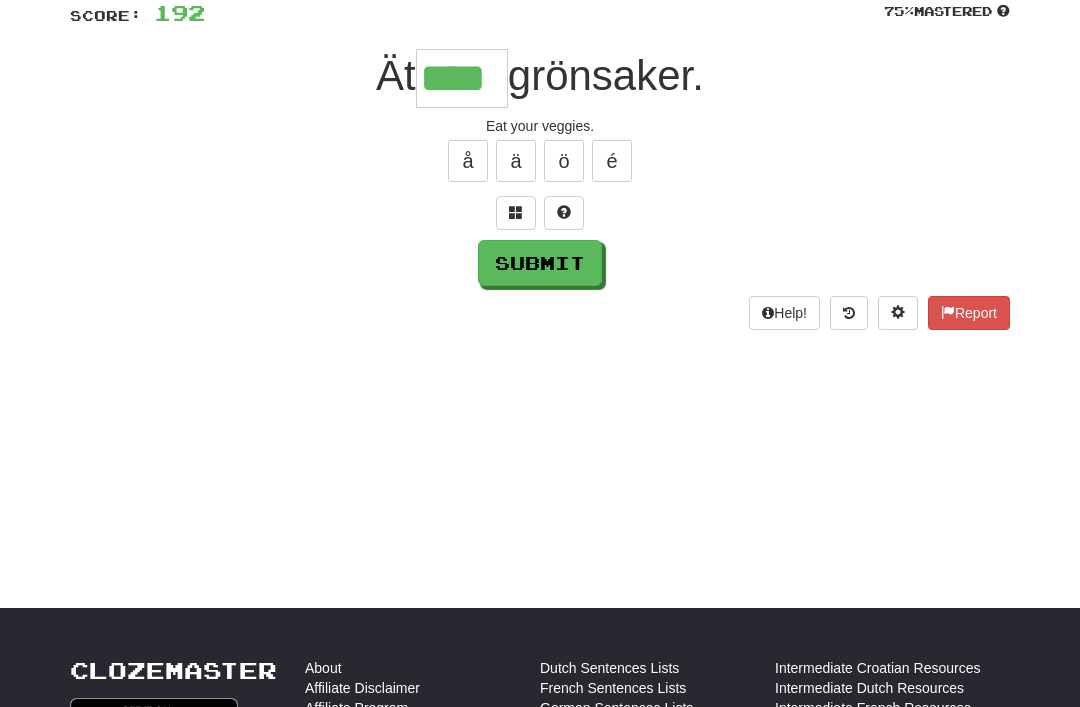 type on "****" 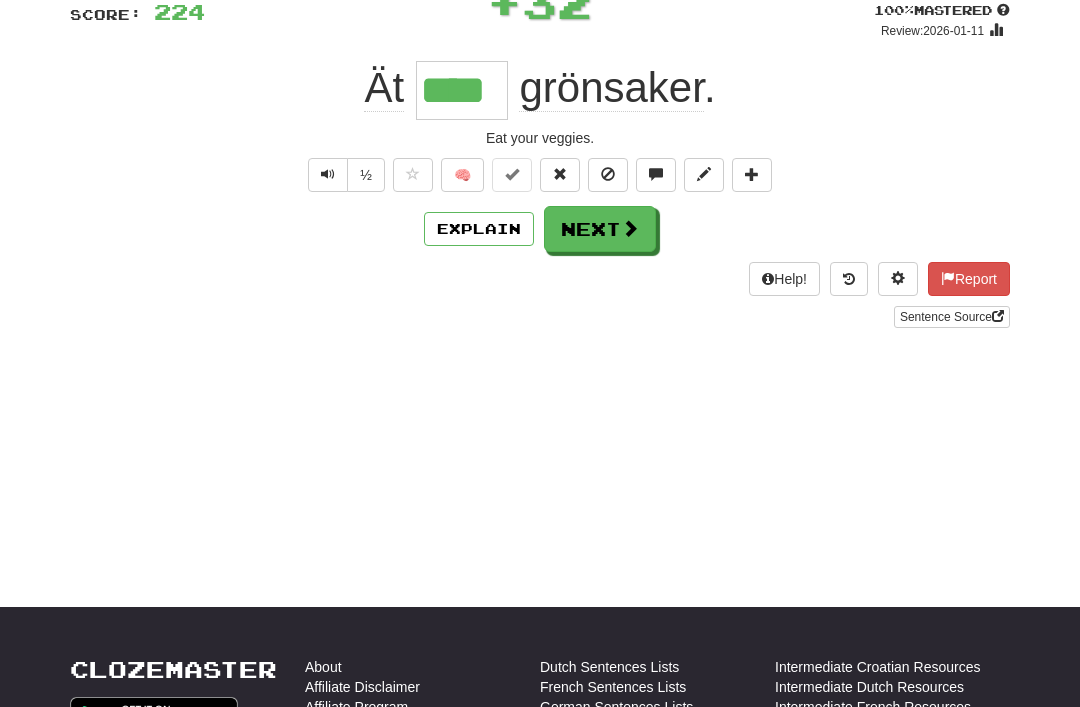 click on "Next" at bounding box center (600, 229) 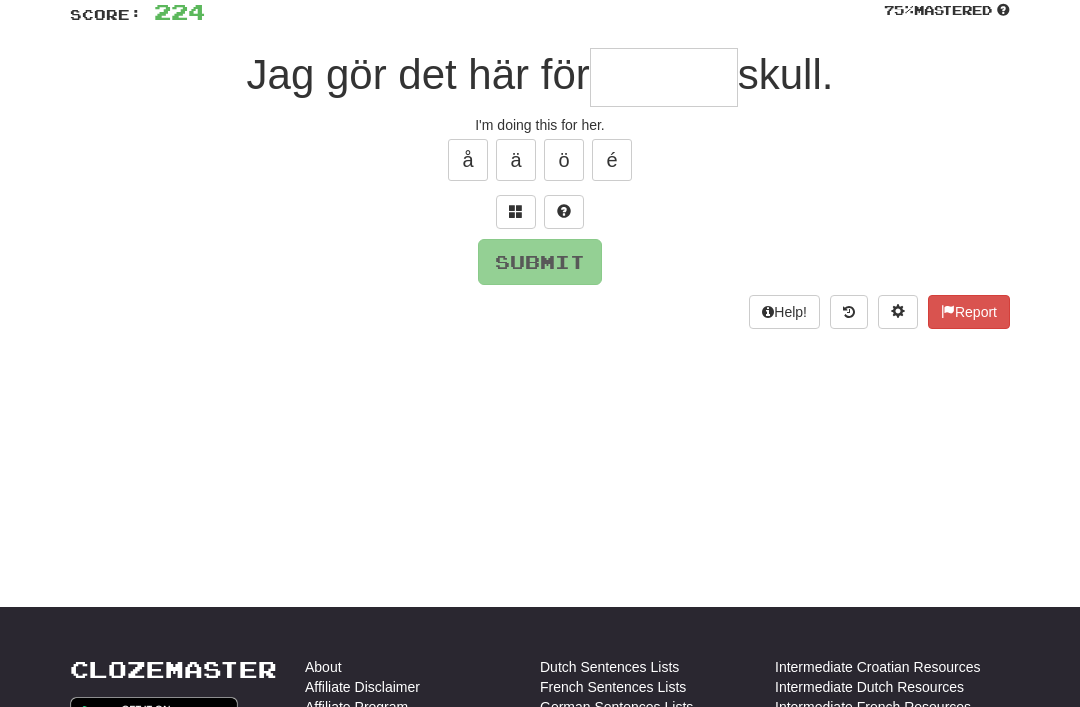 scroll, scrollTop: 149, scrollLeft: 0, axis: vertical 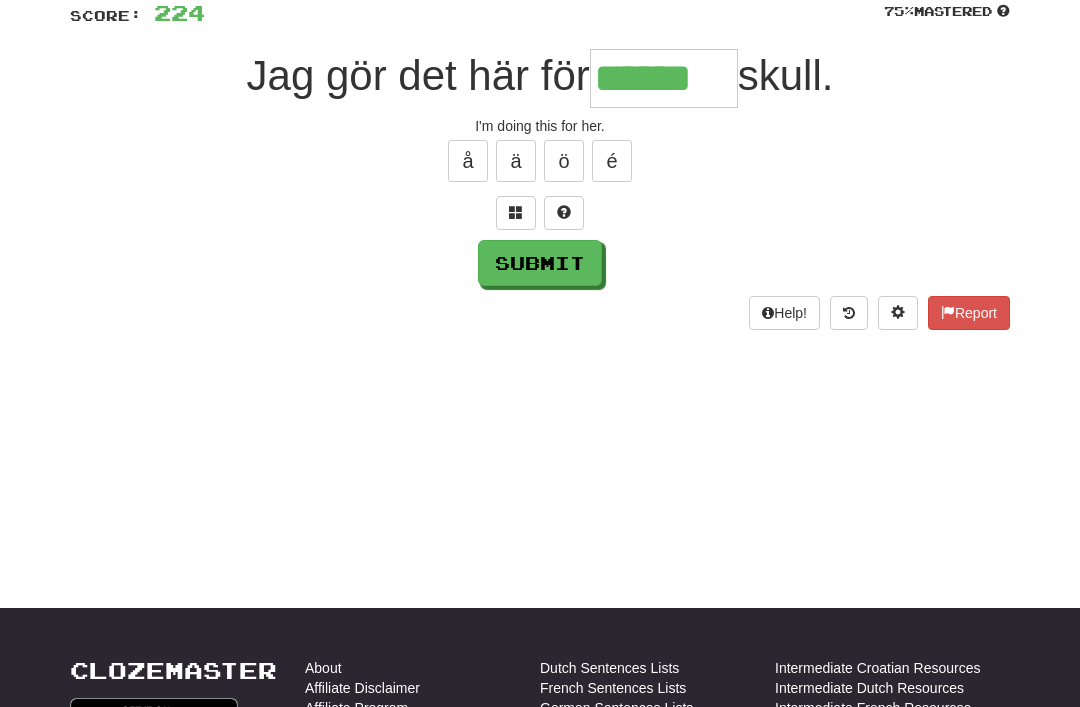 type on "******" 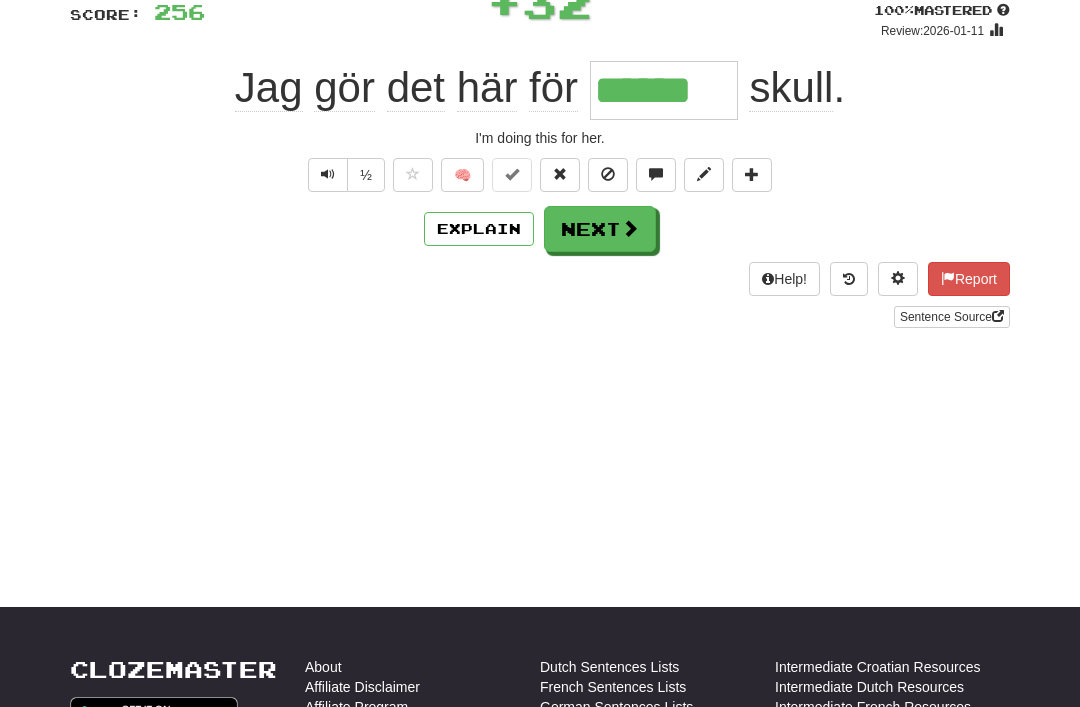 click on "Next" at bounding box center [600, 229] 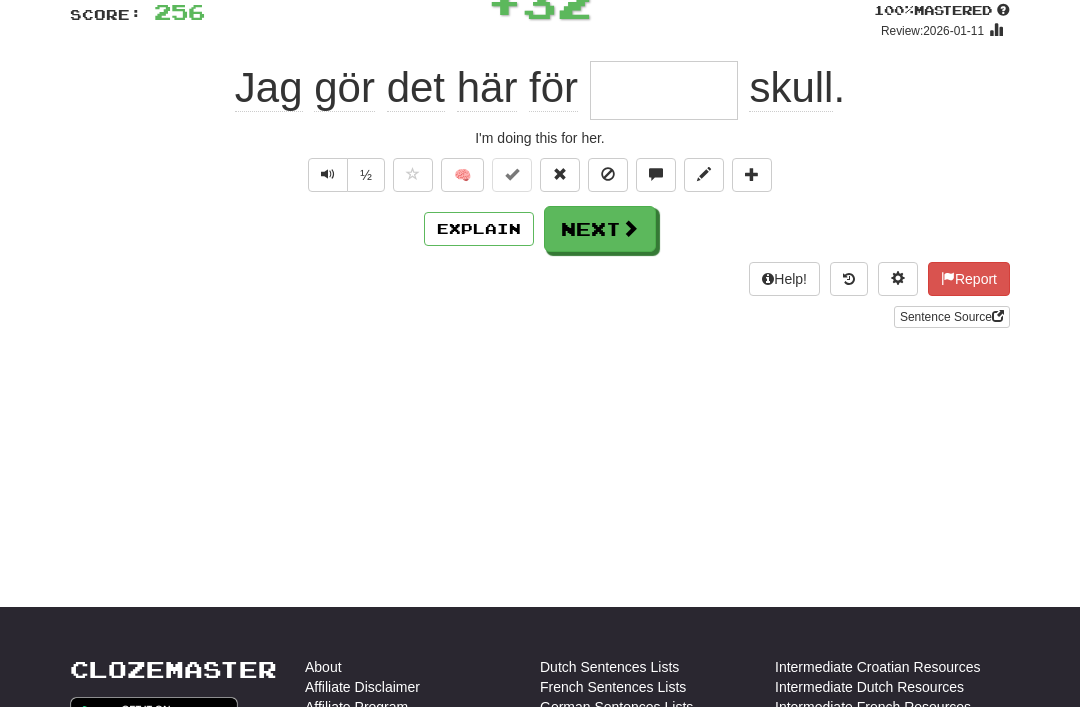 scroll, scrollTop: 149, scrollLeft: 0, axis: vertical 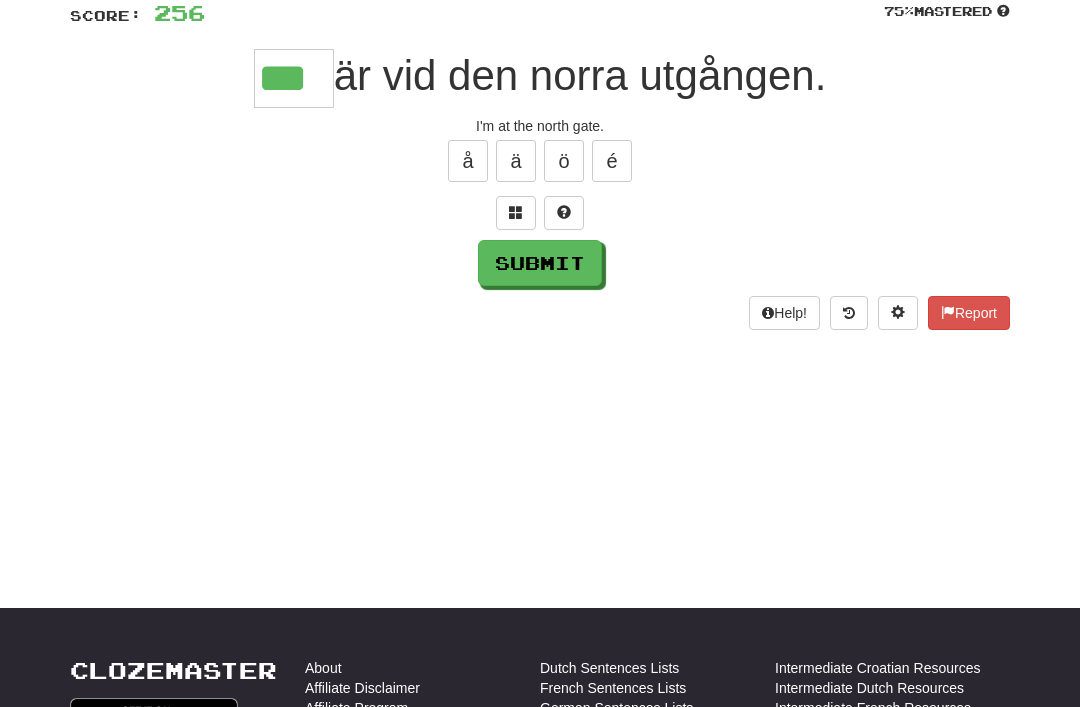 click on "Submit" at bounding box center [540, 263] 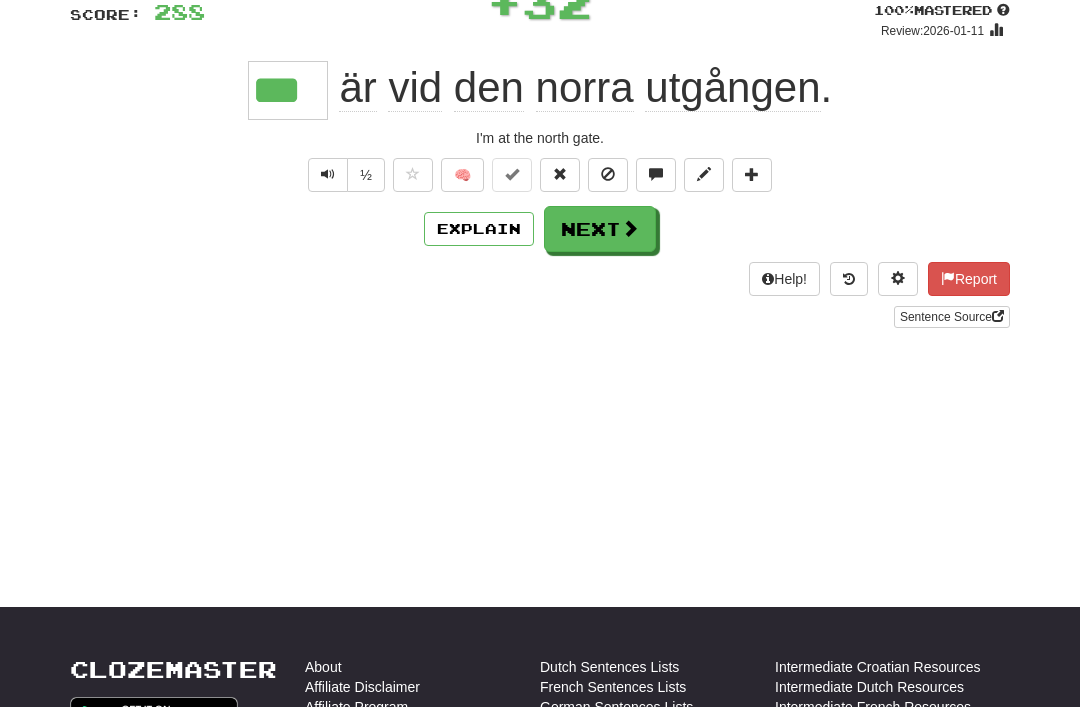 click on "Next" at bounding box center [600, 229] 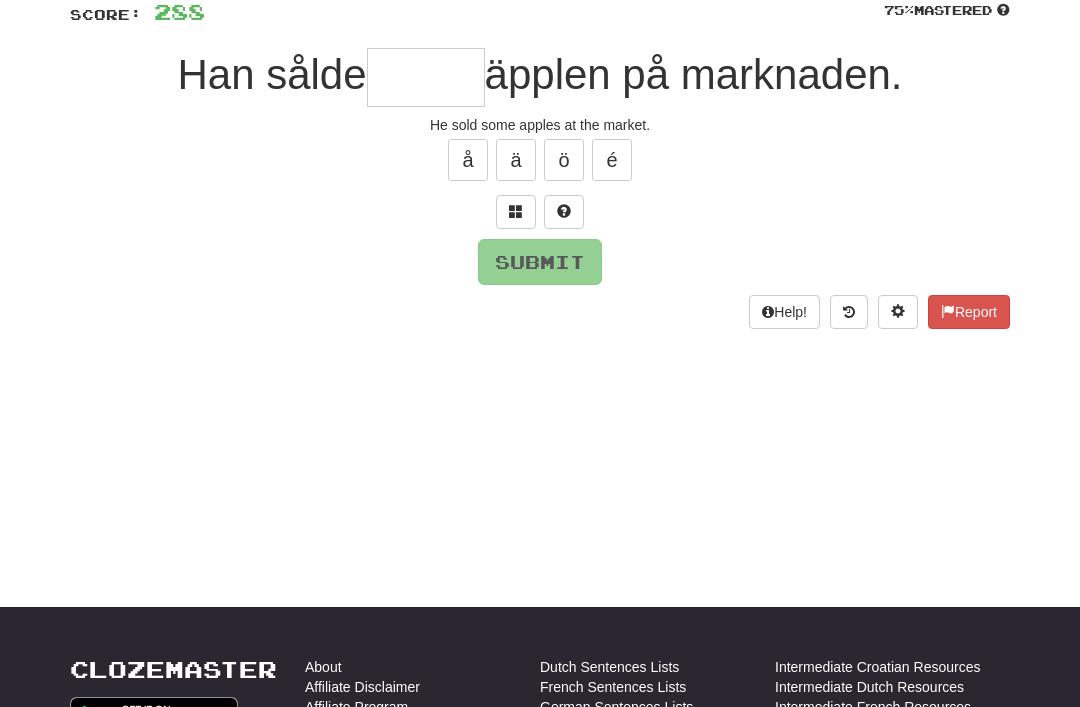 scroll, scrollTop: 149, scrollLeft: 0, axis: vertical 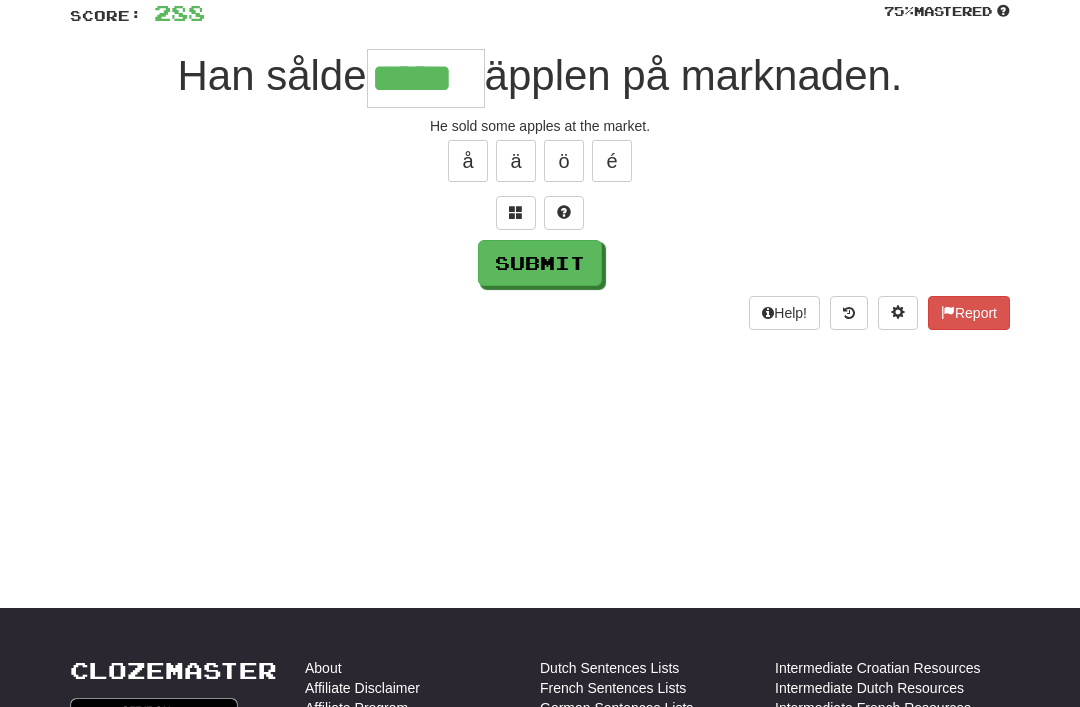 type on "*****" 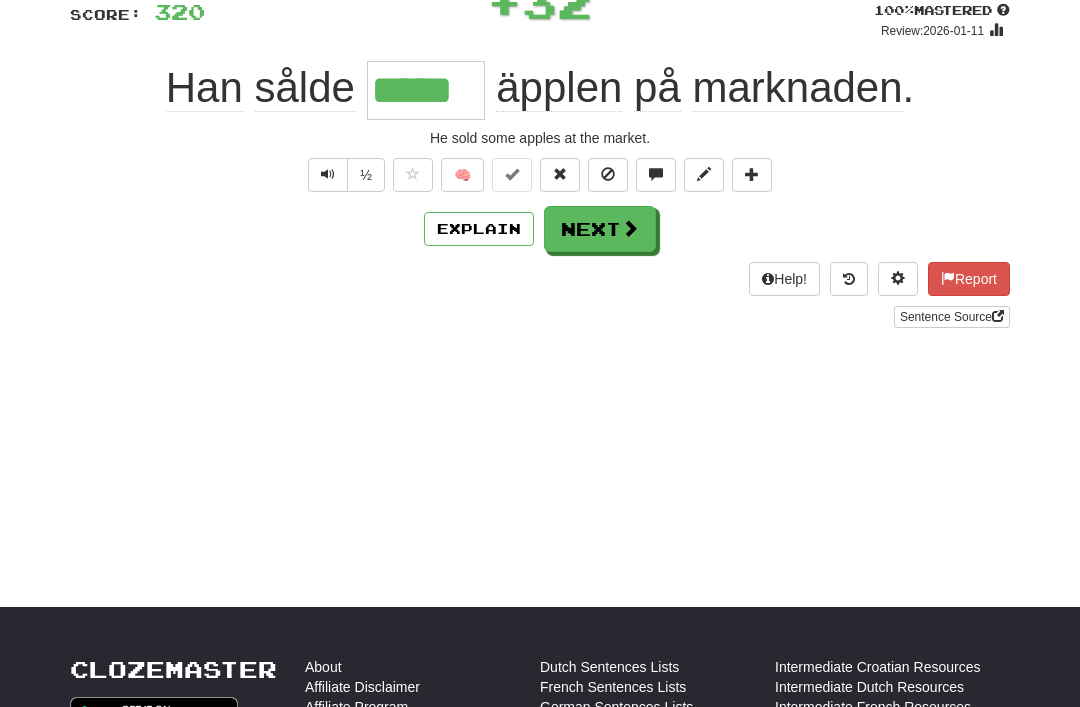 click on "Next" at bounding box center [600, 229] 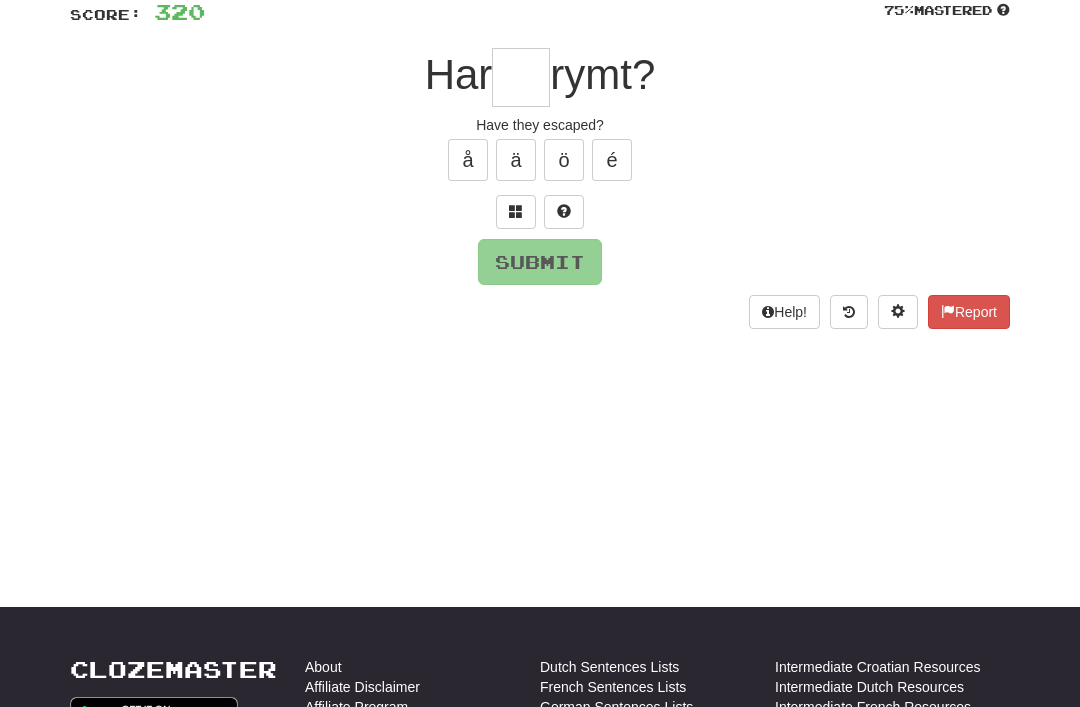 scroll, scrollTop: 149, scrollLeft: 0, axis: vertical 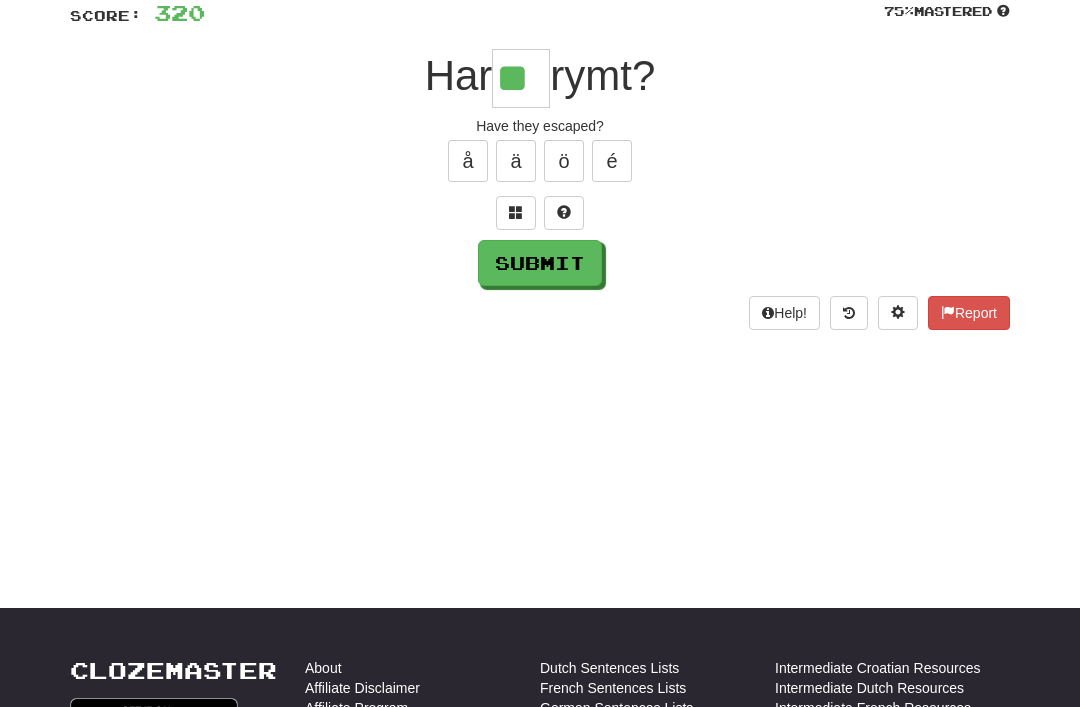 type on "**" 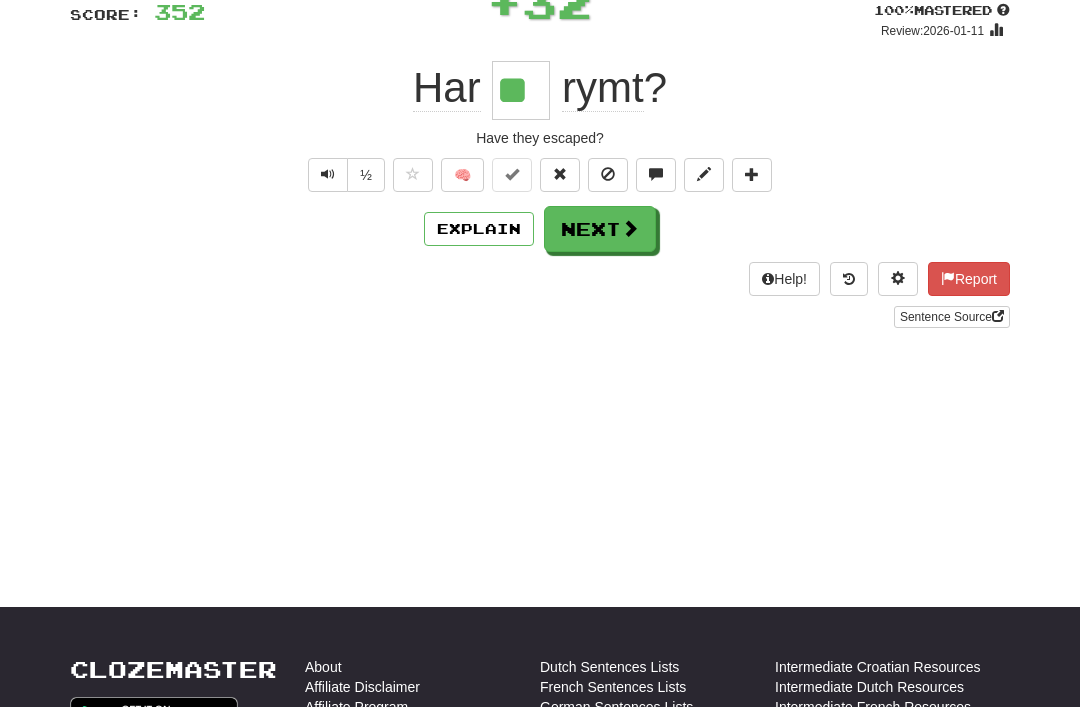 click at bounding box center (630, 228) 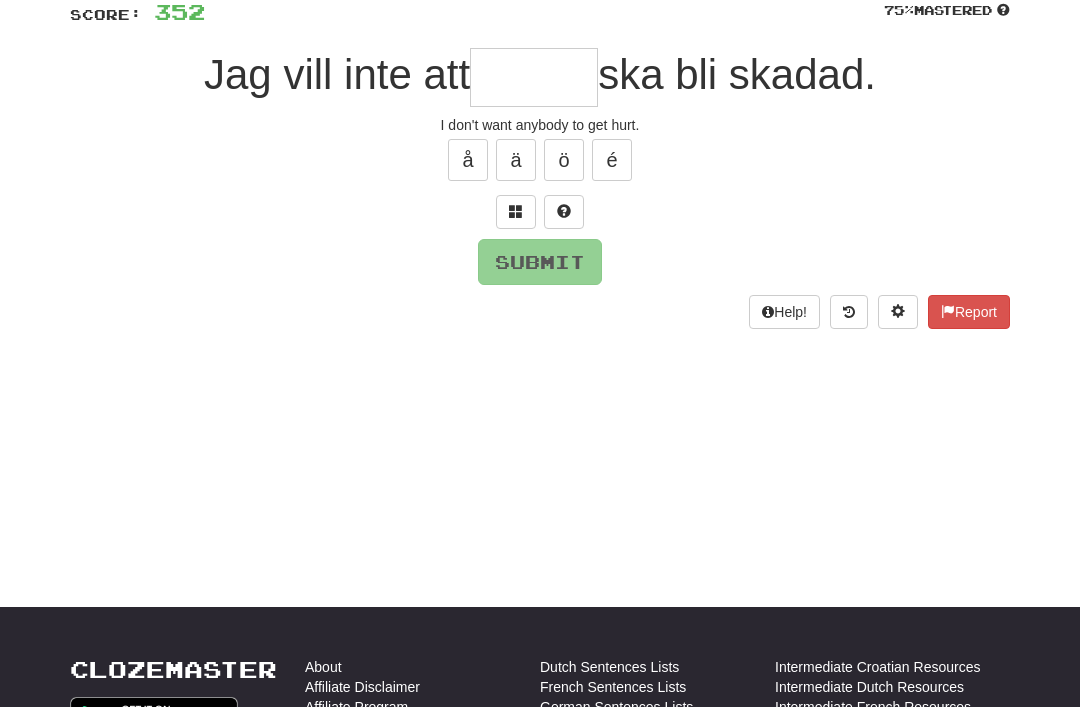 scroll, scrollTop: 149, scrollLeft: 0, axis: vertical 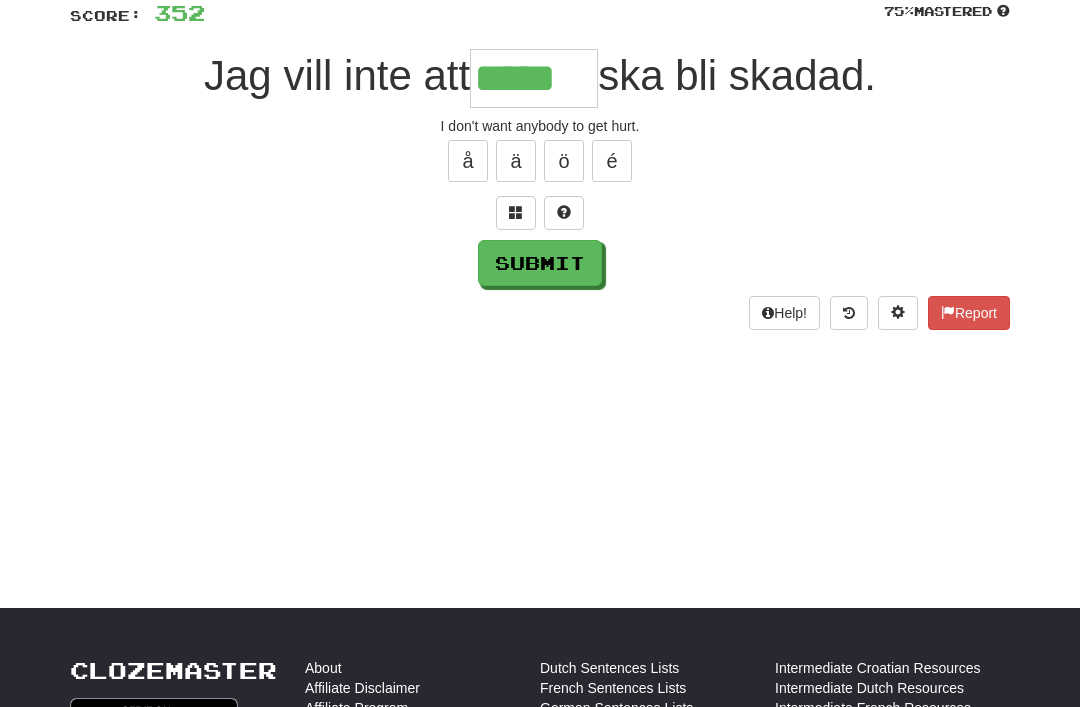 type on "*****" 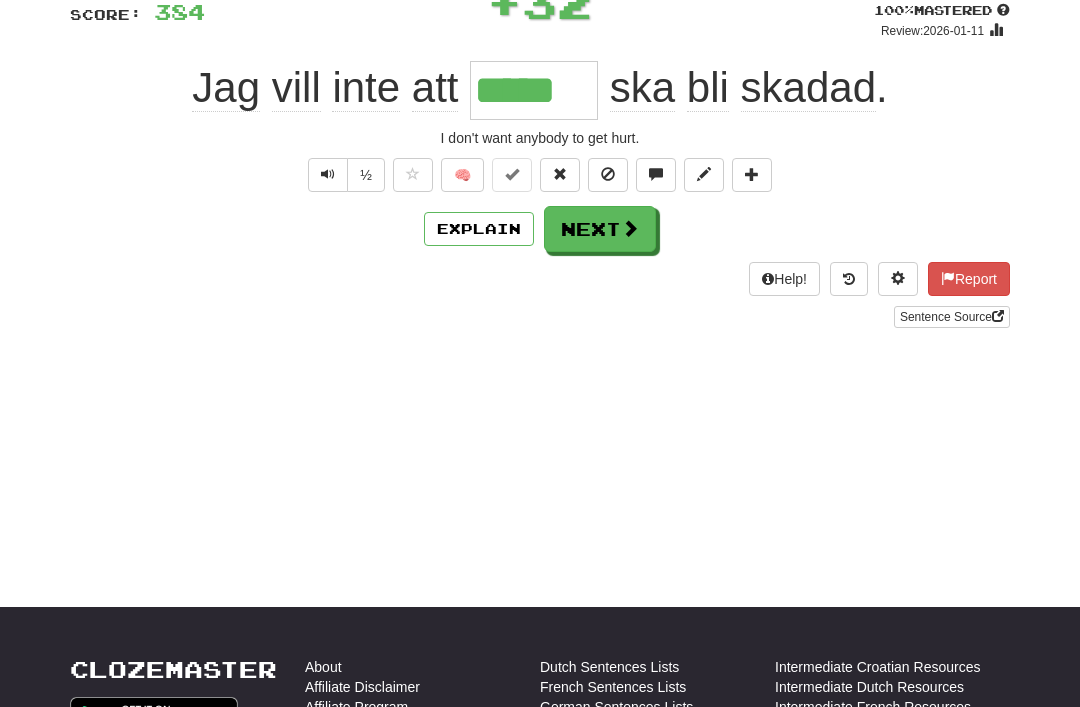 click on "Next" at bounding box center [600, 229] 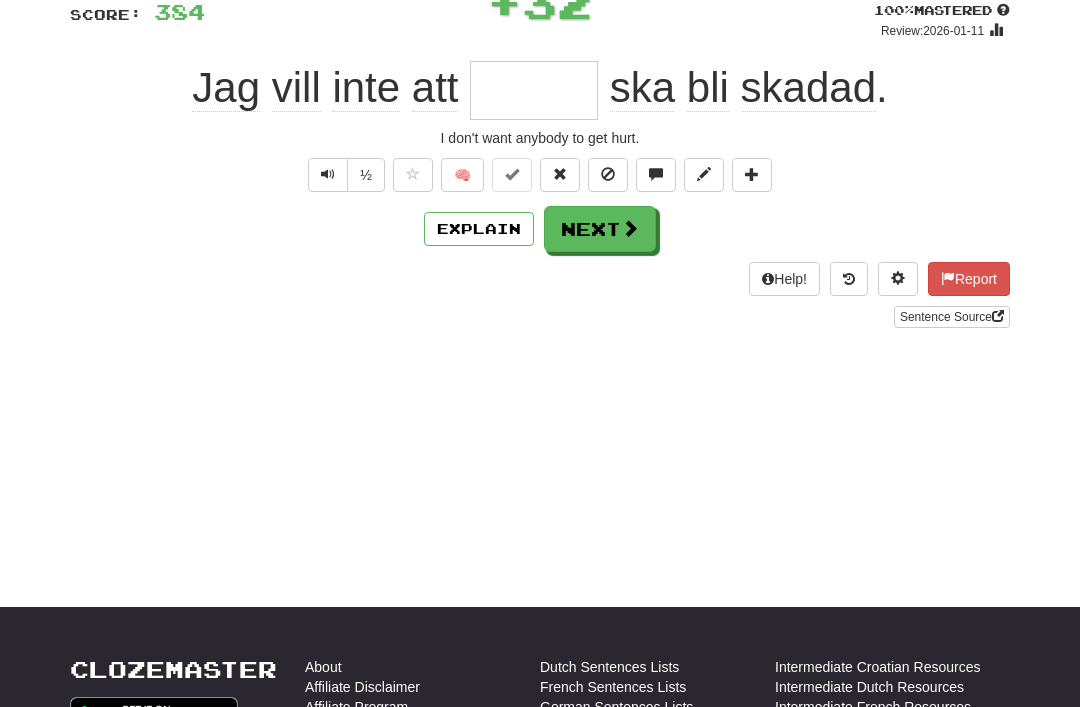 scroll, scrollTop: 149, scrollLeft: 0, axis: vertical 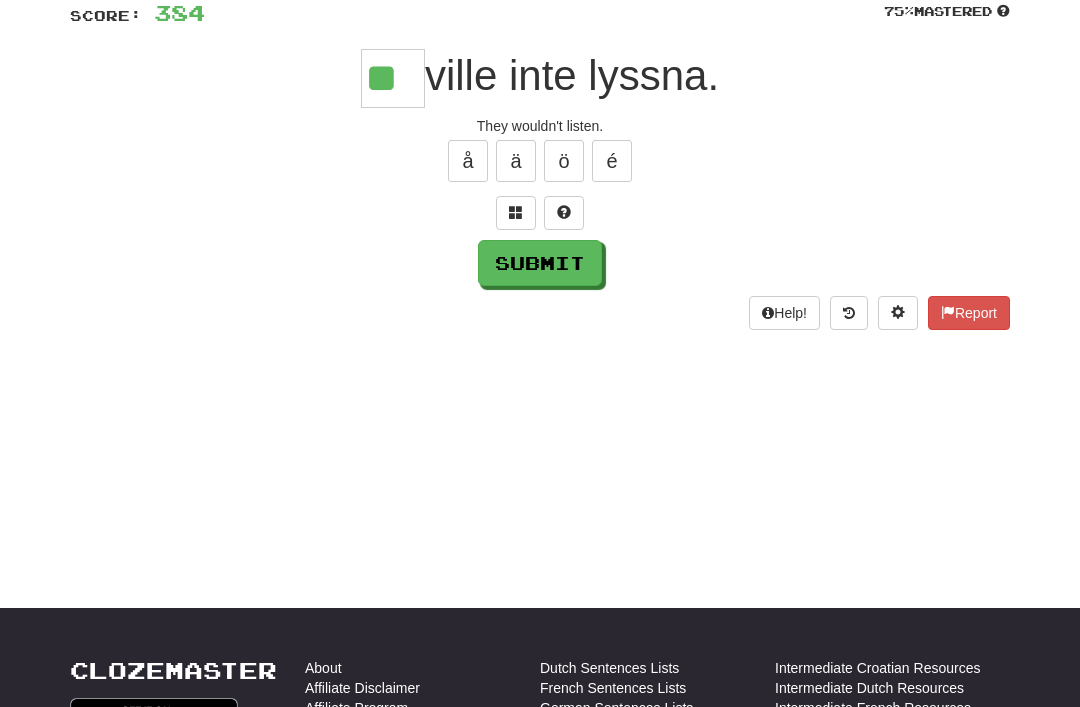 click on "Submit" at bounding box center [540, 263] 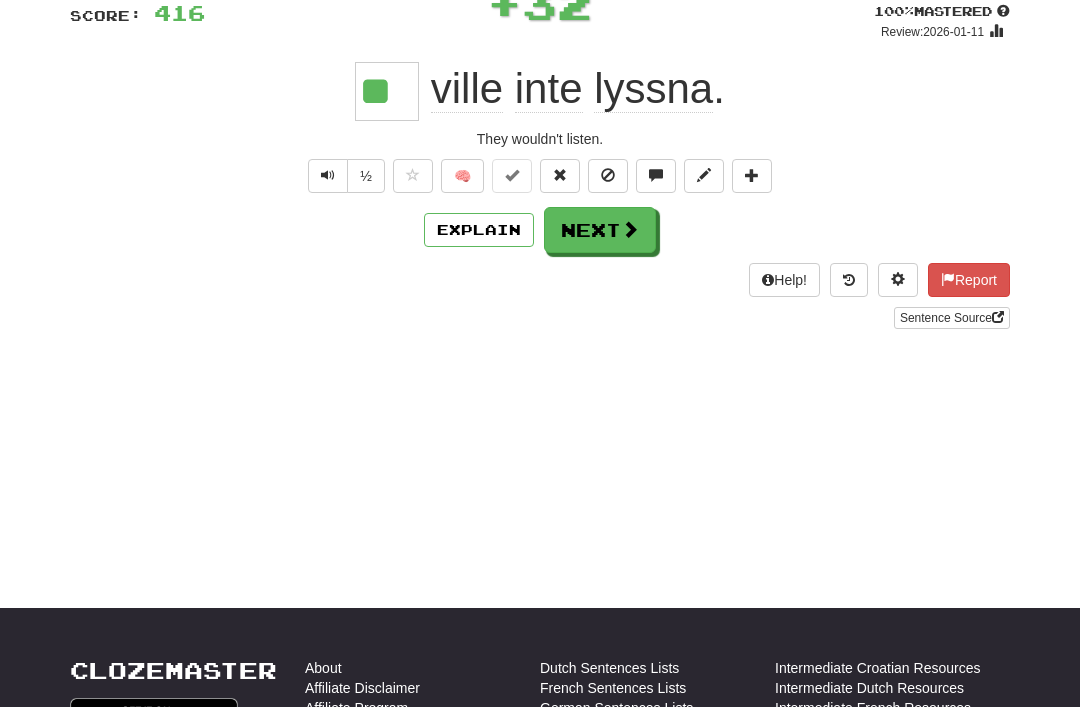 type on "**" 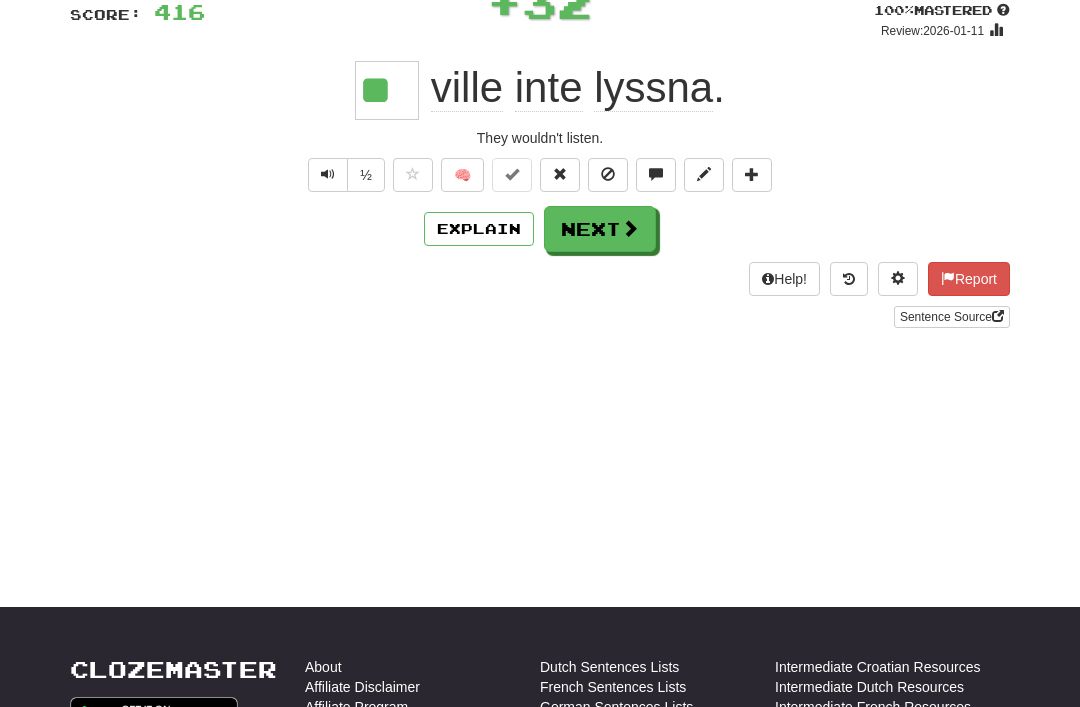 click on "Next" at bounding box center [600, 229] 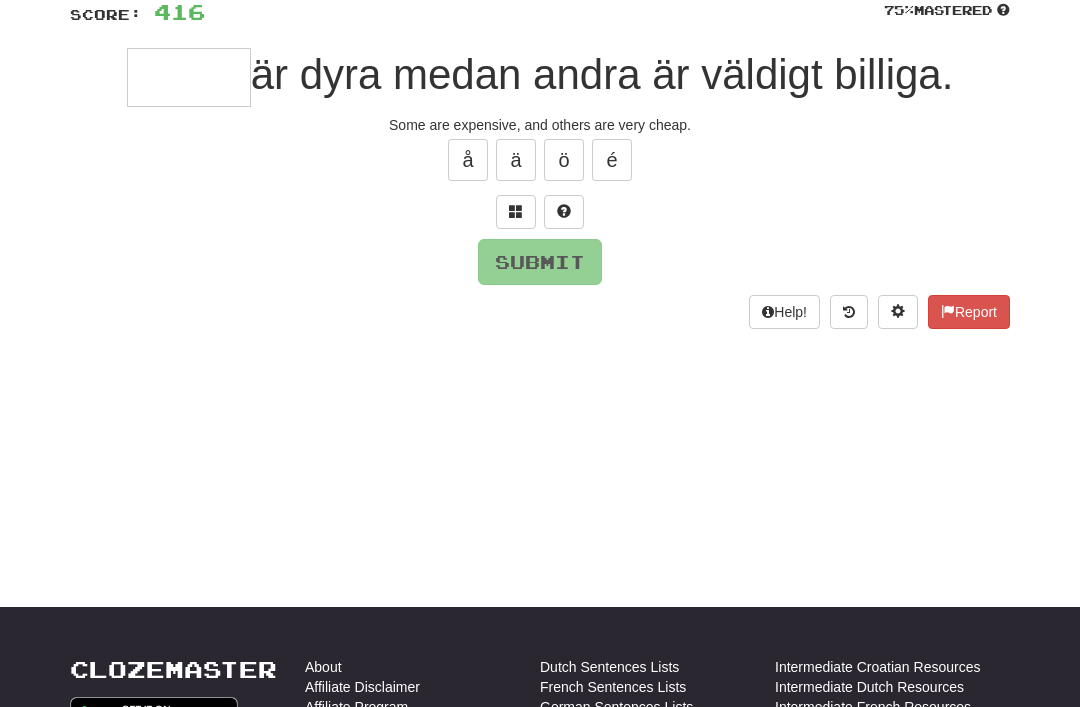 scroll, scrollTop: 149, scrollLeft: 0, axis: vertical 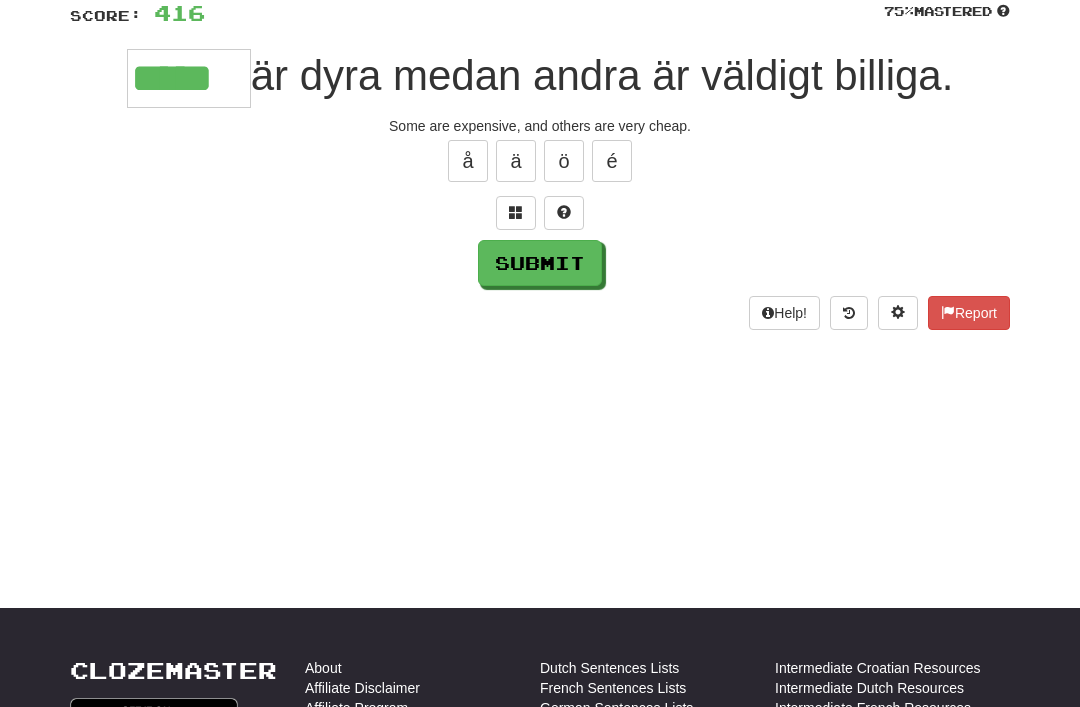 click on "Submit" at bounding box center [540, 263] 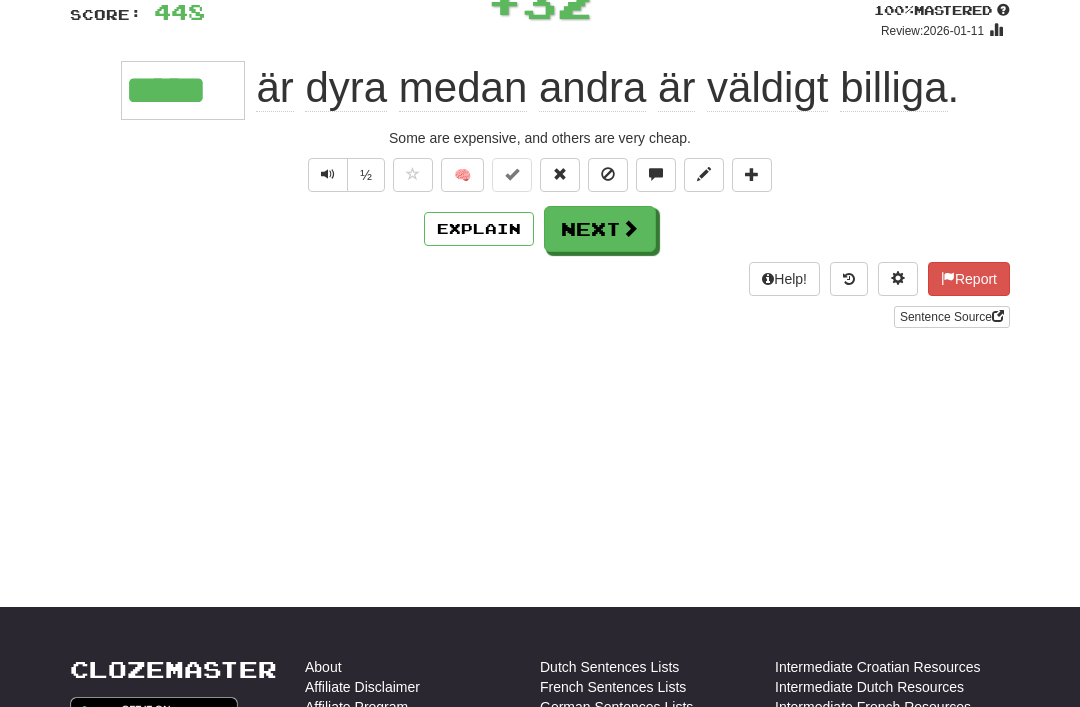 click on "Next" at bounding box center [600, 229] 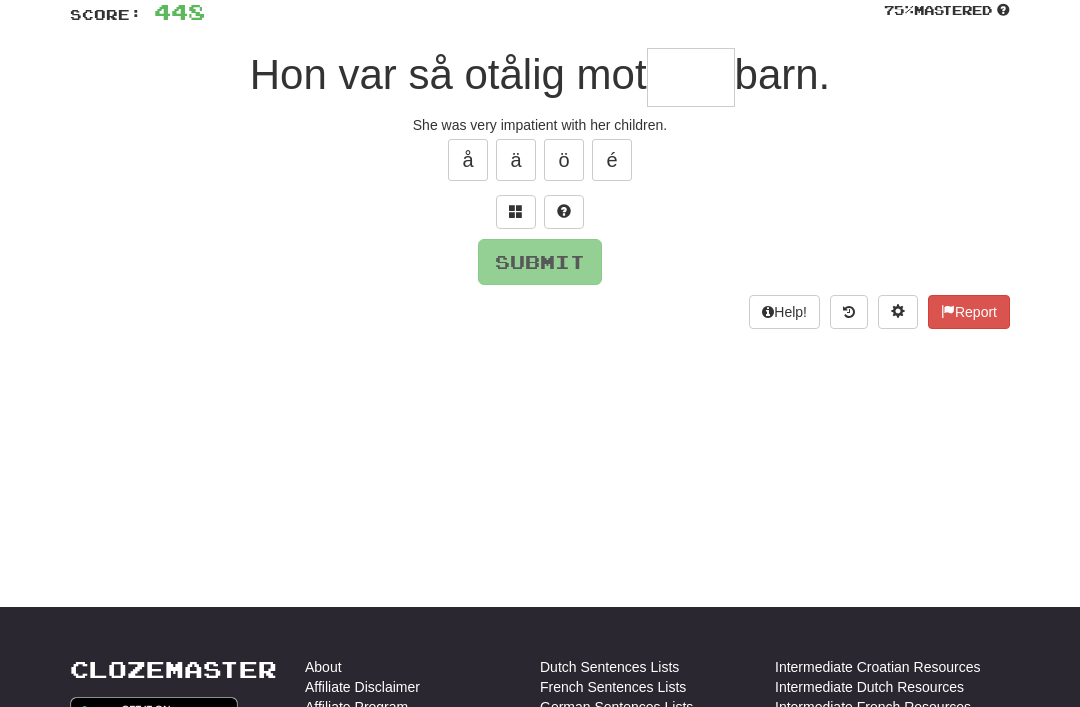 scroll, scrollTop: 149, scrollLeft: 0, axis: vertical 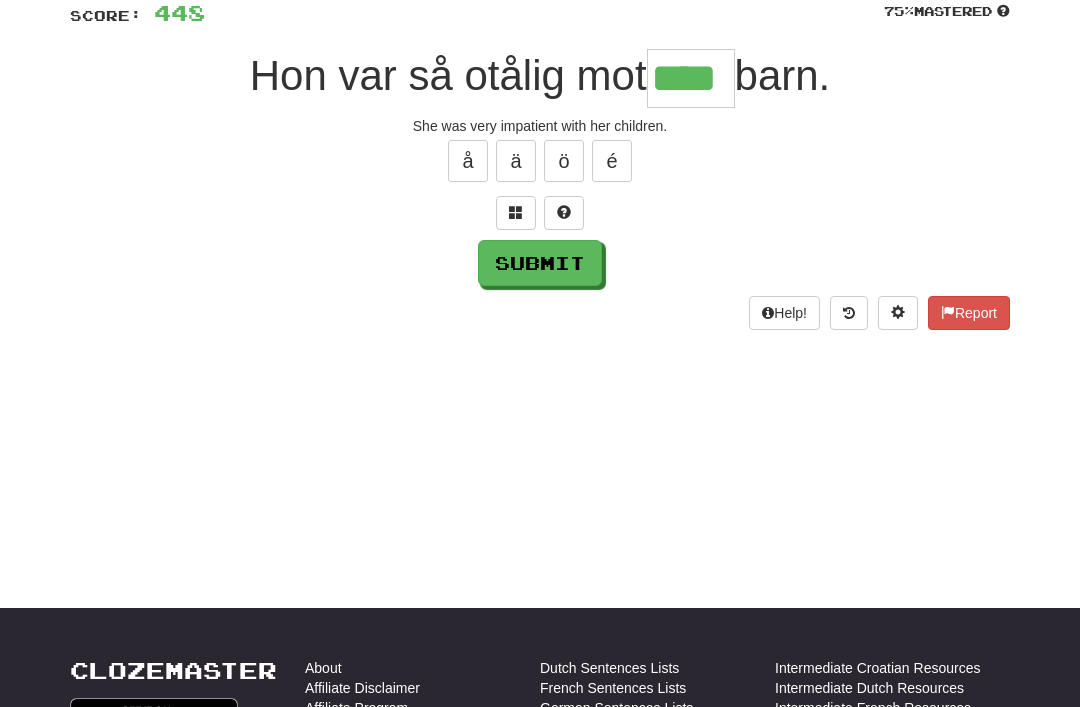 type on "****" 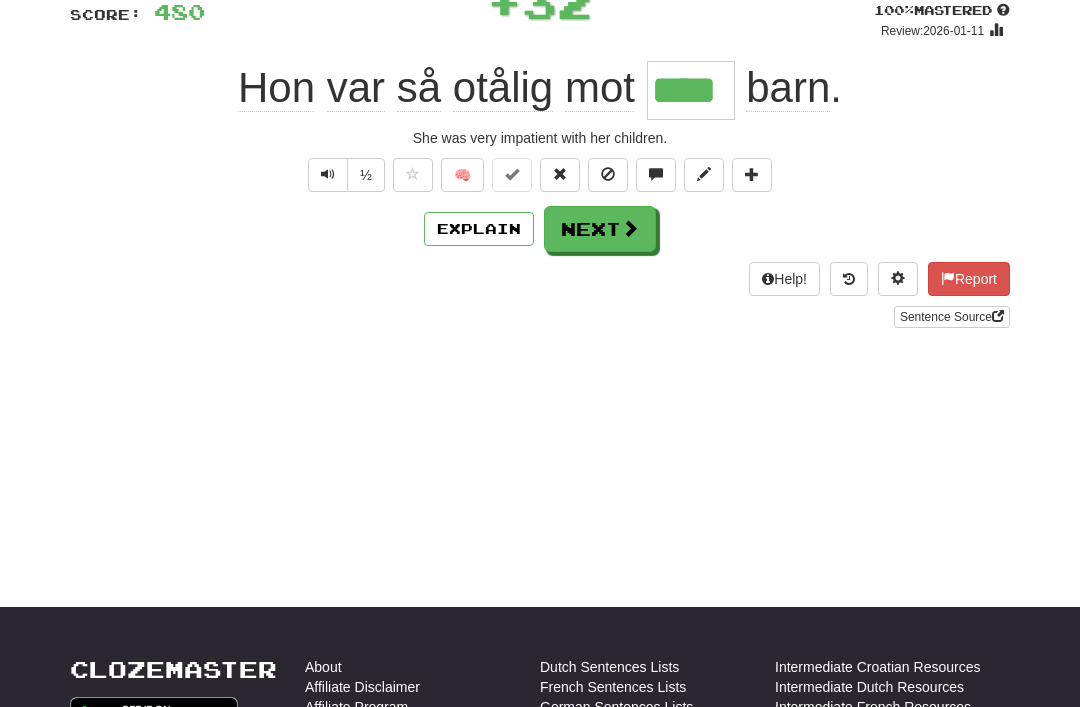 click on "Next" at bounding box center (600, 229) 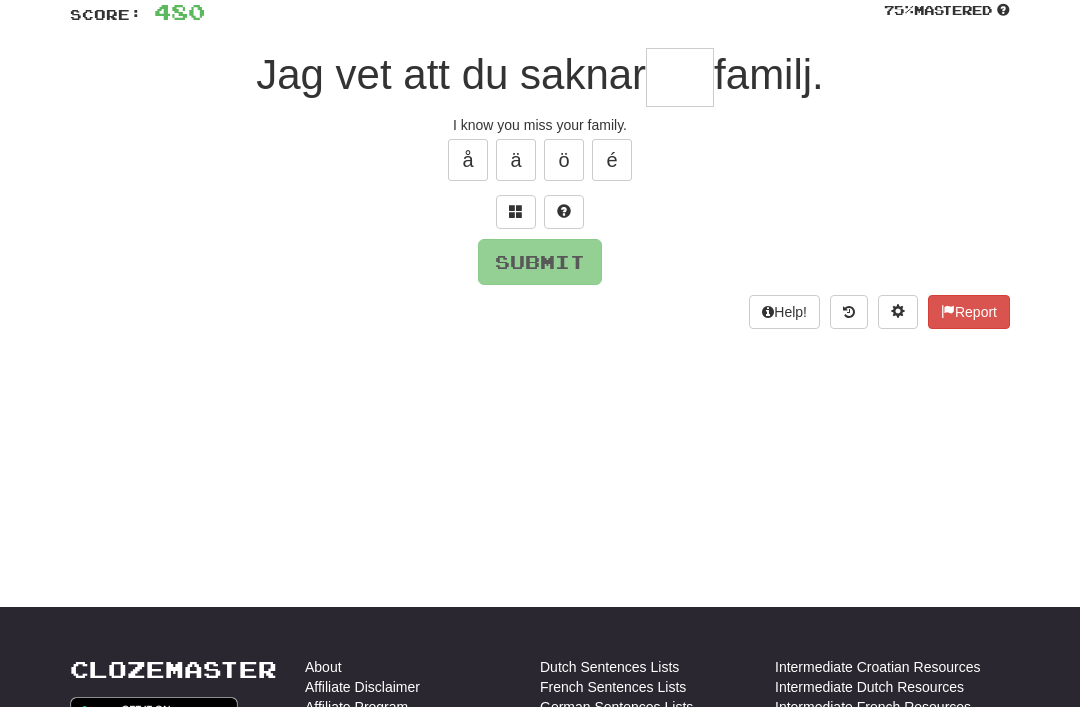 scroll, scrollTop: 149, scrollLeft: 0, axis: vertical 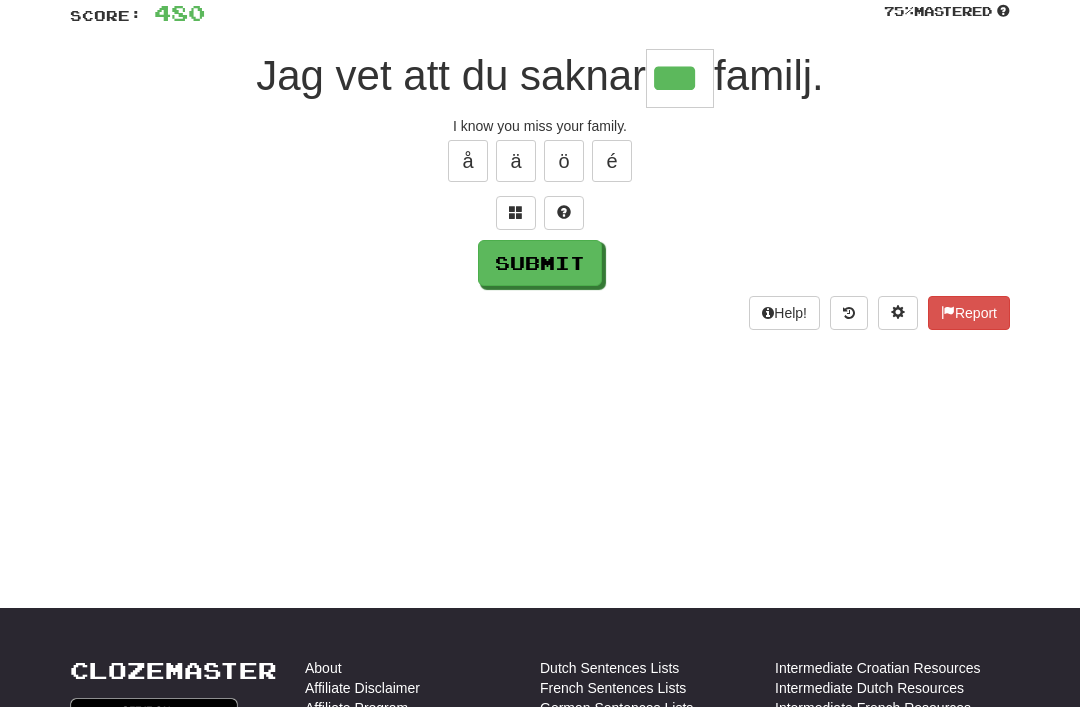 type on "***" 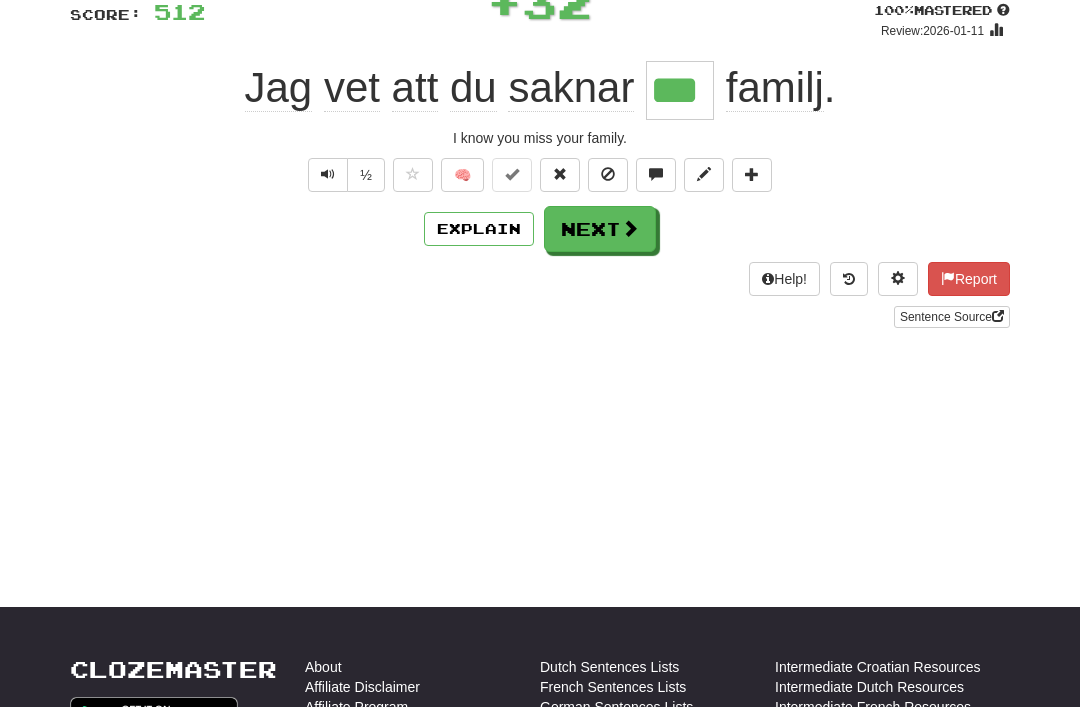 click on "Next" at bounding box center (600, 229) 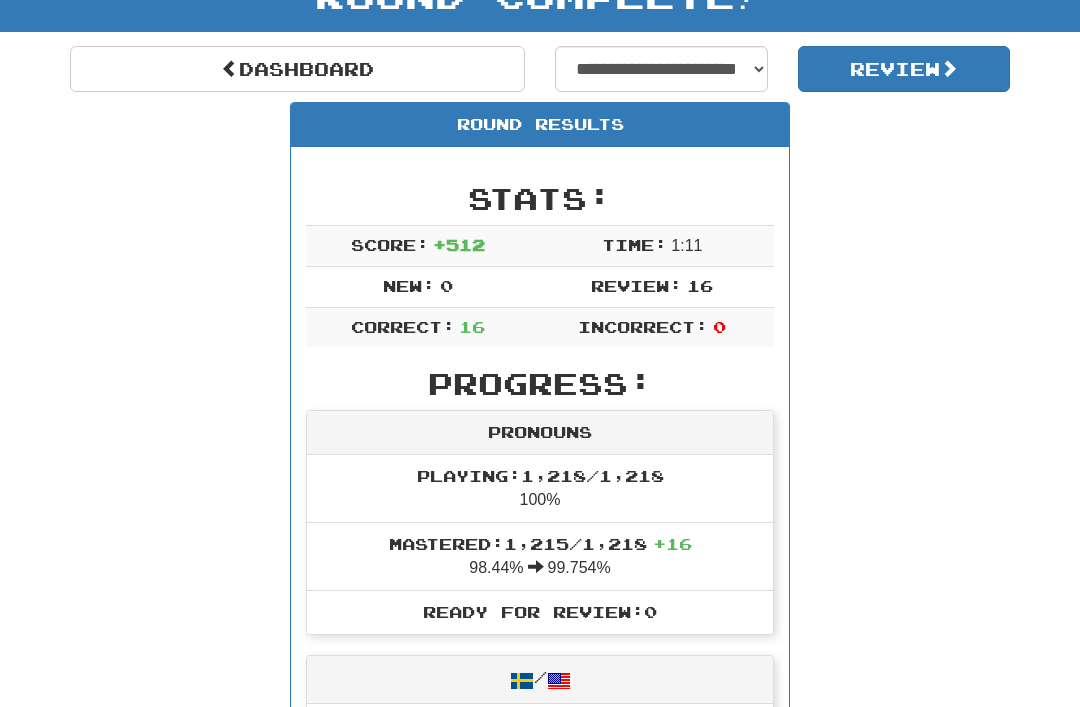 click on "Dashboard" at bounding box center [297, 69] 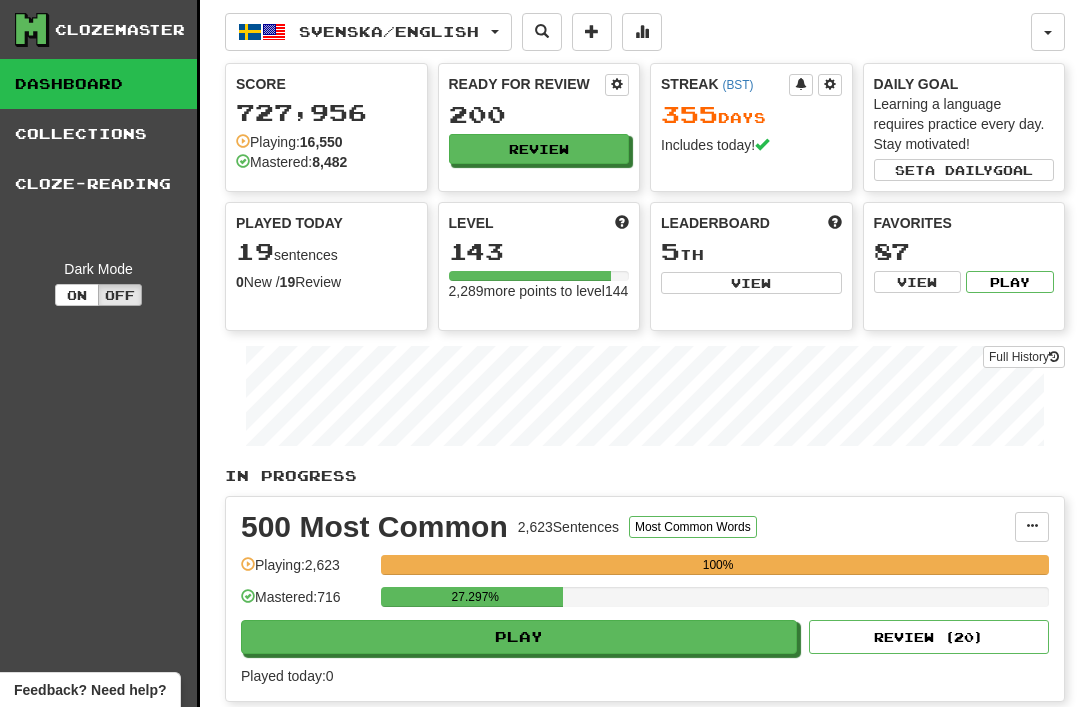 scroll, scrollTop: 0, scrollLeft: 0, axis: both 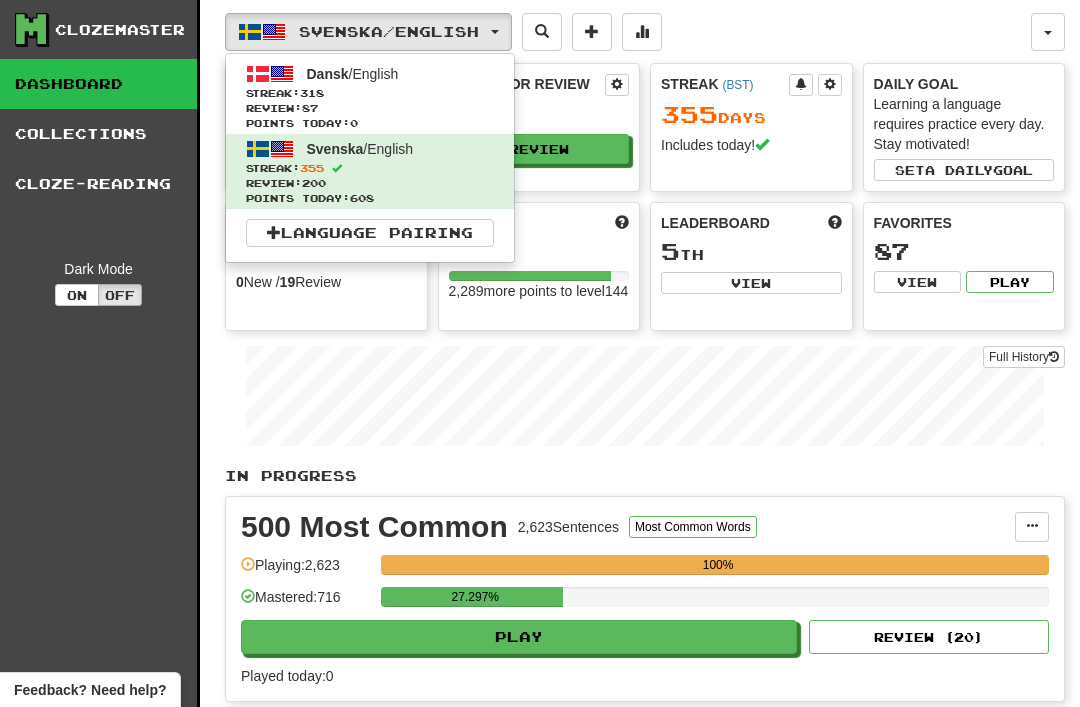 click on "Review:  87" at bounding box center [370, 108] 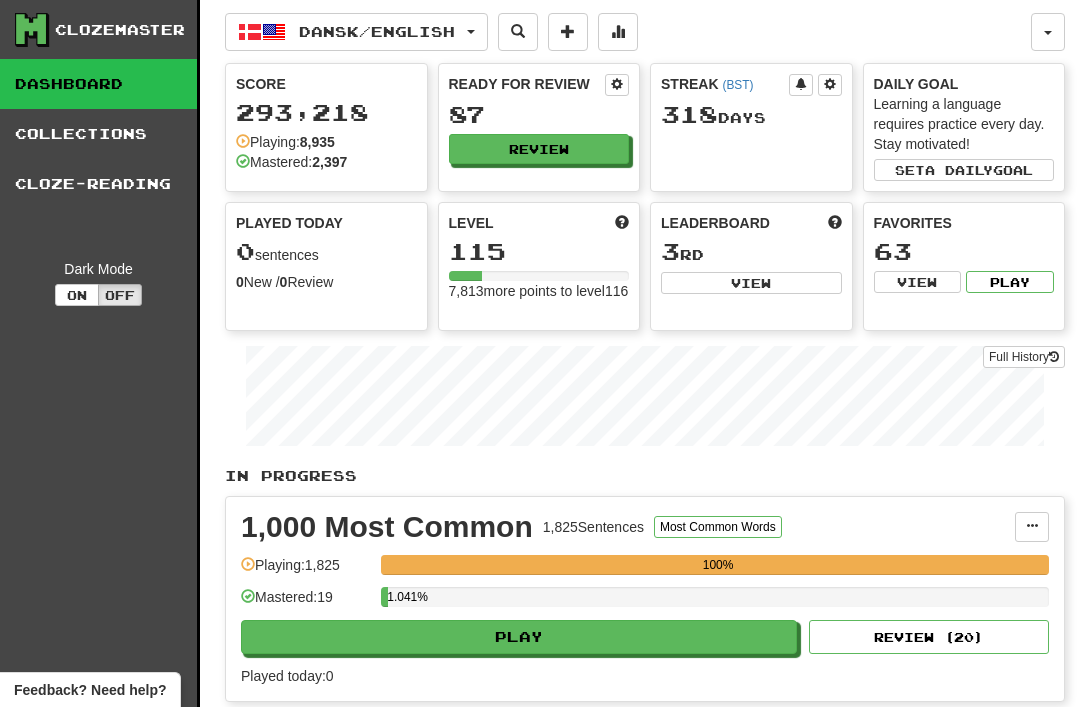 scroll, scrollTop: 0, scrollLeft: 0, axis: both 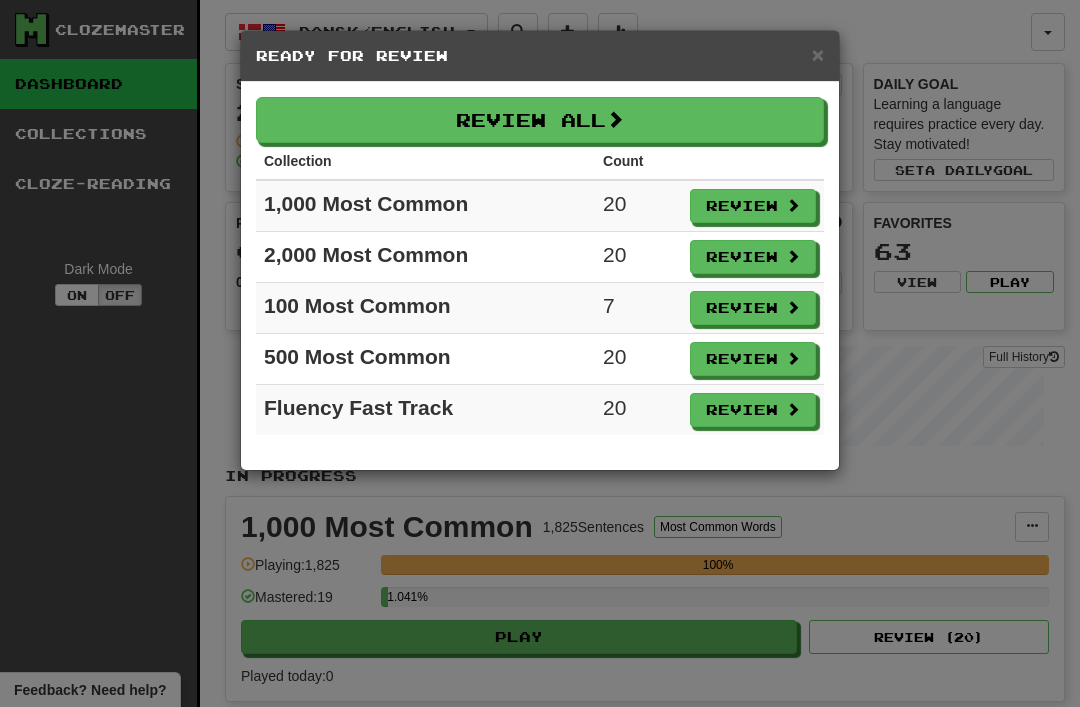 click on "Review" at bounding box center (753, 308) 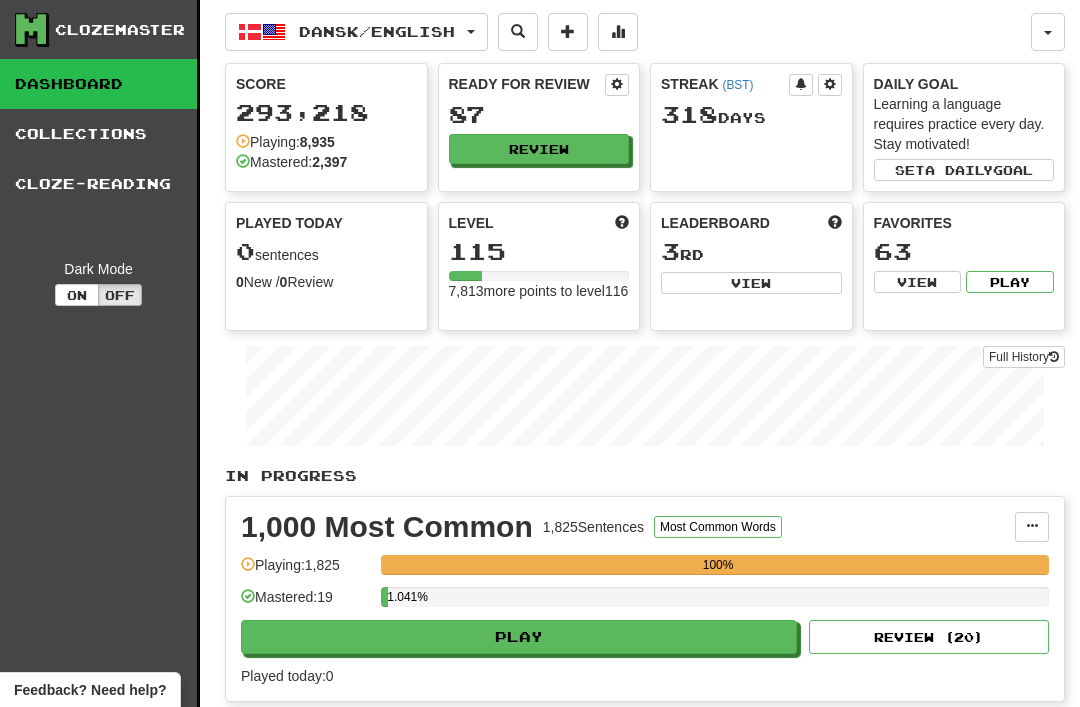 select on "**" 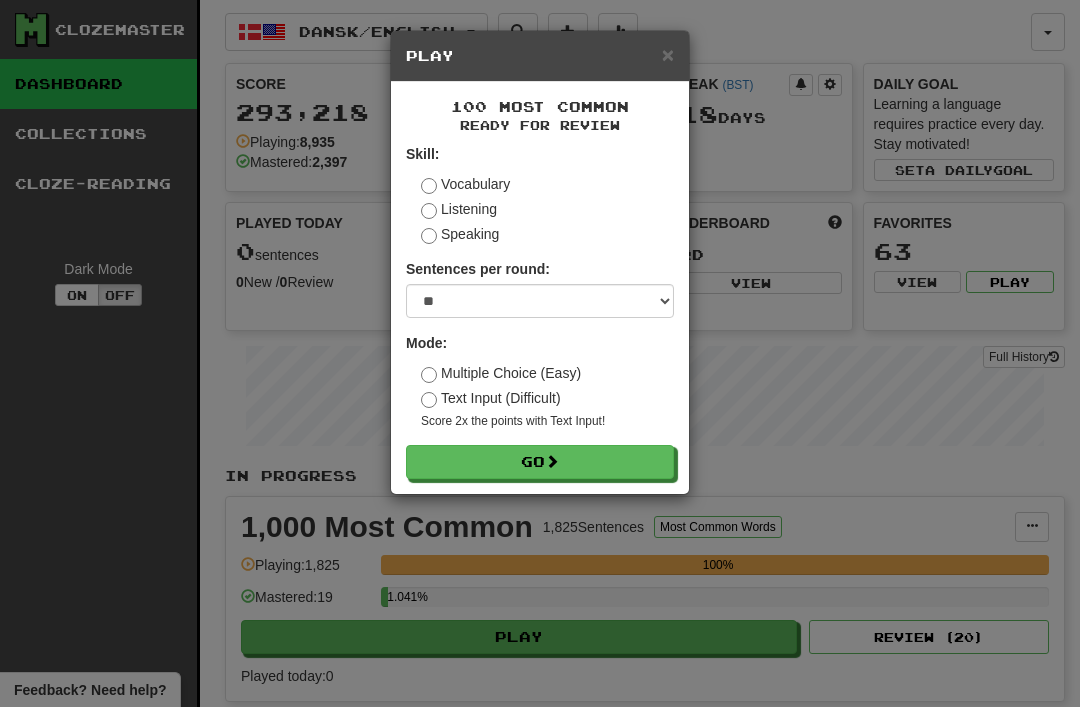click at bounding box center [552, 461] 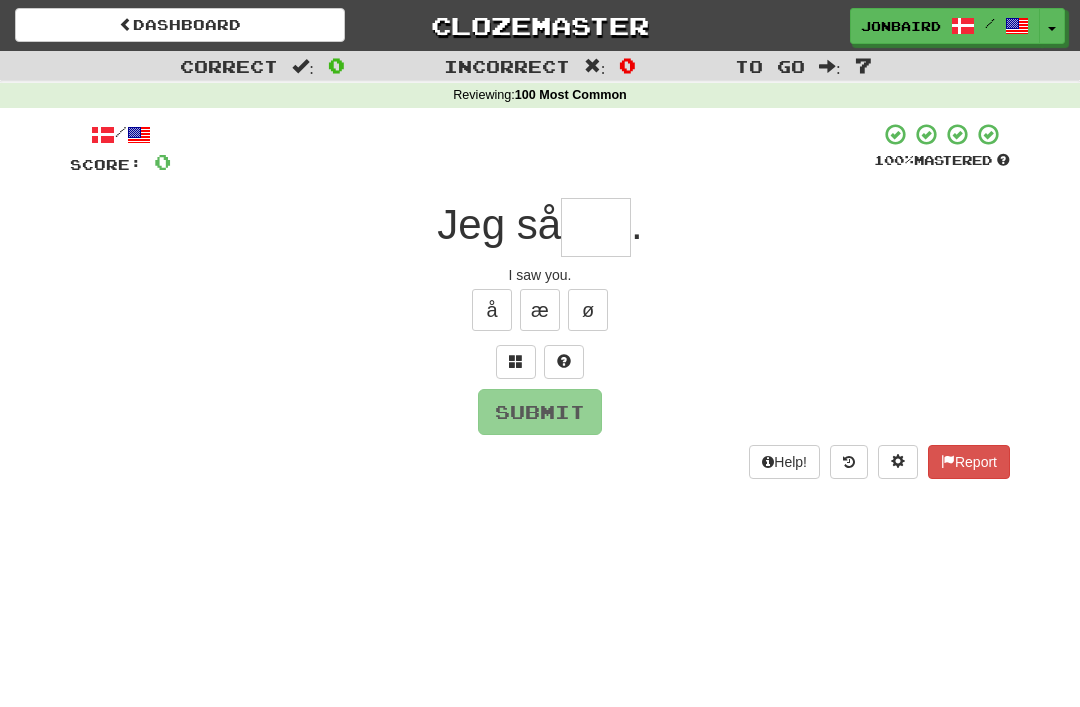 scroll, scrollTop: 0, scrollLeft: 0, axis: both 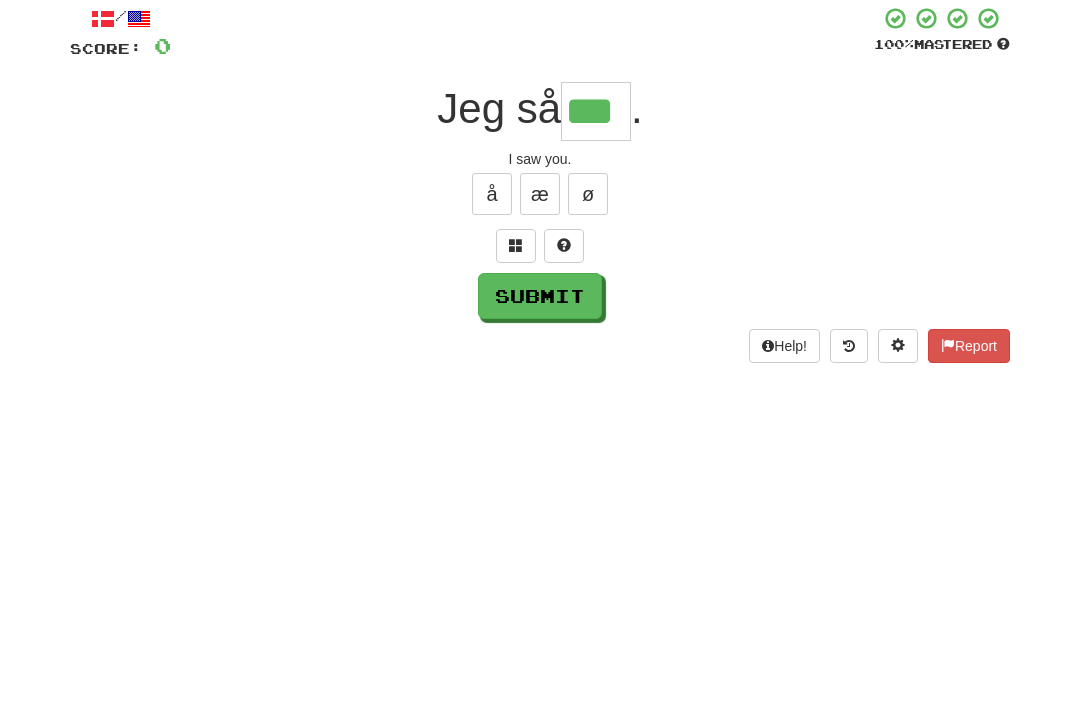 type on "***" 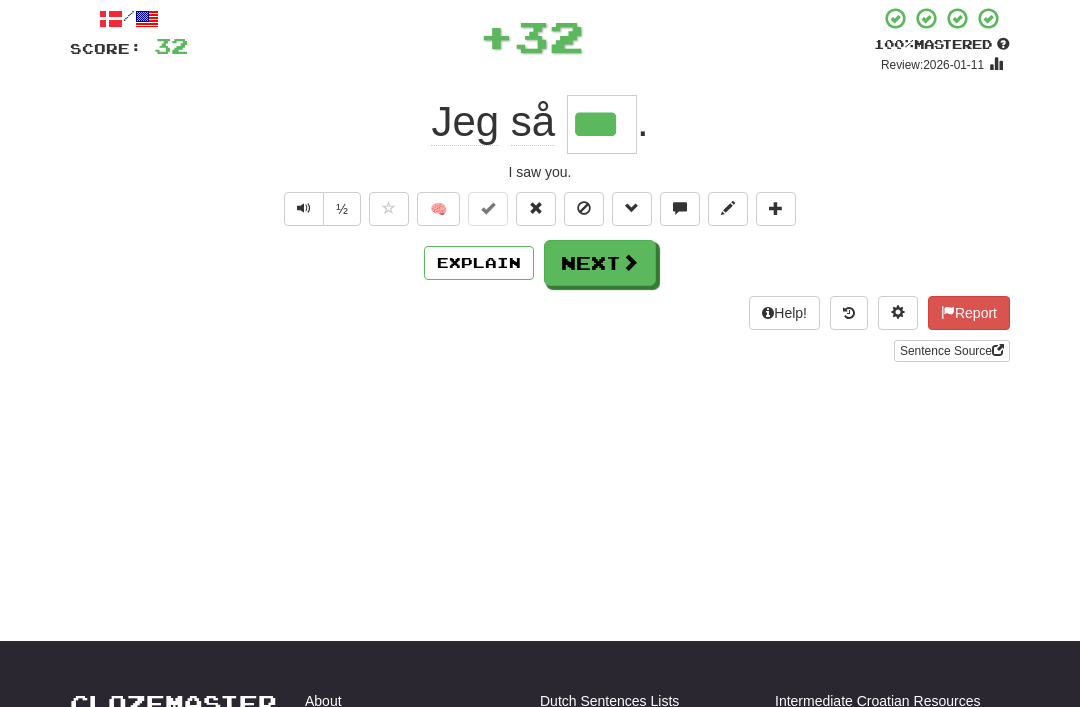 click at bounding box center [630, 262] 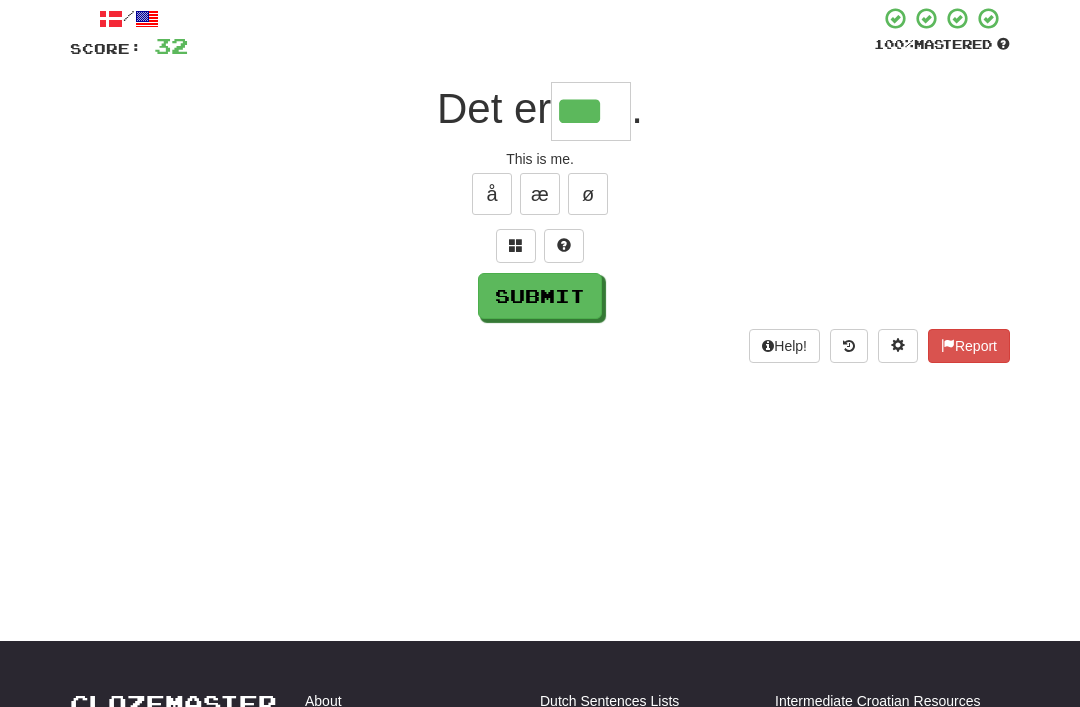 type on "***" 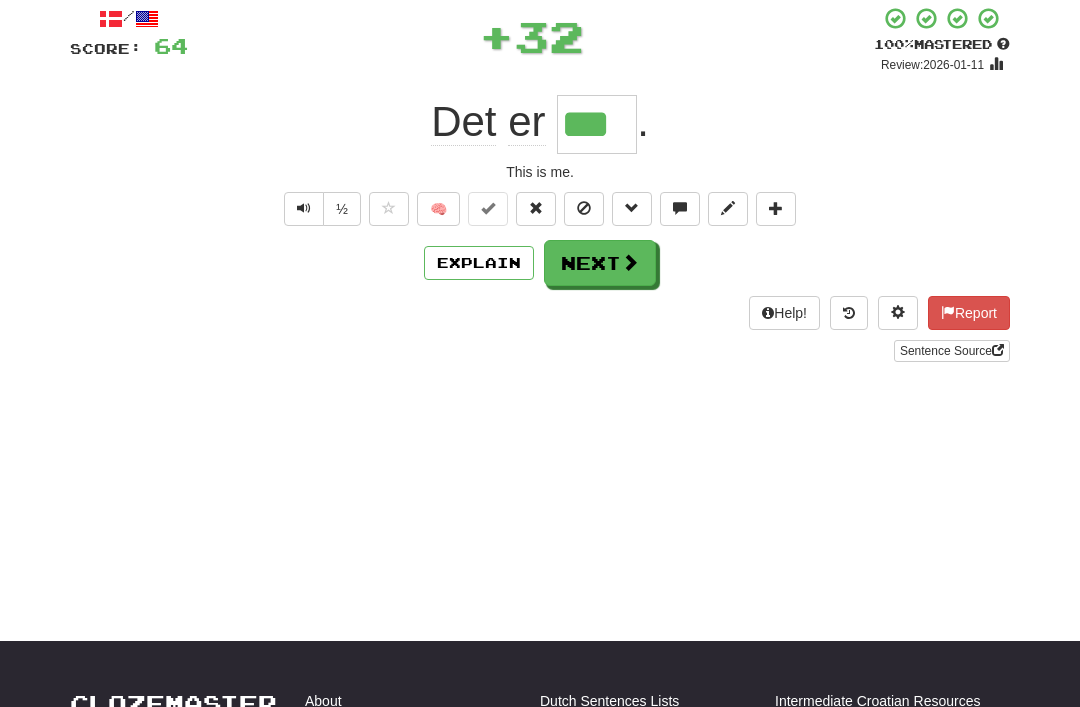 click on "Next" at bounding box center (600, 263) 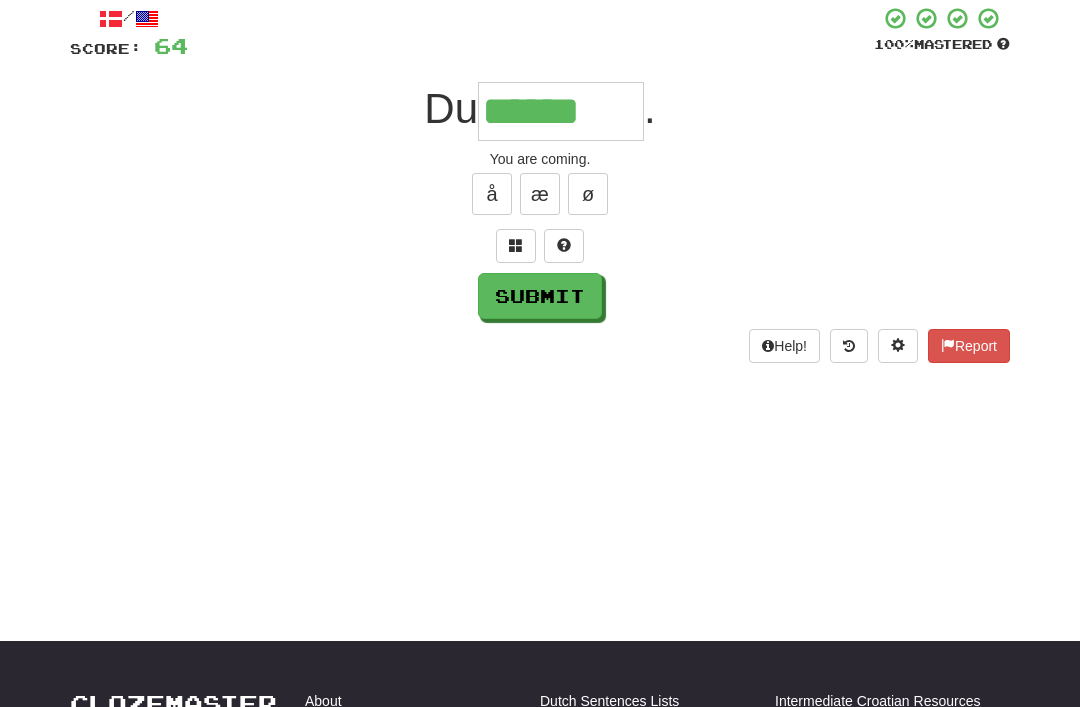 type on "******" 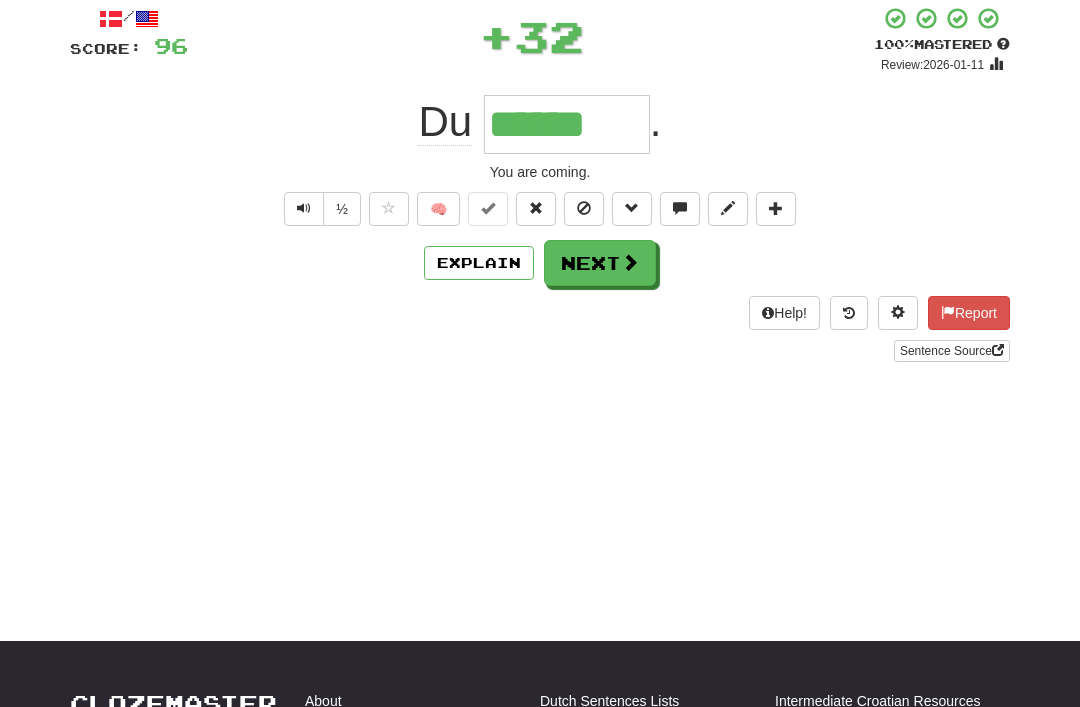 click on "Next" at bounding box center (600, 263) 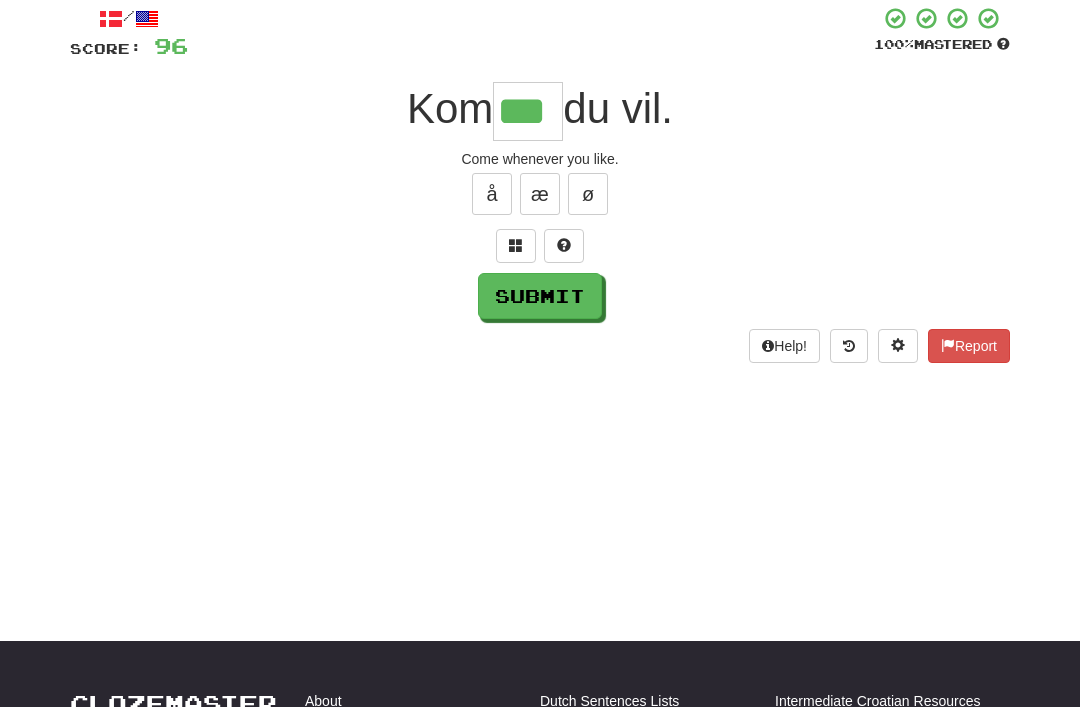 type on "***" 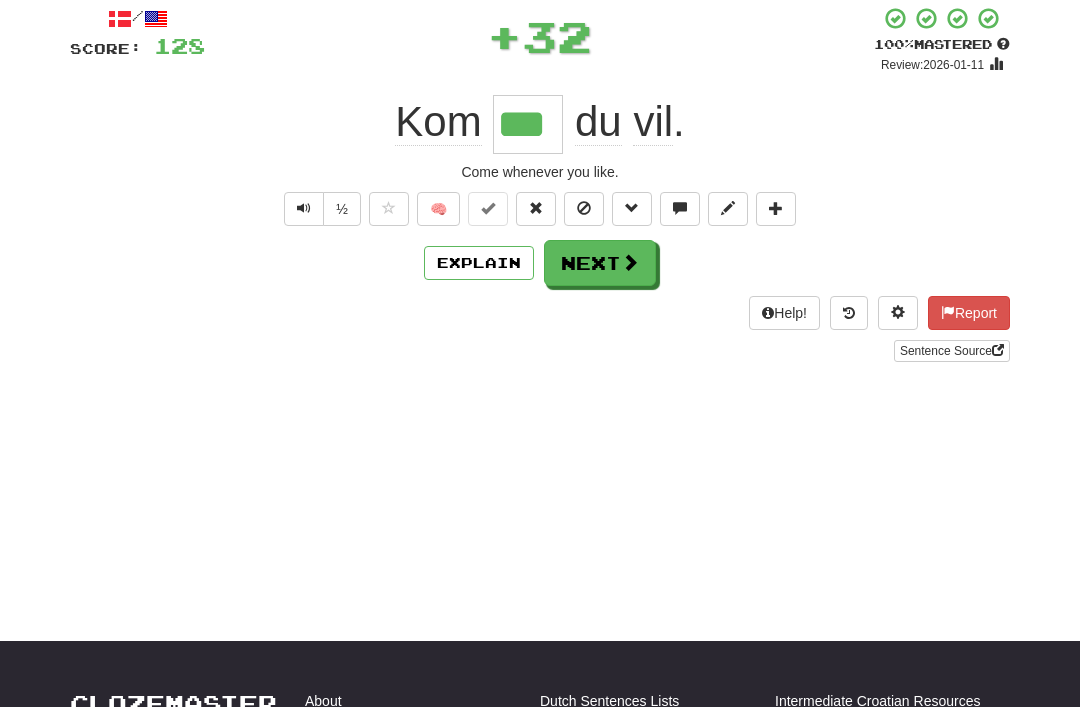 click on "Next" at bounding box center [600, 263] 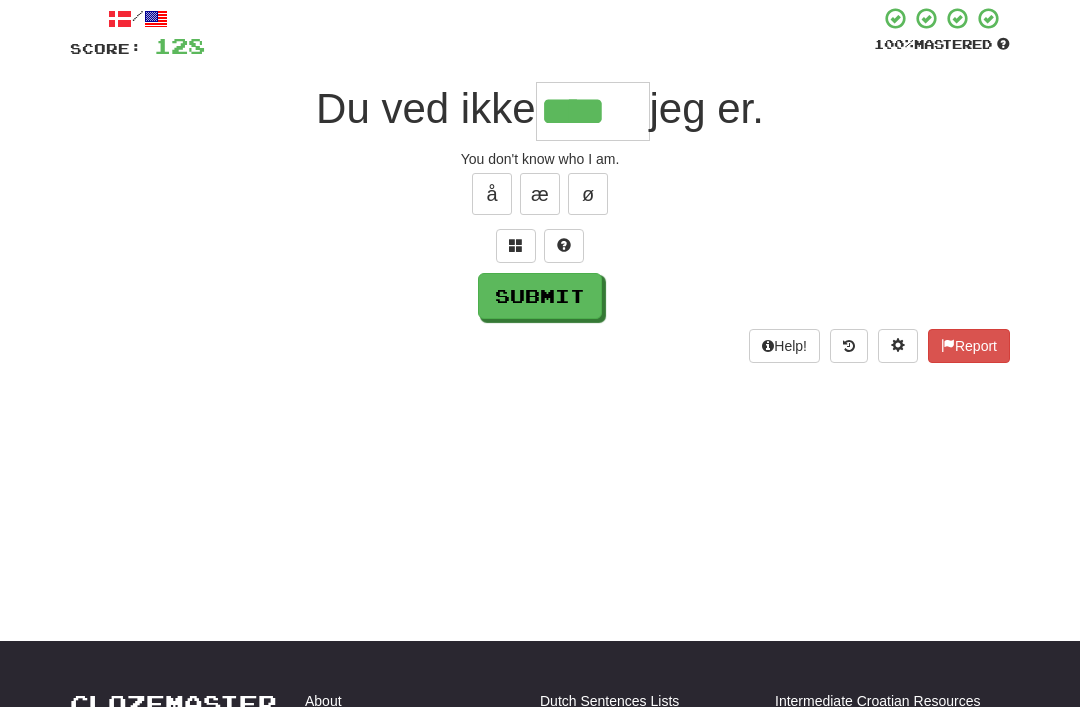 type on "****" 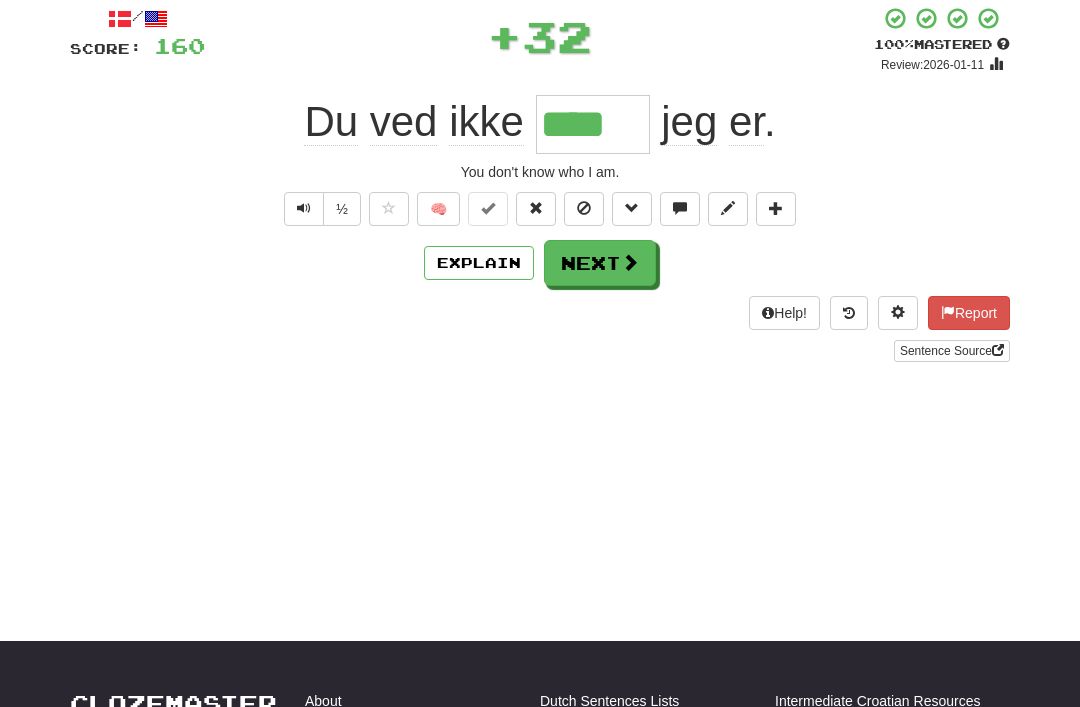 click on "Next" at bounding box center (600, 263) 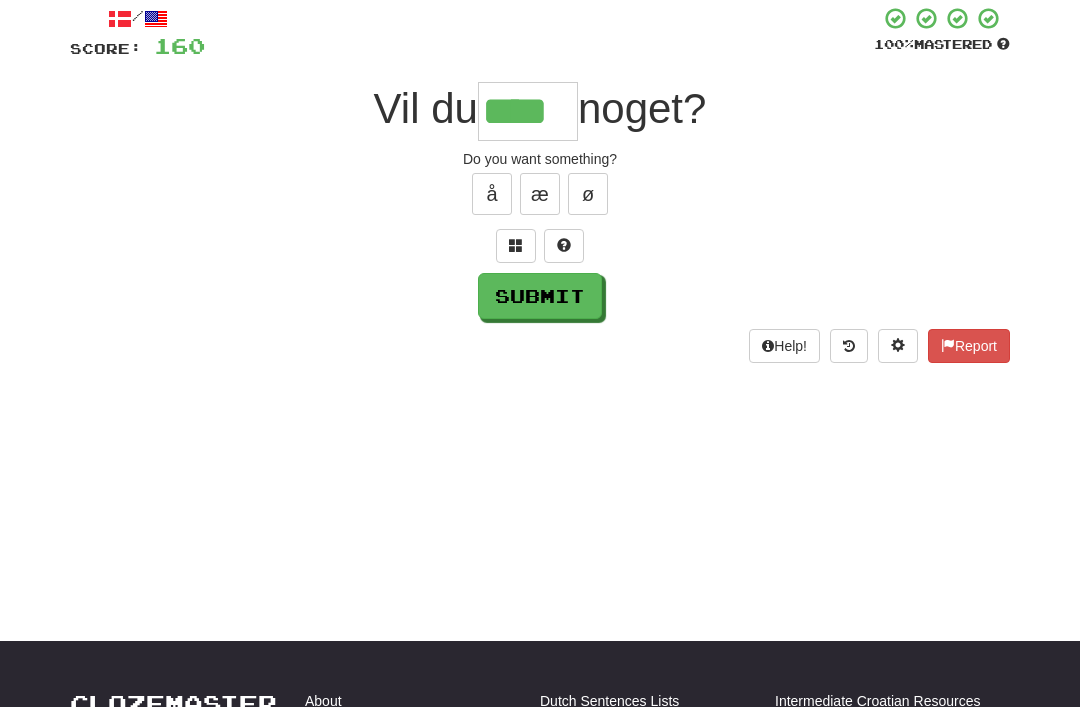 type on "****" 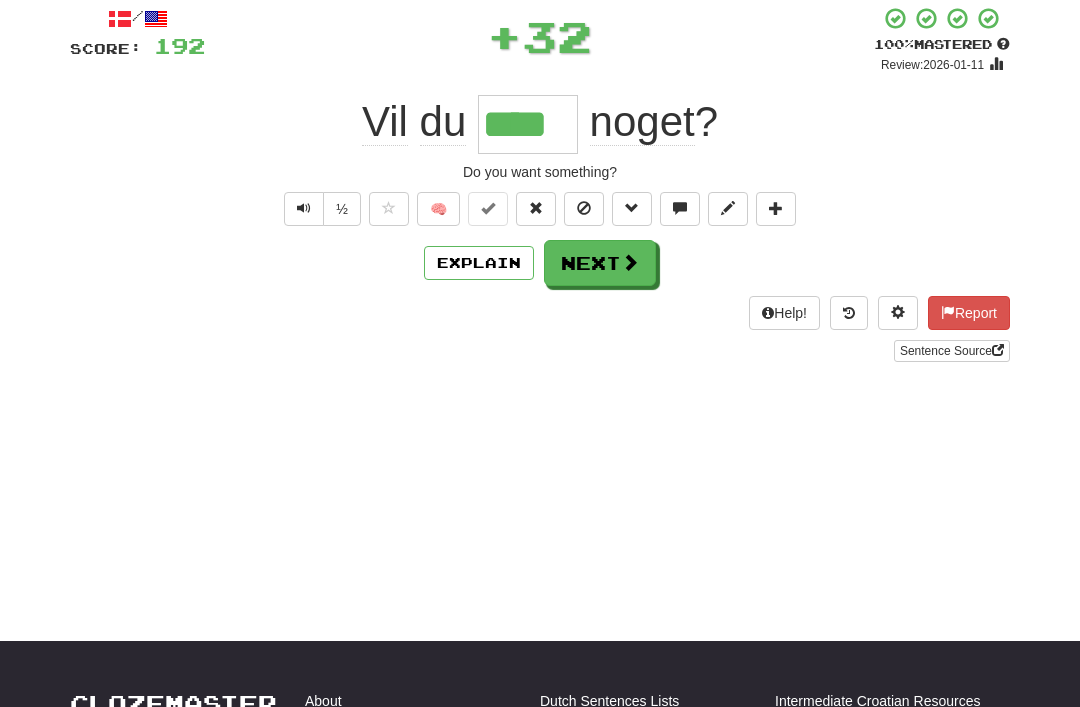 click on "Next" at bounding box center [600, 263] 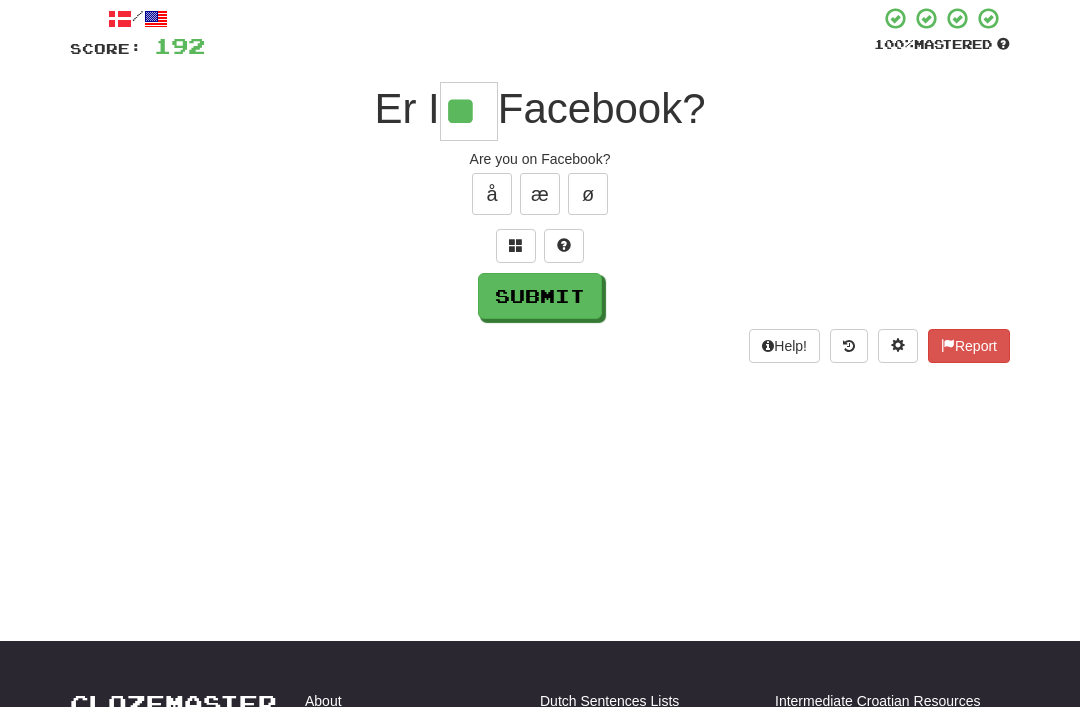 type on "**" 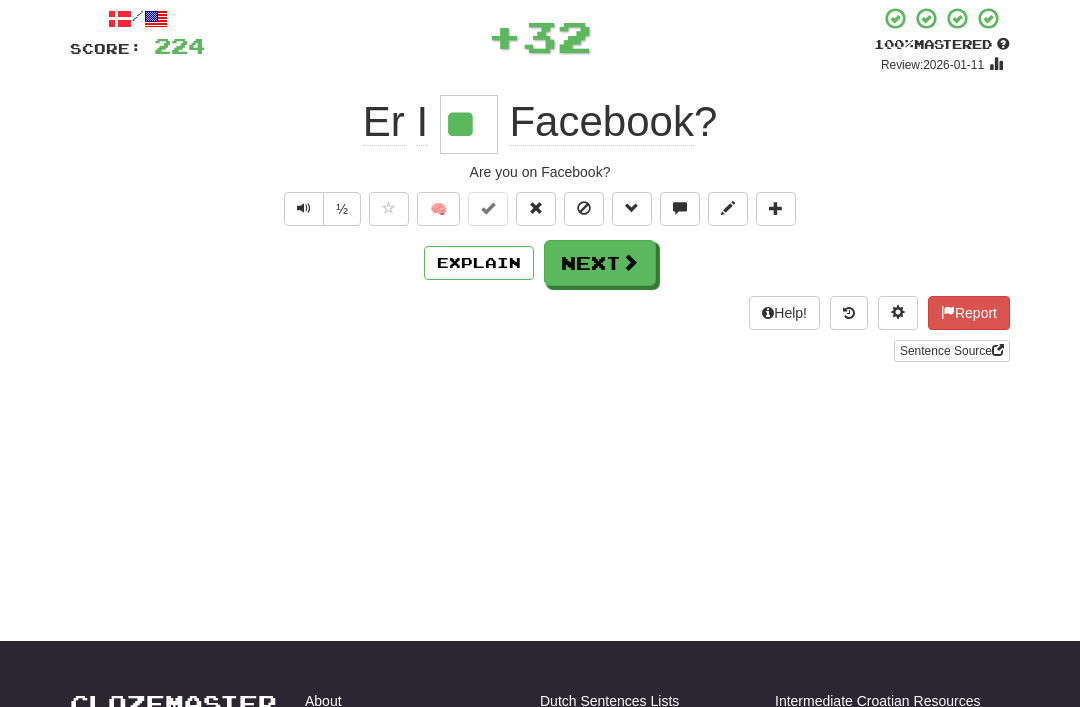 click on "Next" at bounding box center [600, 263] 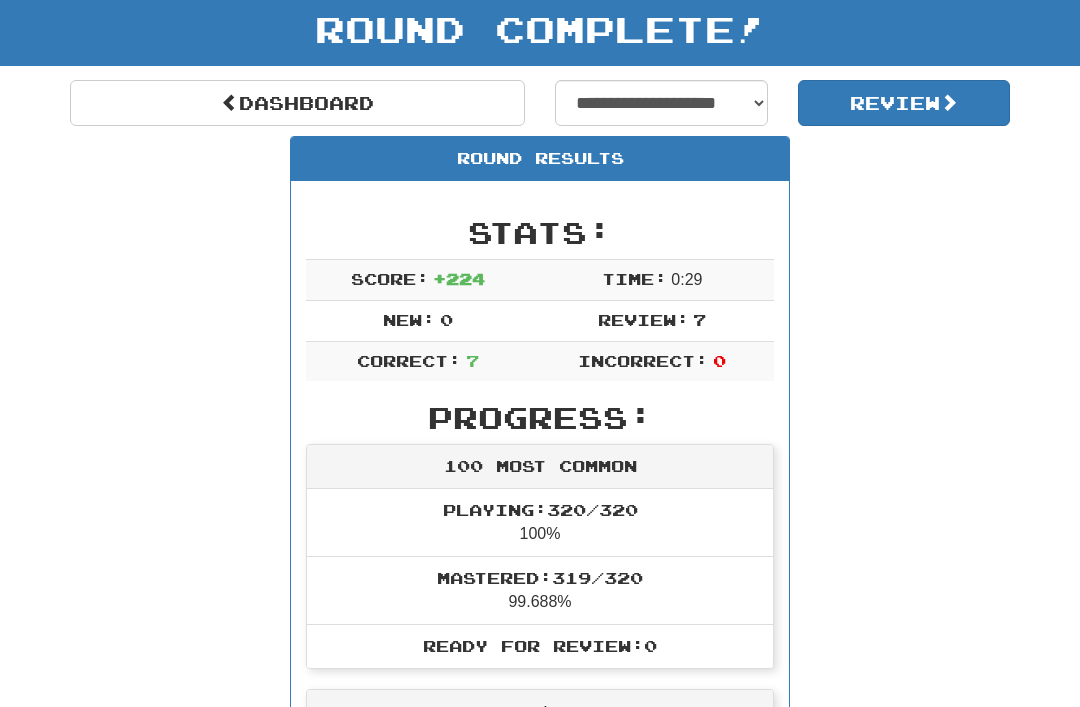 click on "Dashboard" at bounding box center [297, 103] 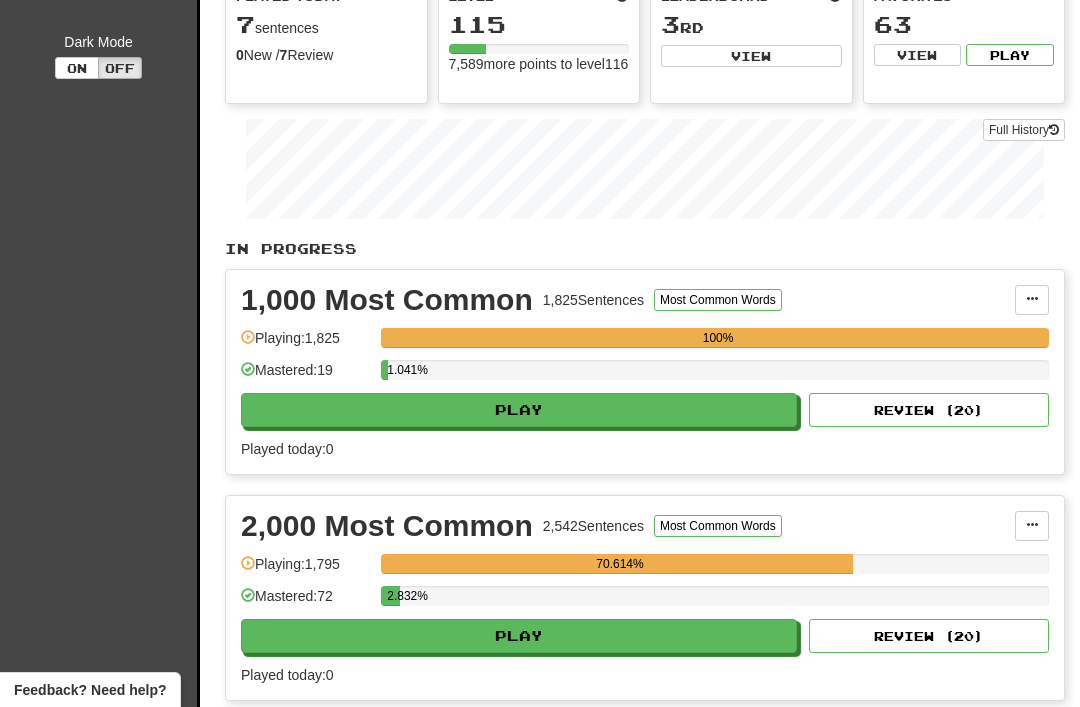 scroll, scrollTop: 229, scrollLeft: 0, axis: vertical 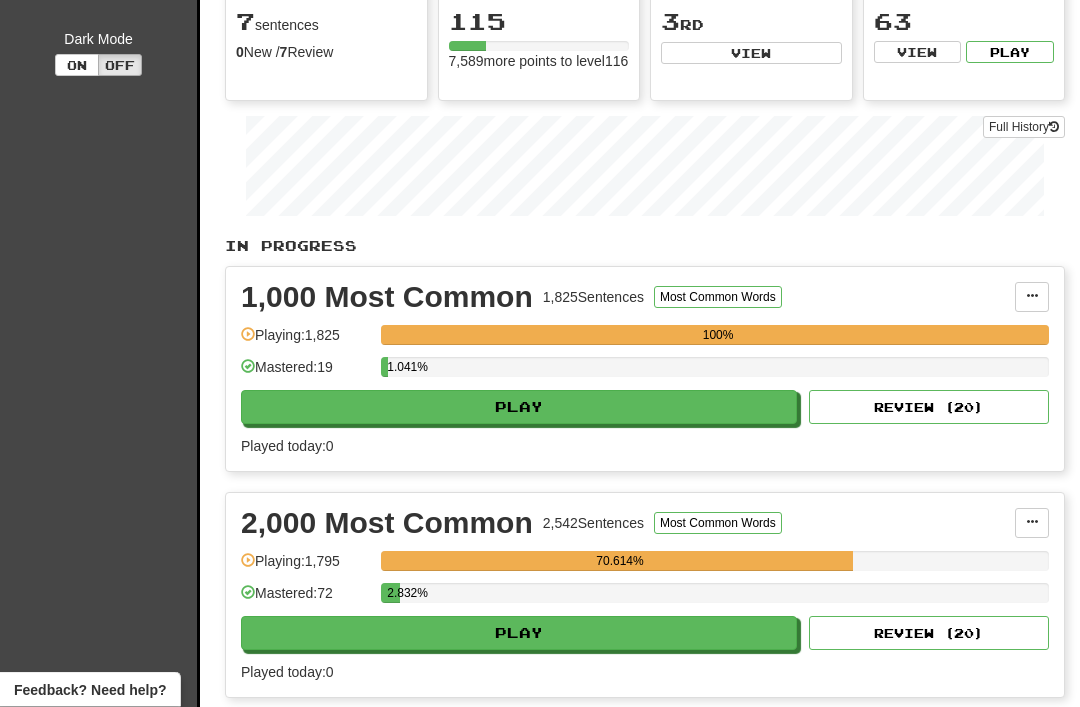 click on "Review ( 20 )" at bounding box center (929, 408) 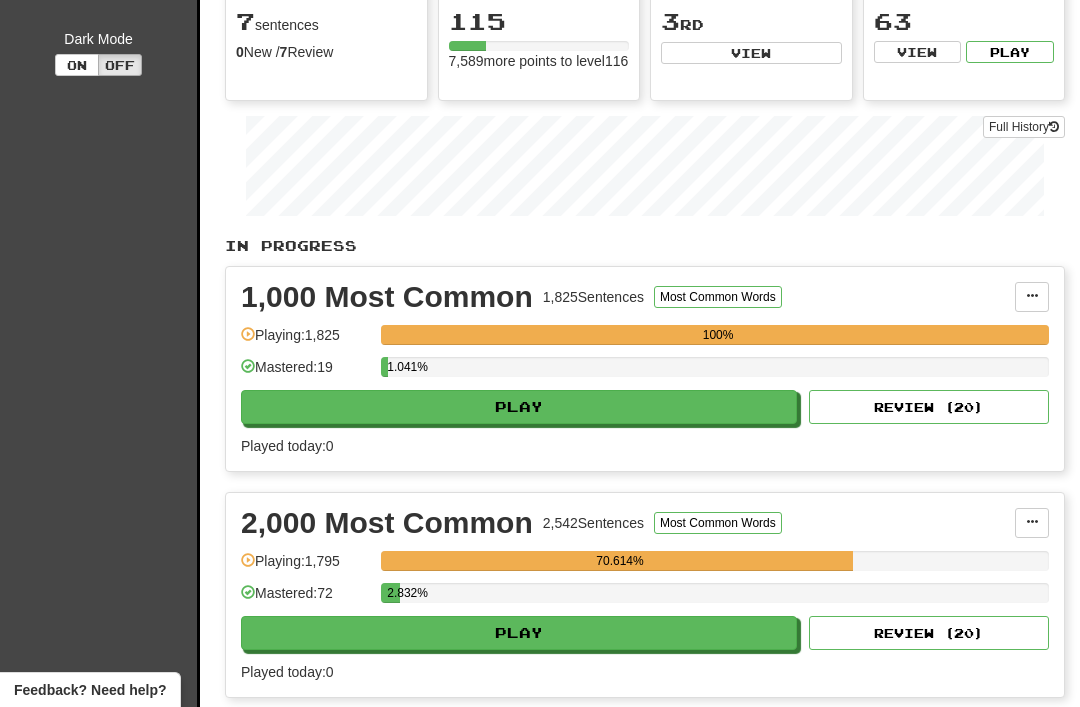 select on "**" 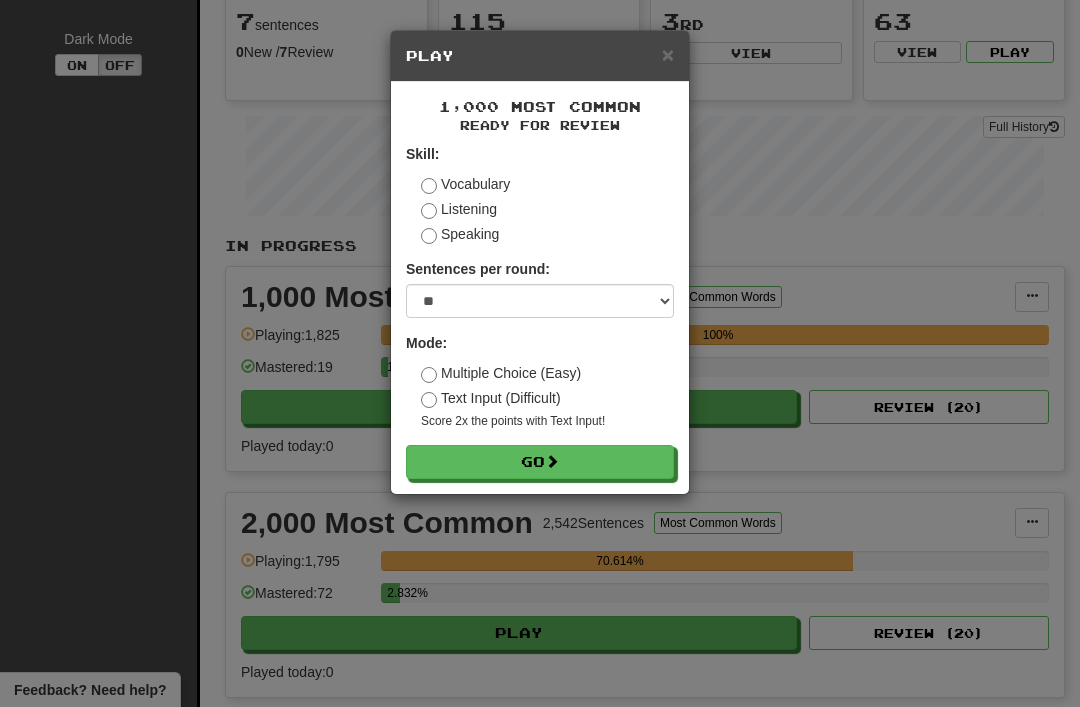 click on "Go" at bounding box center [540, 462] 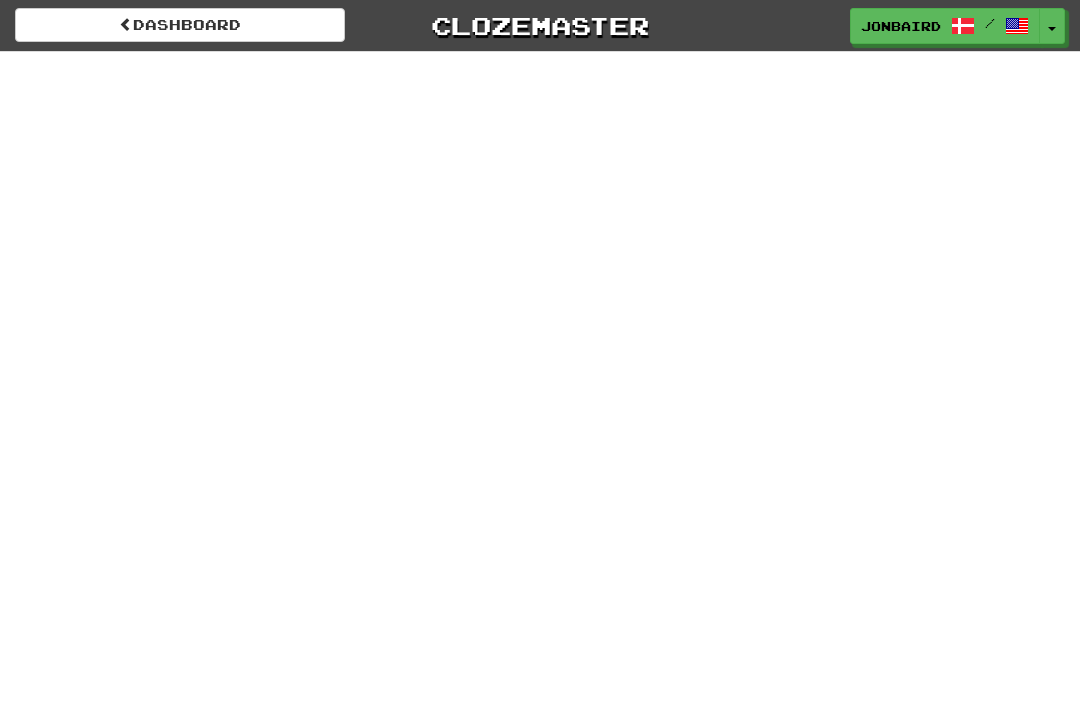 scroll, scrollTop: 0, scrollLeft: 0, axis: both 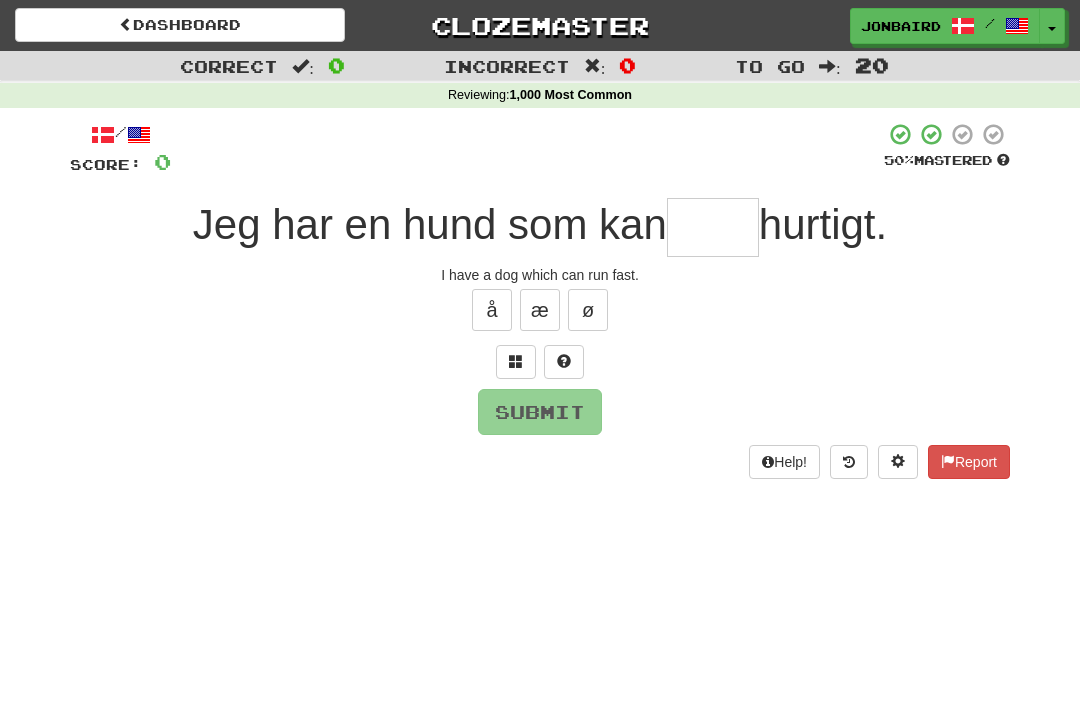 click at bounding box center [713, 227] 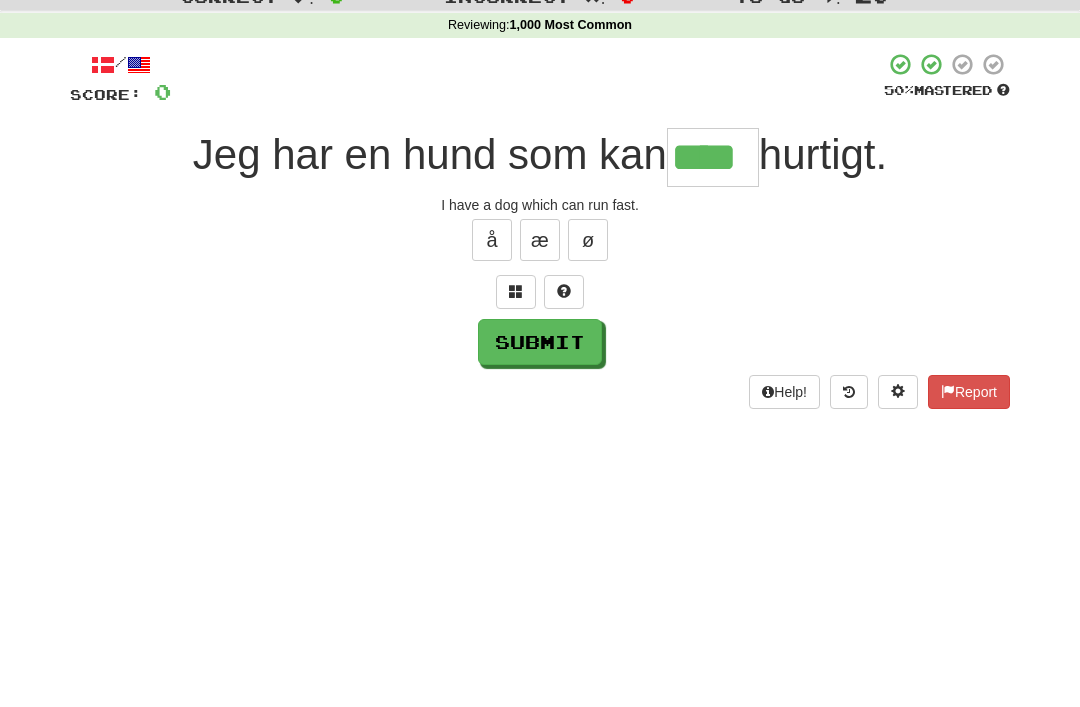 type on "****" 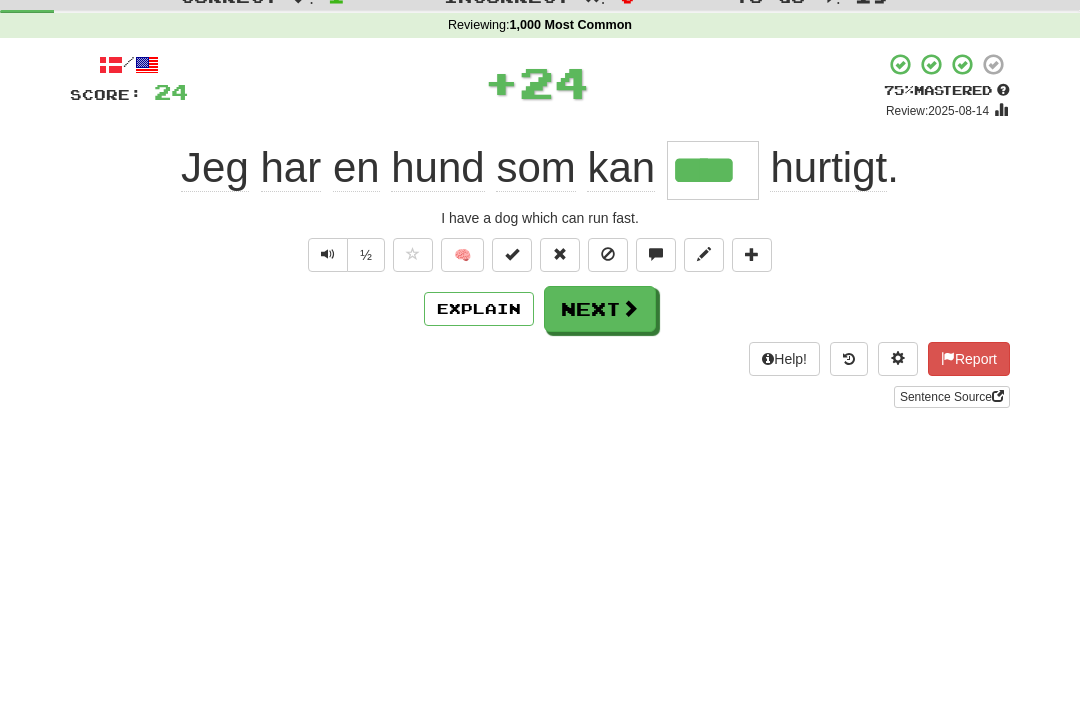 scroll, scrollTop: 70, scrollLeft: 0, axis: vertical 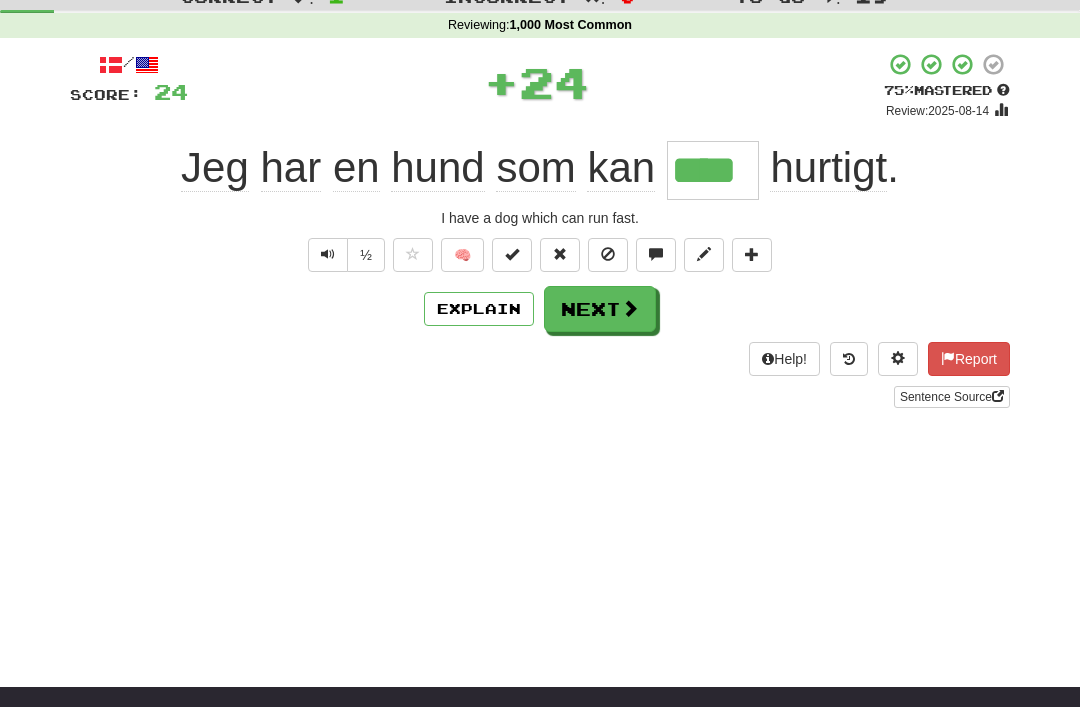 click on "Next" at bounding box center [600, 309] 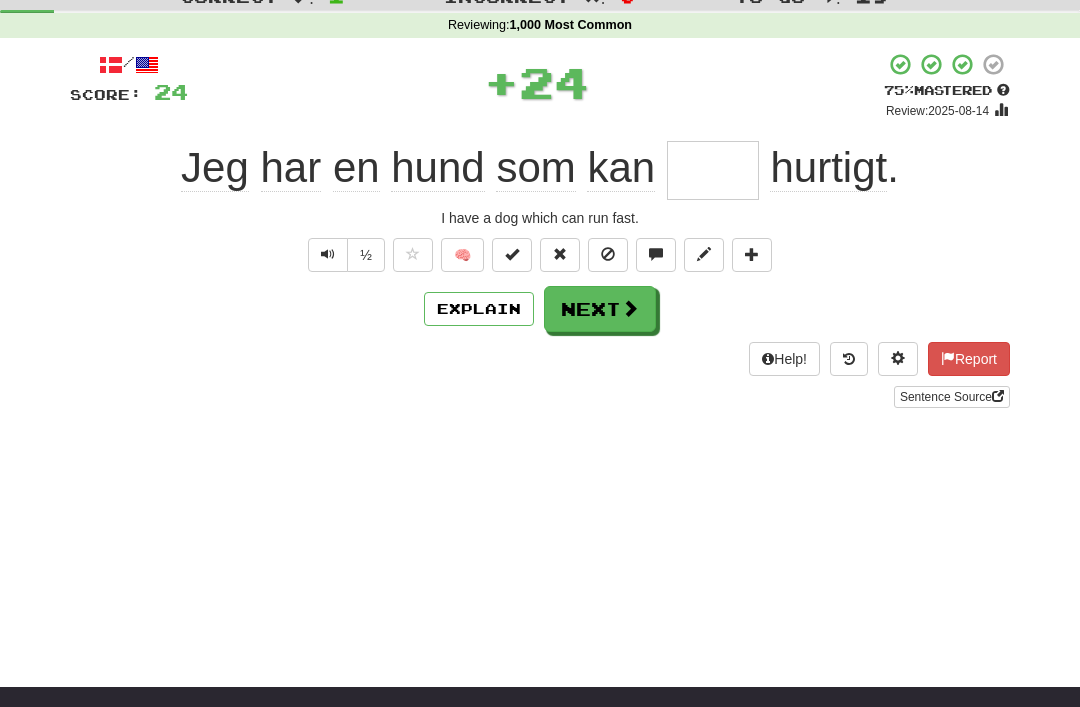 scroll, scrollTop: 69, scrollLeft: 0, axis: vertical 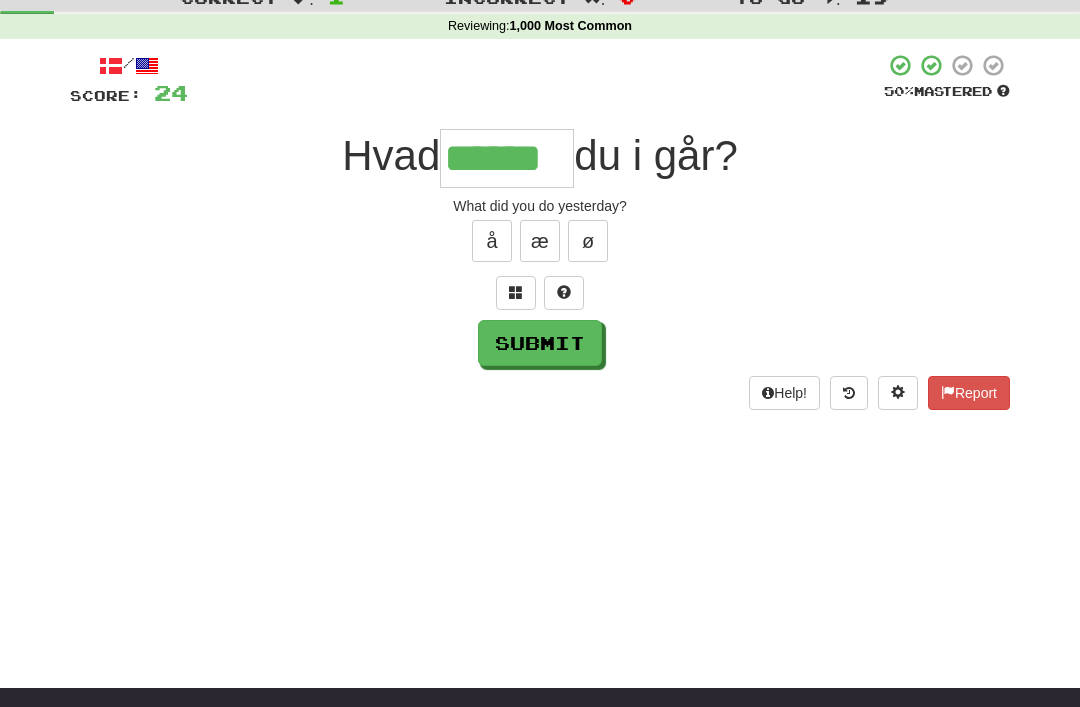 type on "******" 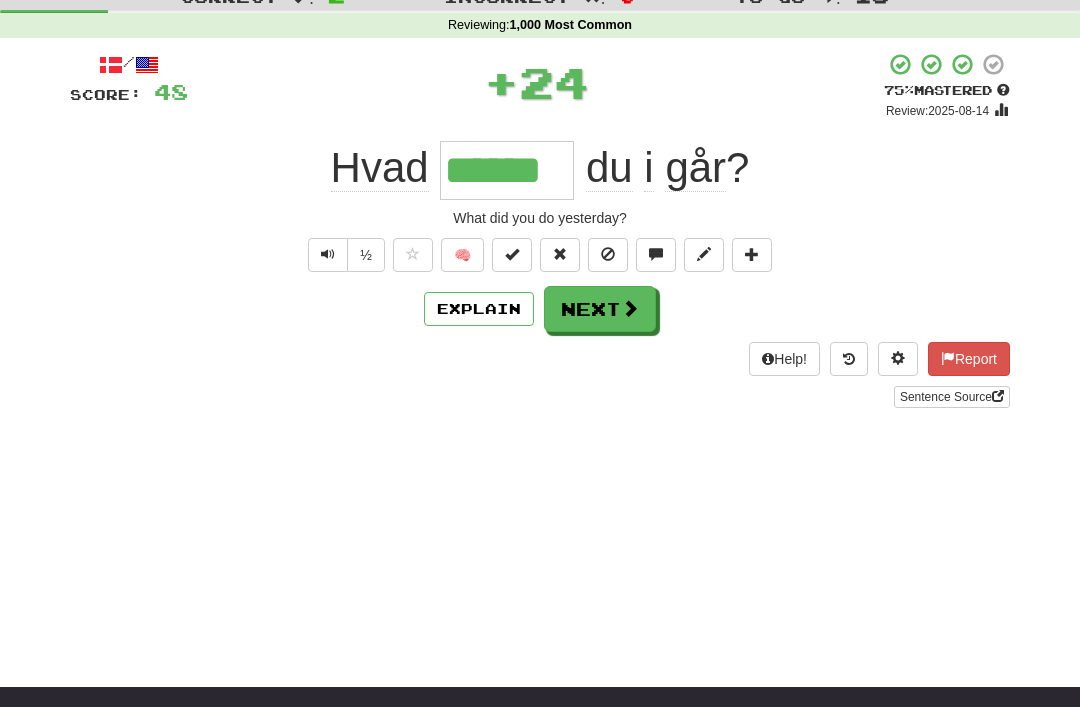 click on "Next" at bounding box center [600, 309] 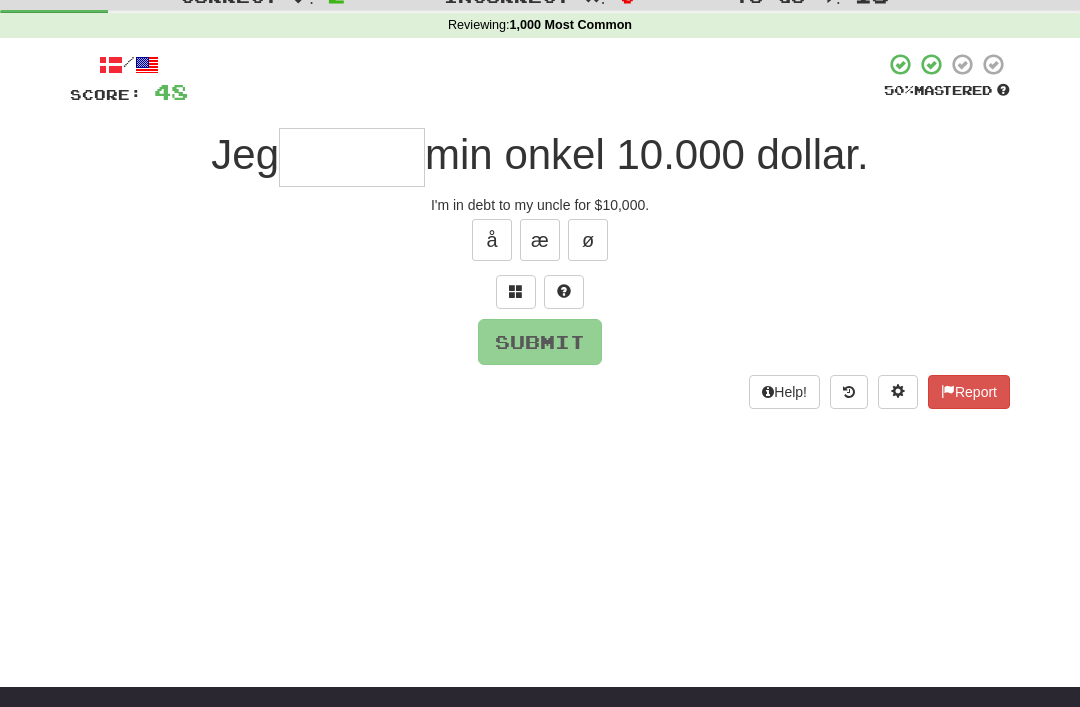 scroll, scrollTop: 69, scrollLeft: 0, axis: vertical 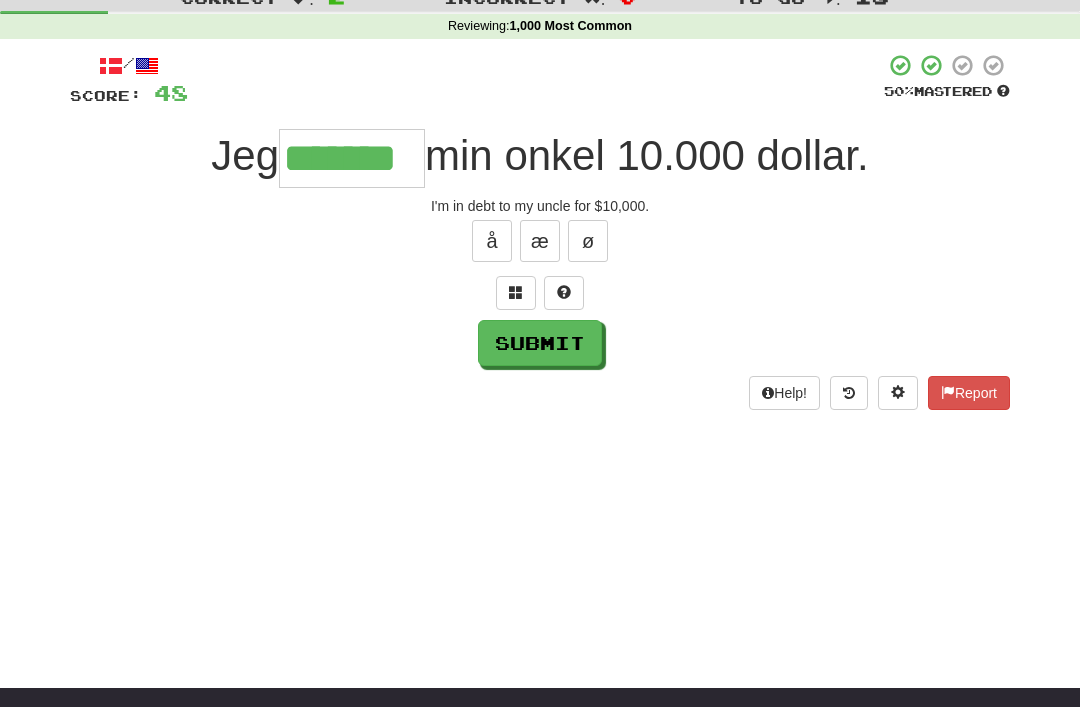 type on "*******" 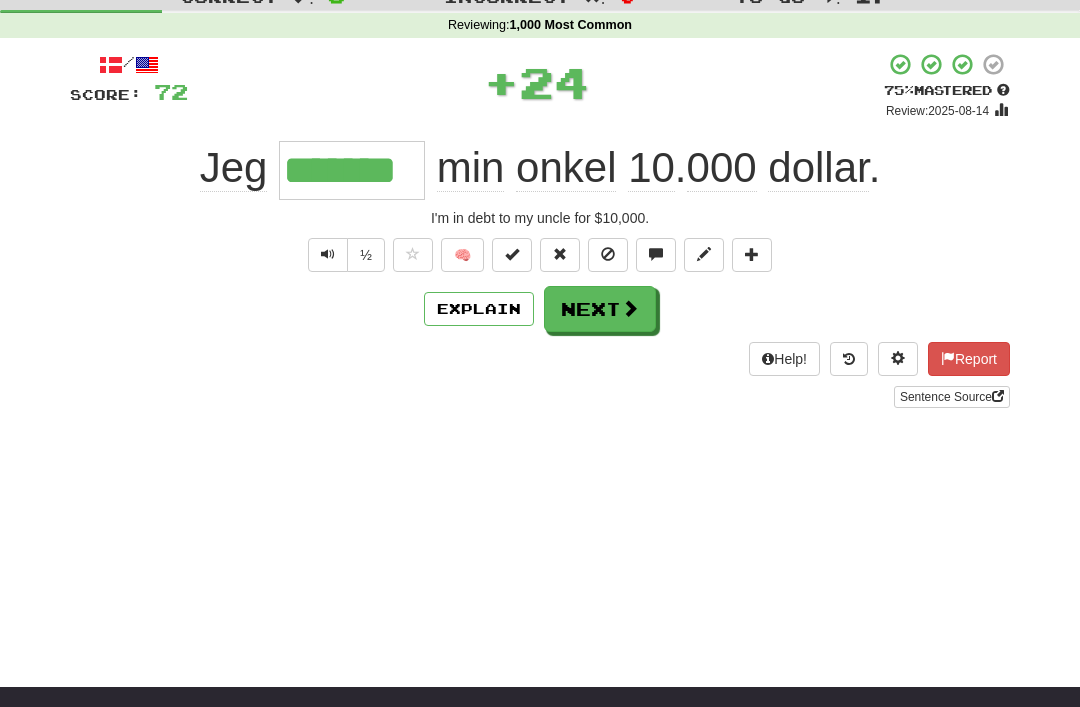 click on "Next" at bounding box center (600, 309) 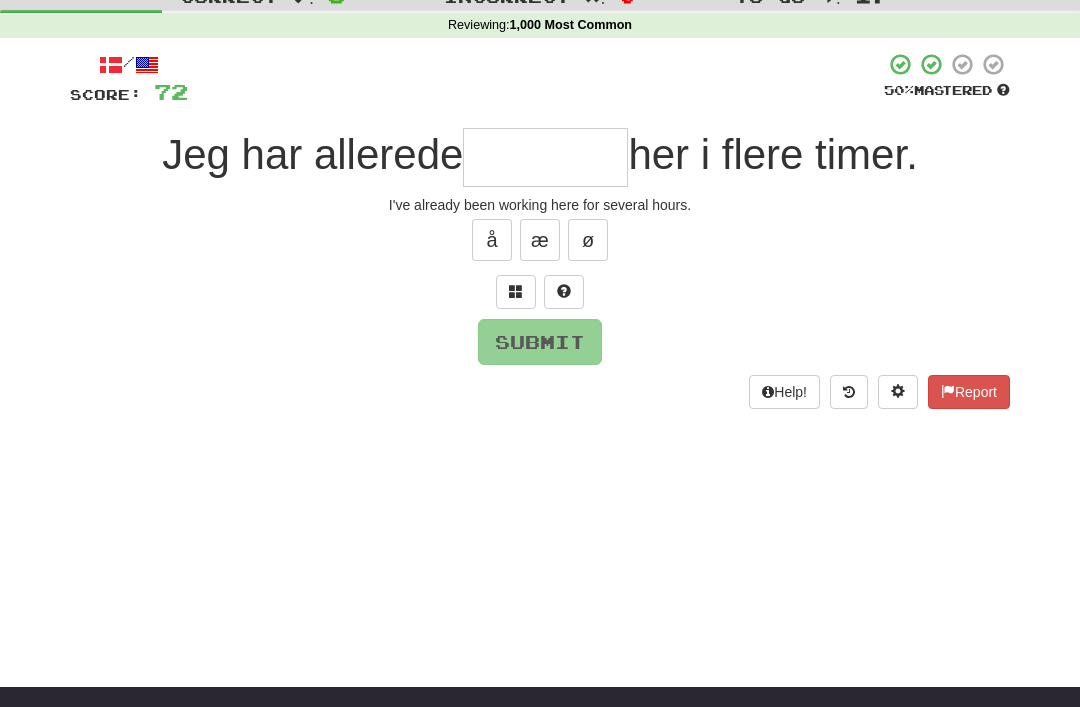 scroll, scrollTop: 69, scrollLeft: 0, axis: vertical 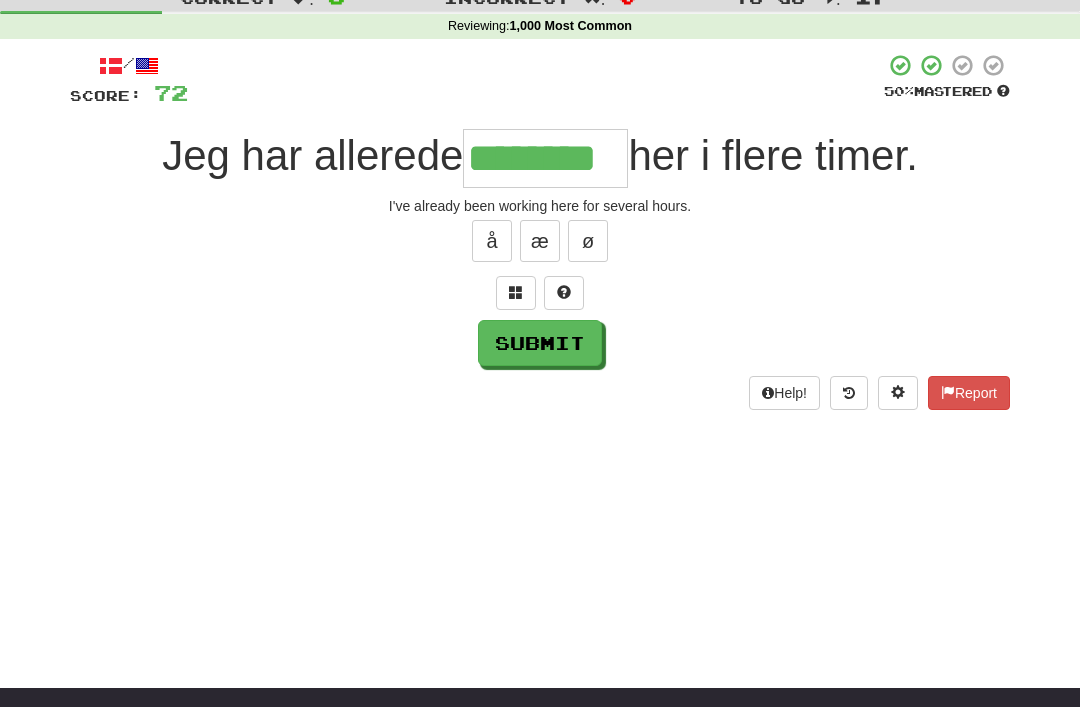 type on "********" 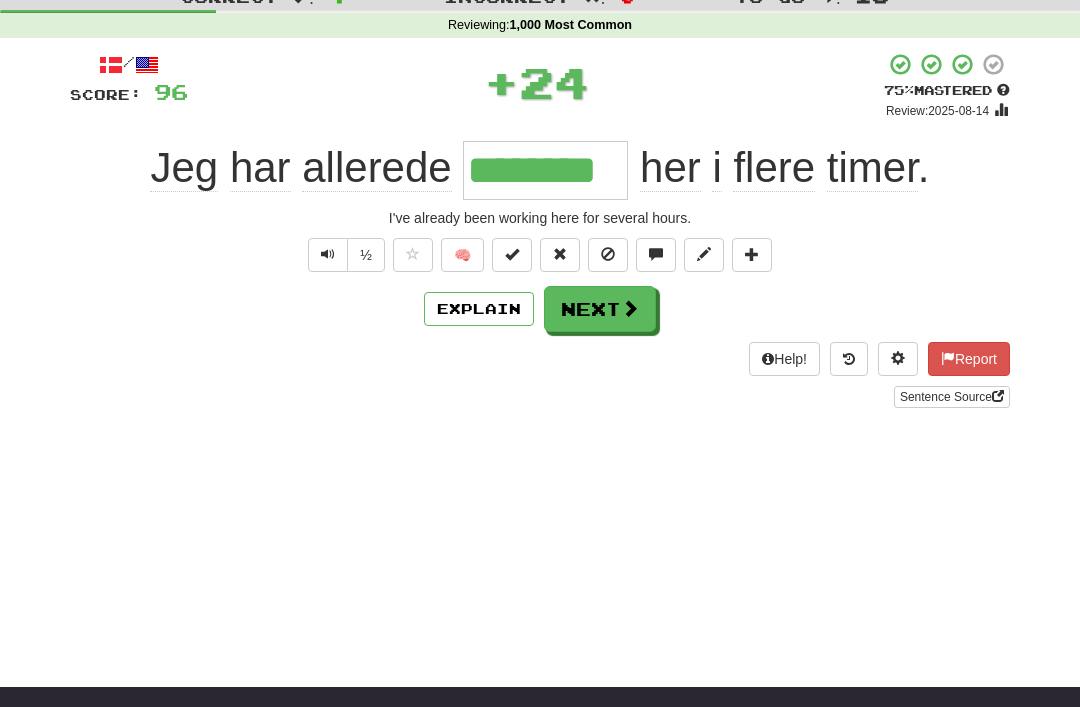 click on "Next" at bounding box center (600, 309) 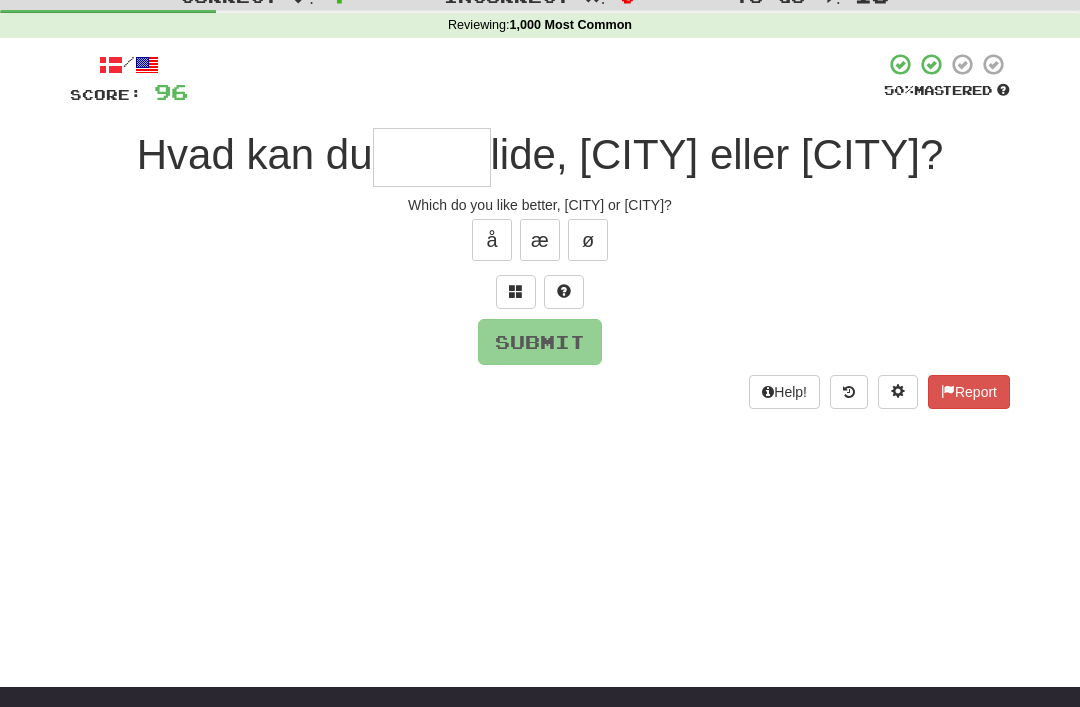 scroll, scrollTop: 69, scrollLeft: 0, axis: vertical 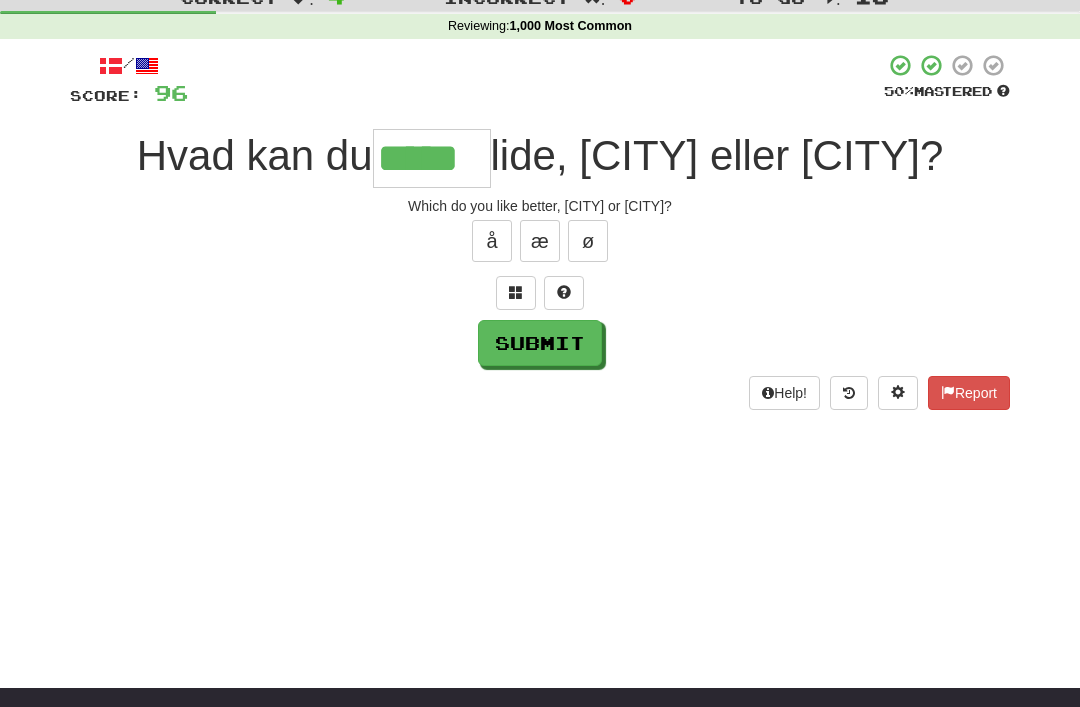 type on "*****" 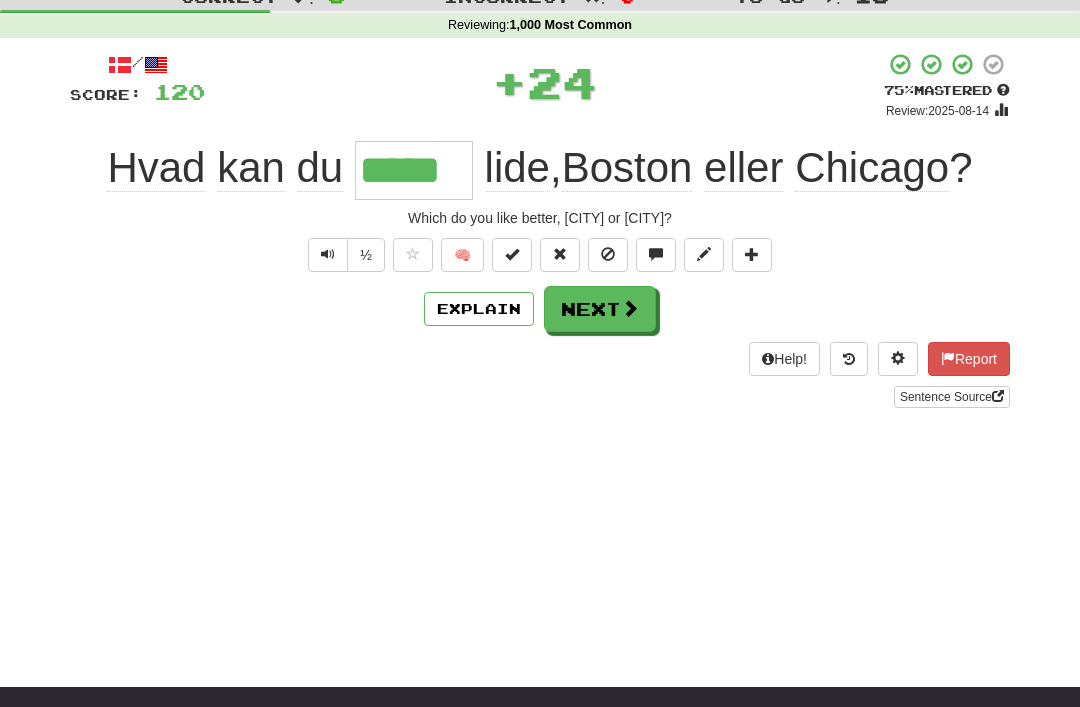 click on "Next" at bounding box center (600, 309) 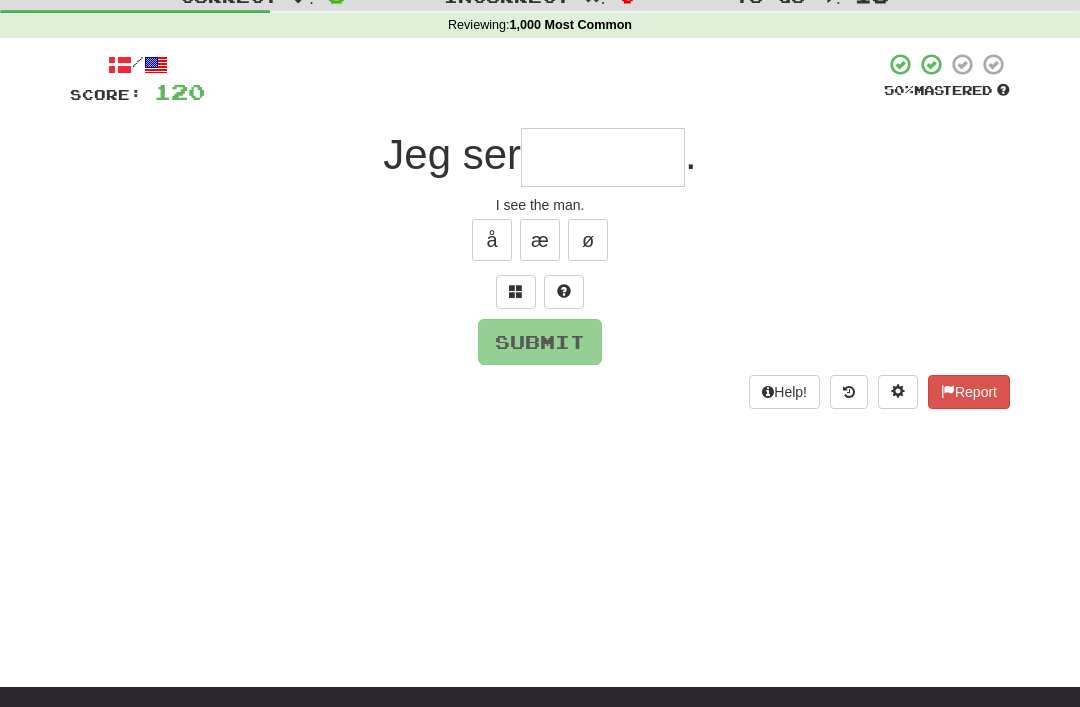 scroll, scrollTop: 69, scrollLeft: 0, axis: vertical 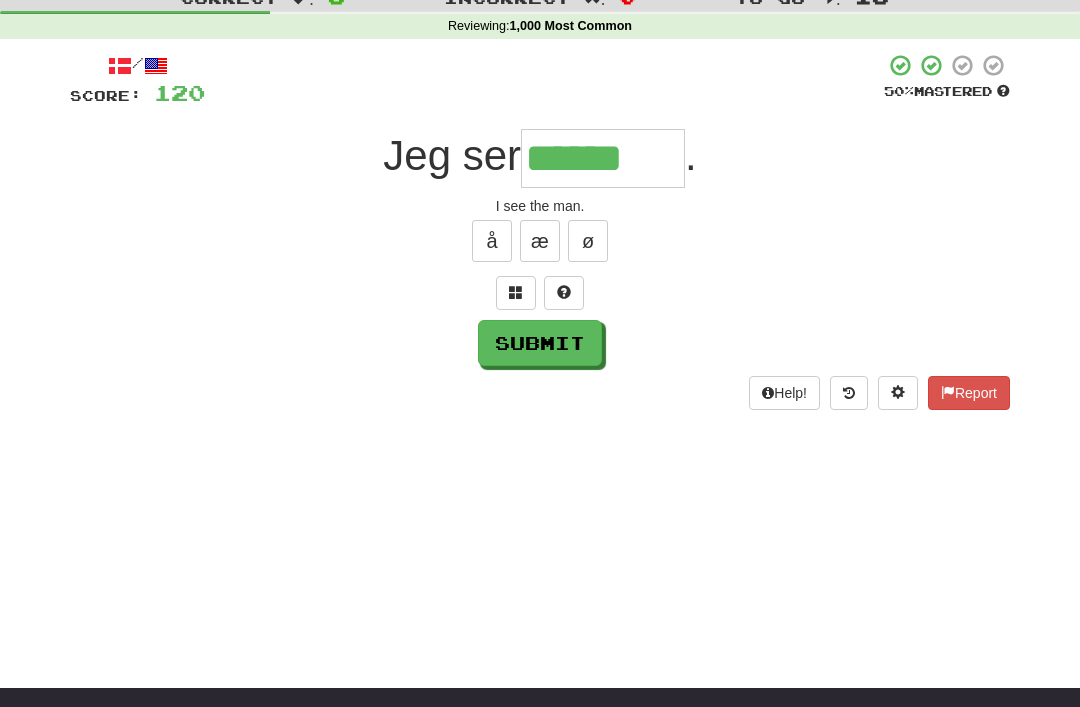 type on "******" 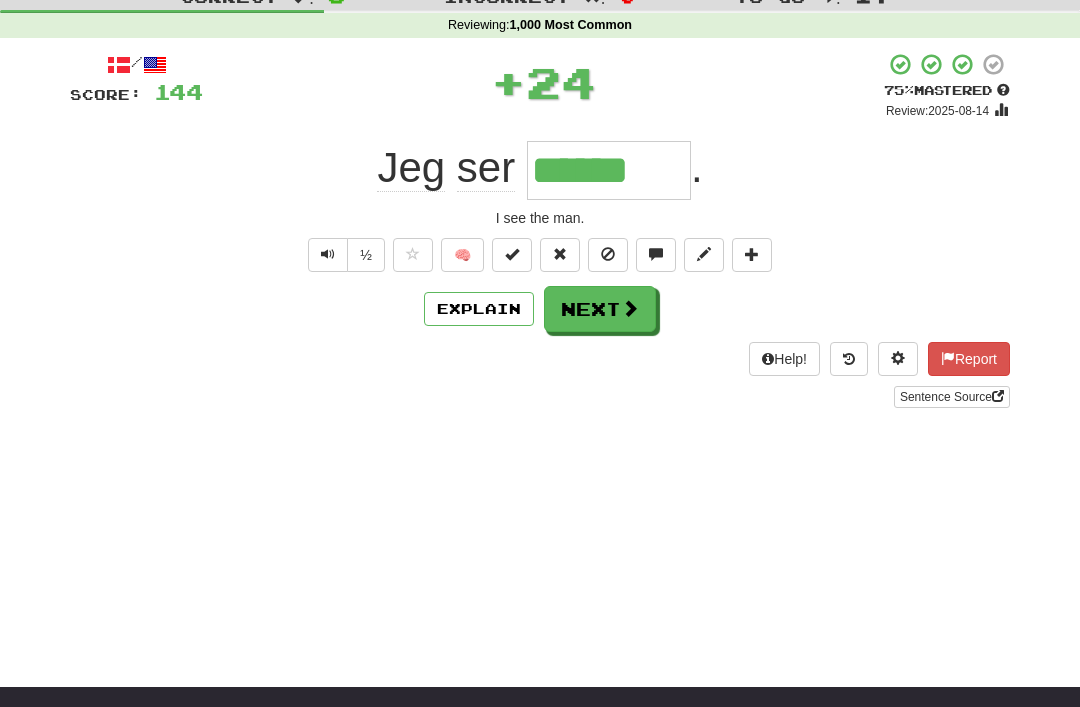 click at bounding box center (512, 255) 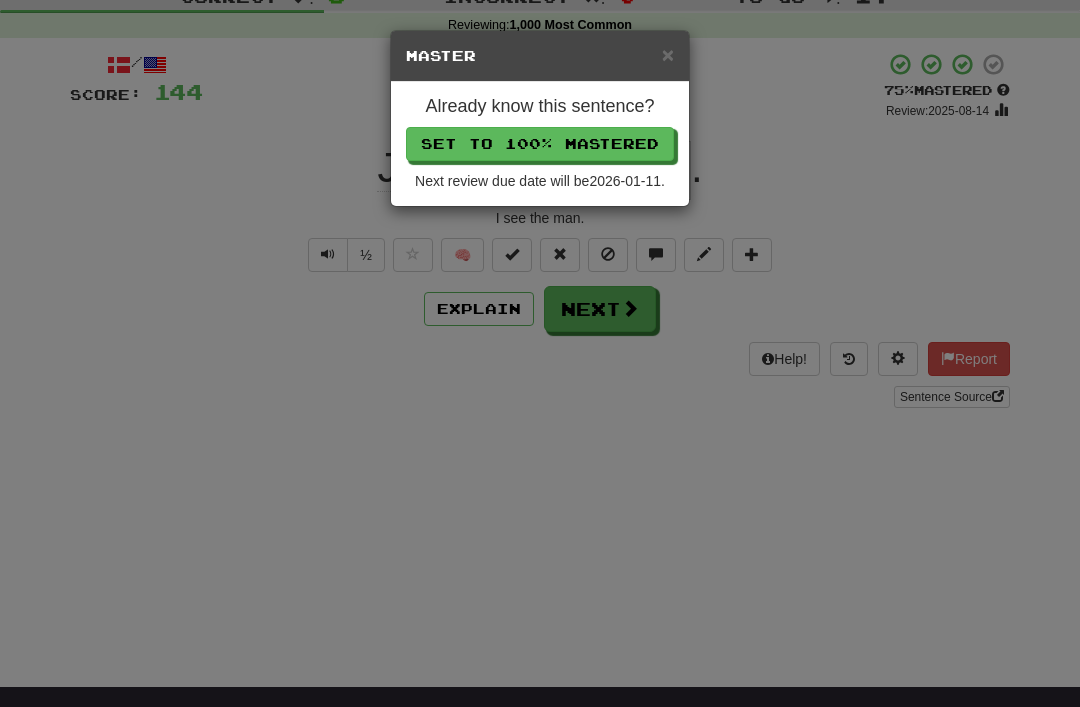 click on "Set to 100% Mastered" at bounding box center [540, 144] 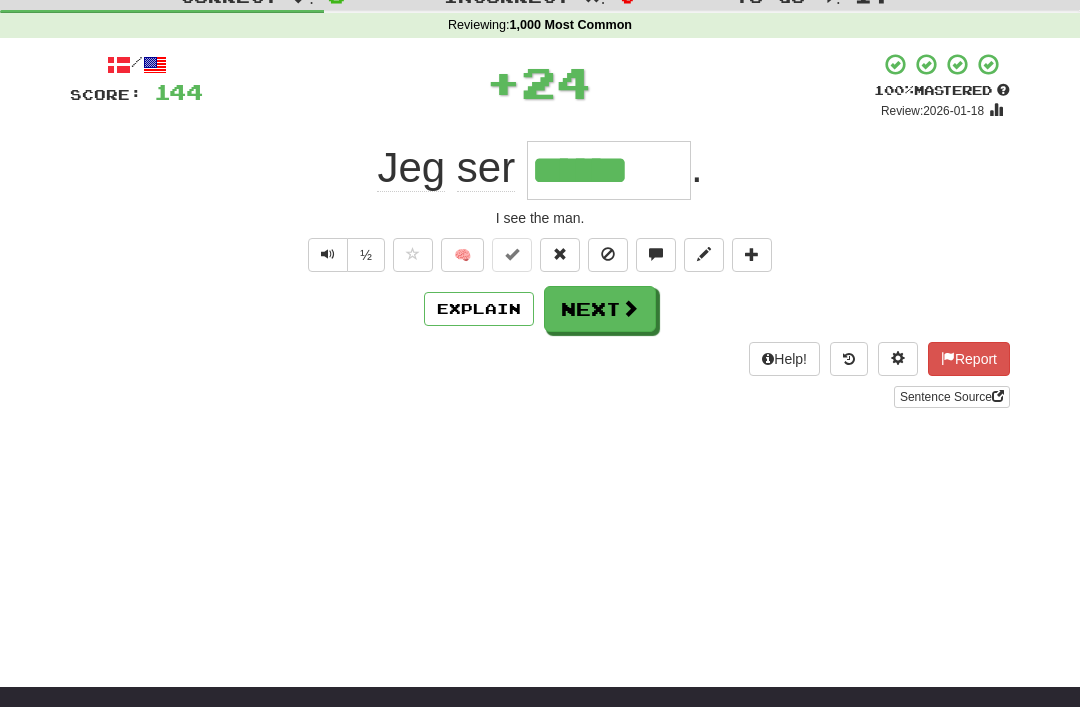 click on "Next" at bounding box center [600, 309] 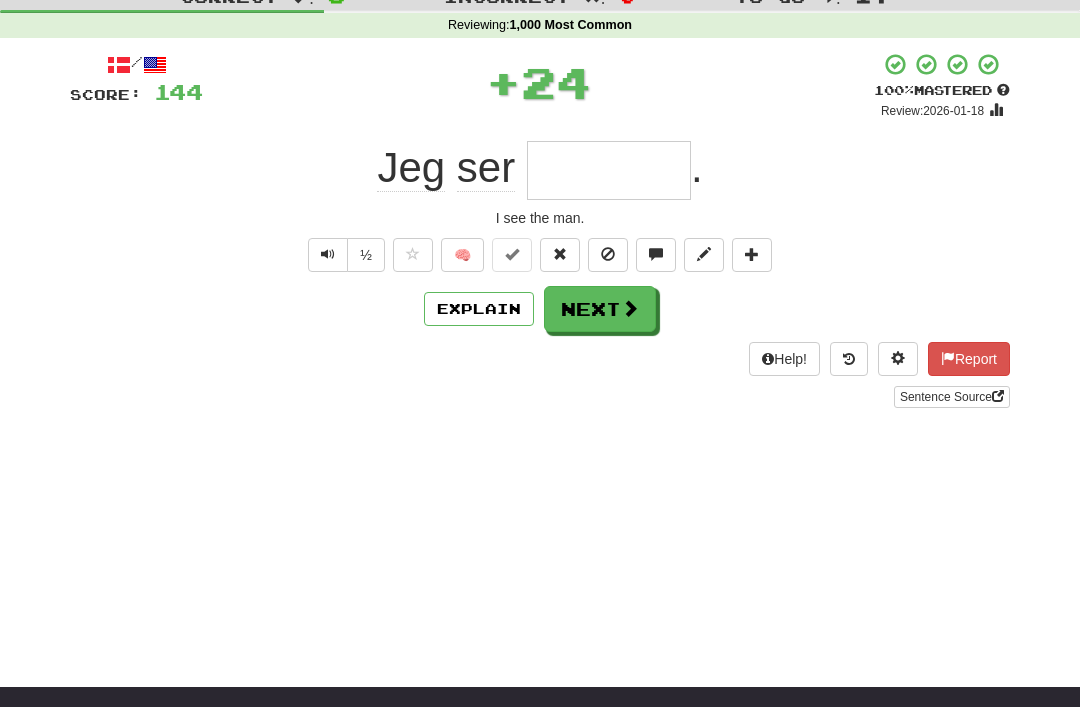 scroll, scrollTop: 69, scrollLeft: 0, axis: vertical 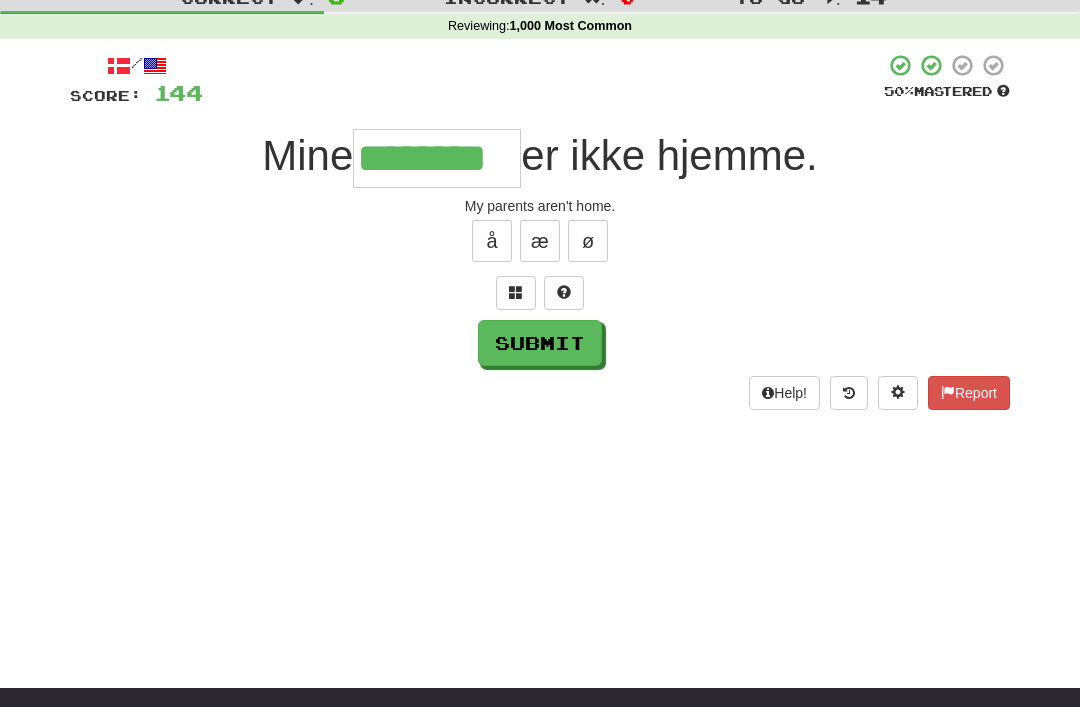 type on "********" 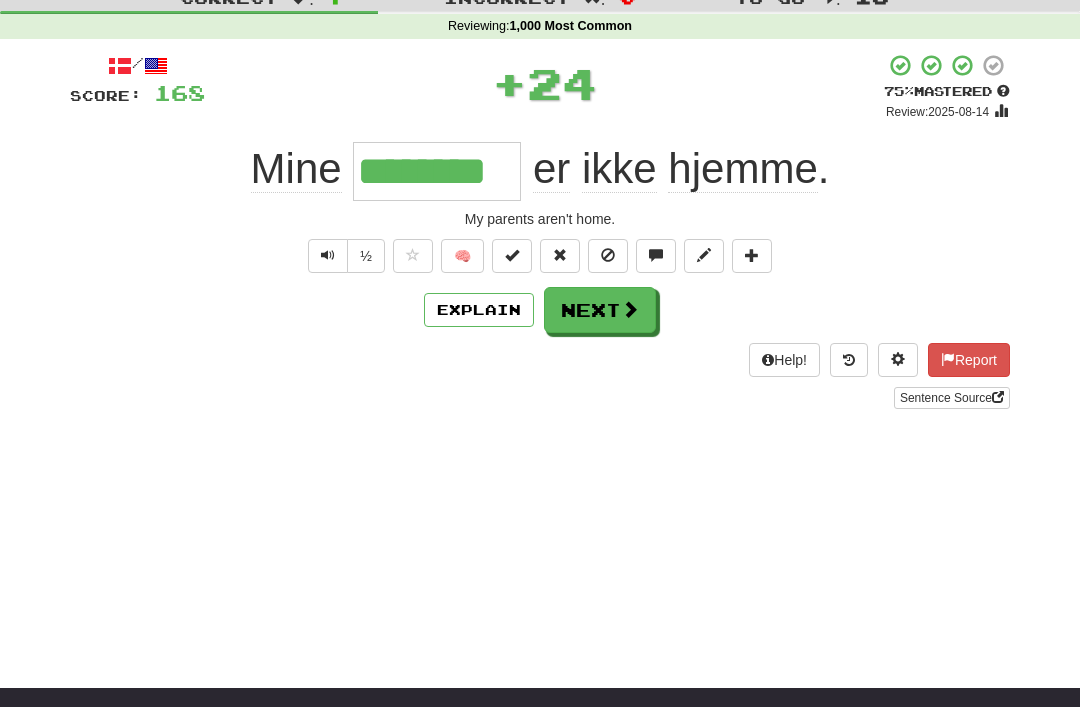 scroll, scrollTop: 70, scrollLeft: 0, axis: vertical 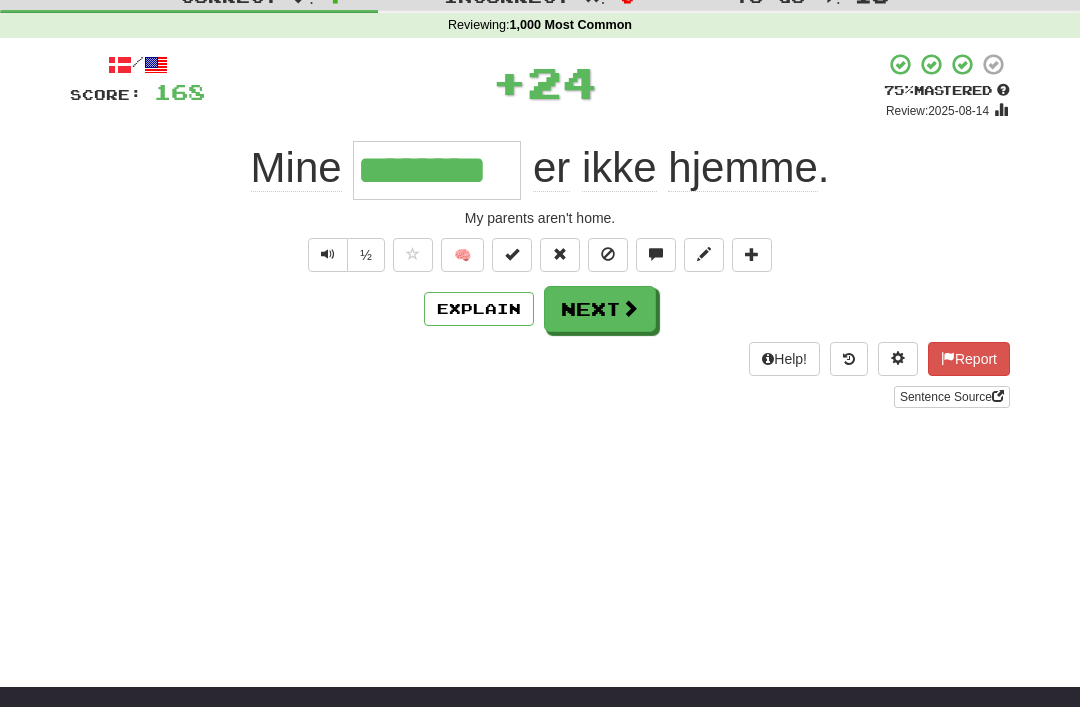 click at bounding box center [512, 255] 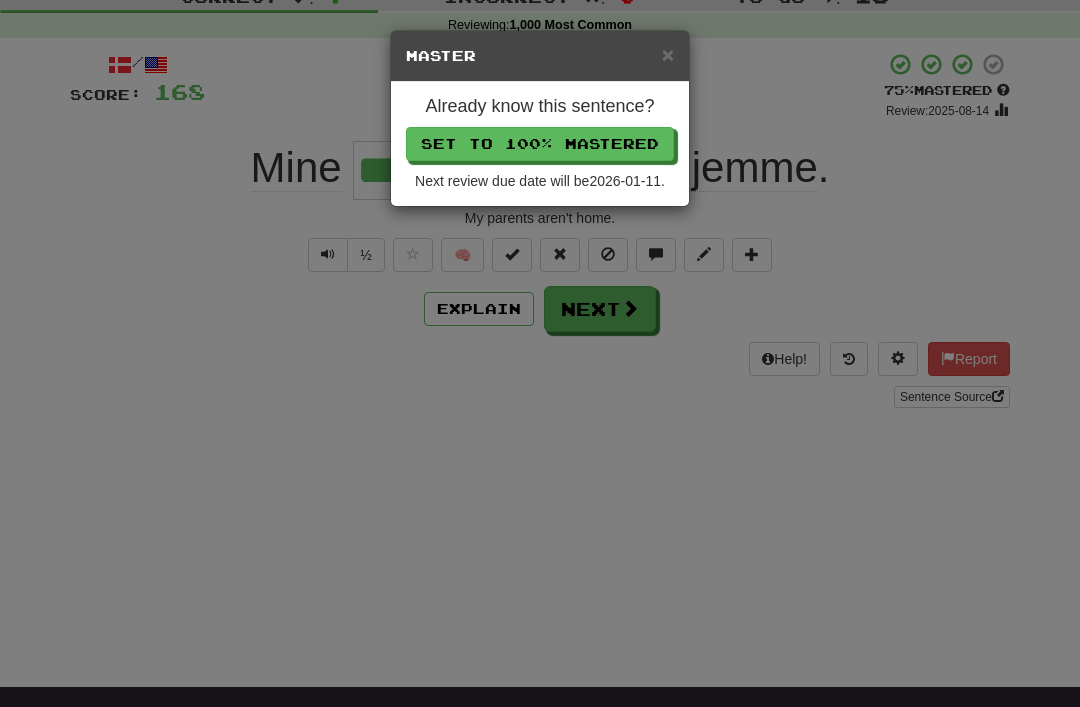click on "Set to 100% Mastered" at bounding box center (540, 144) 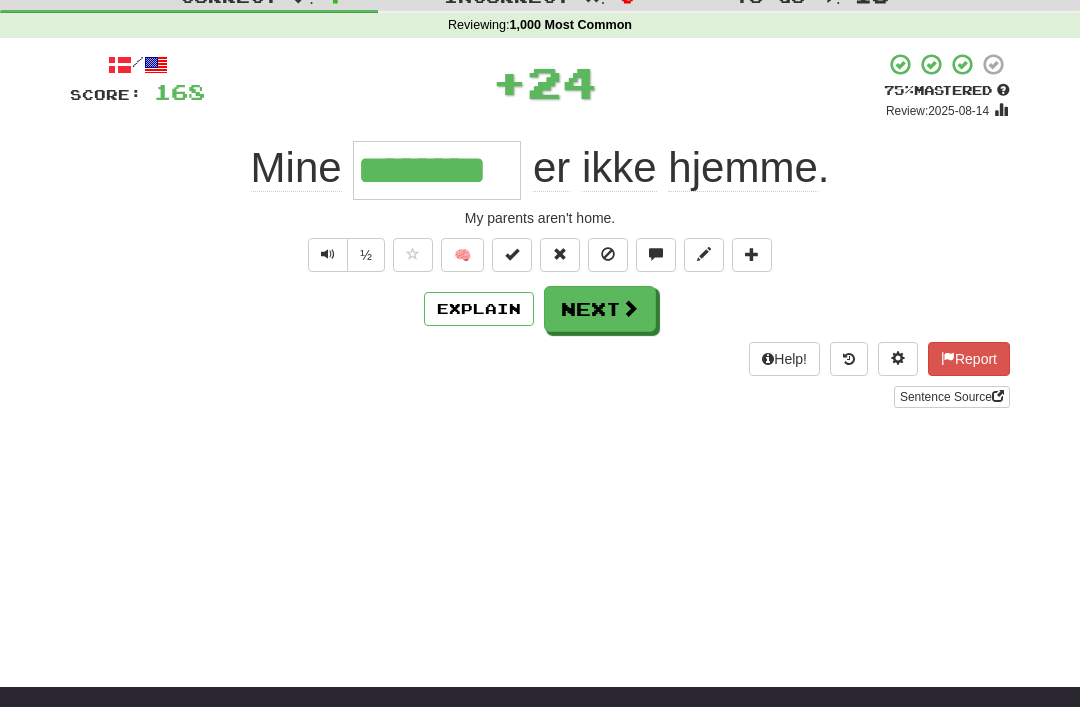 click on "Next" at bounding box center (600, 309) 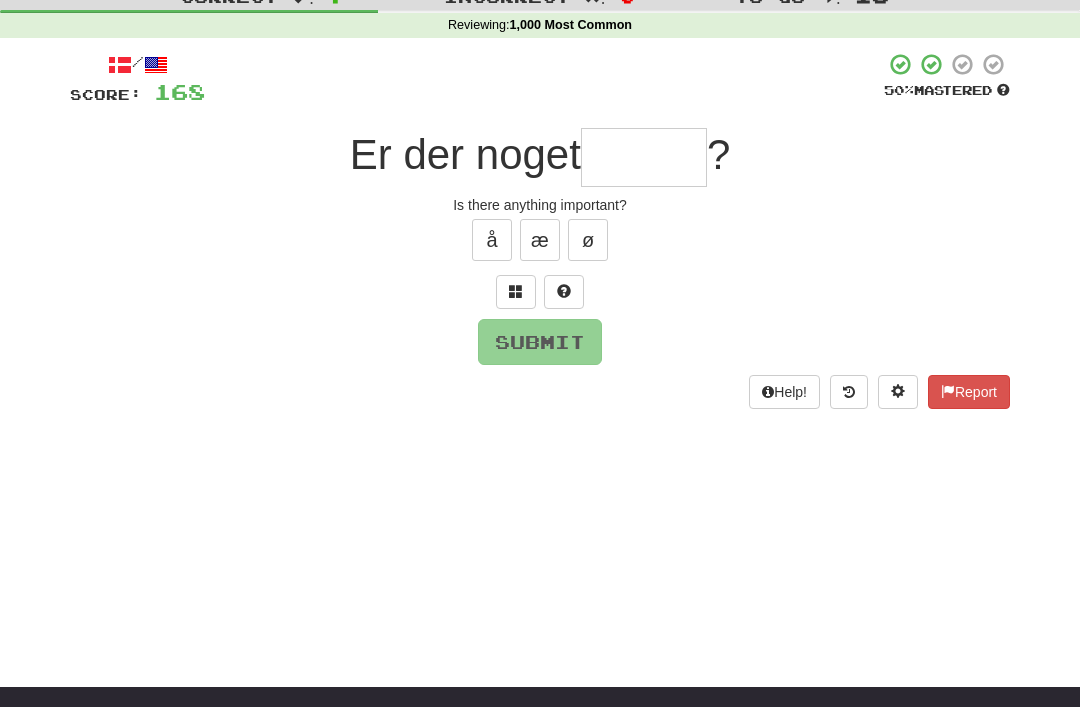 scroll, scrollTop: 69, scrollLeft: 0, axis: vertical 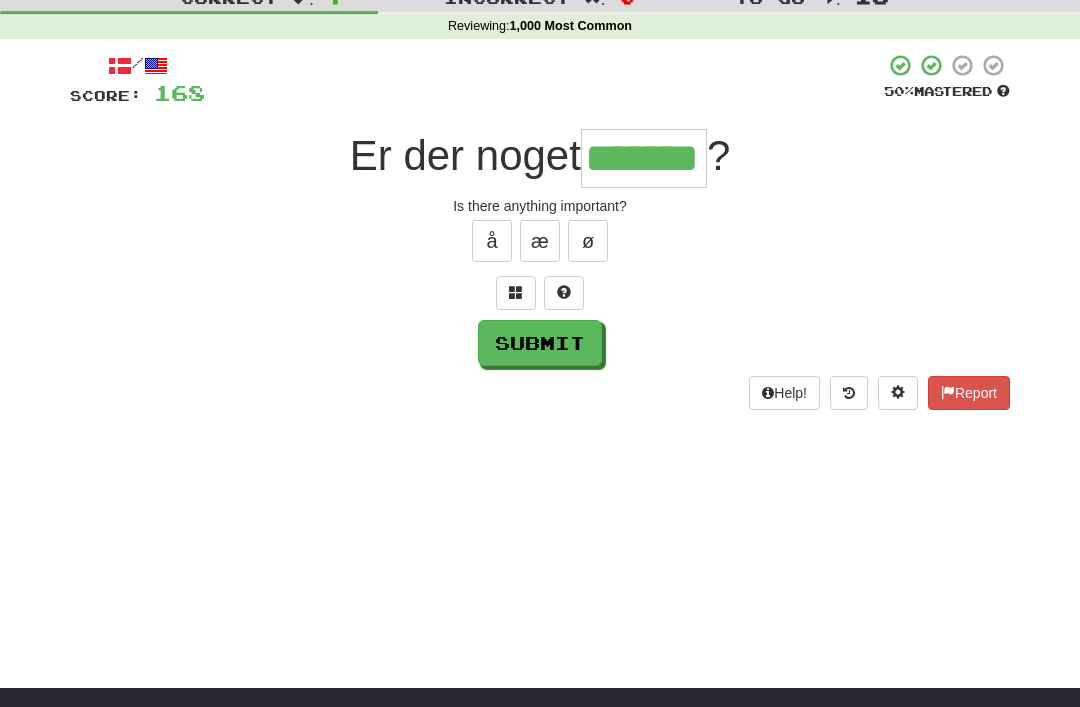 type on "*******" 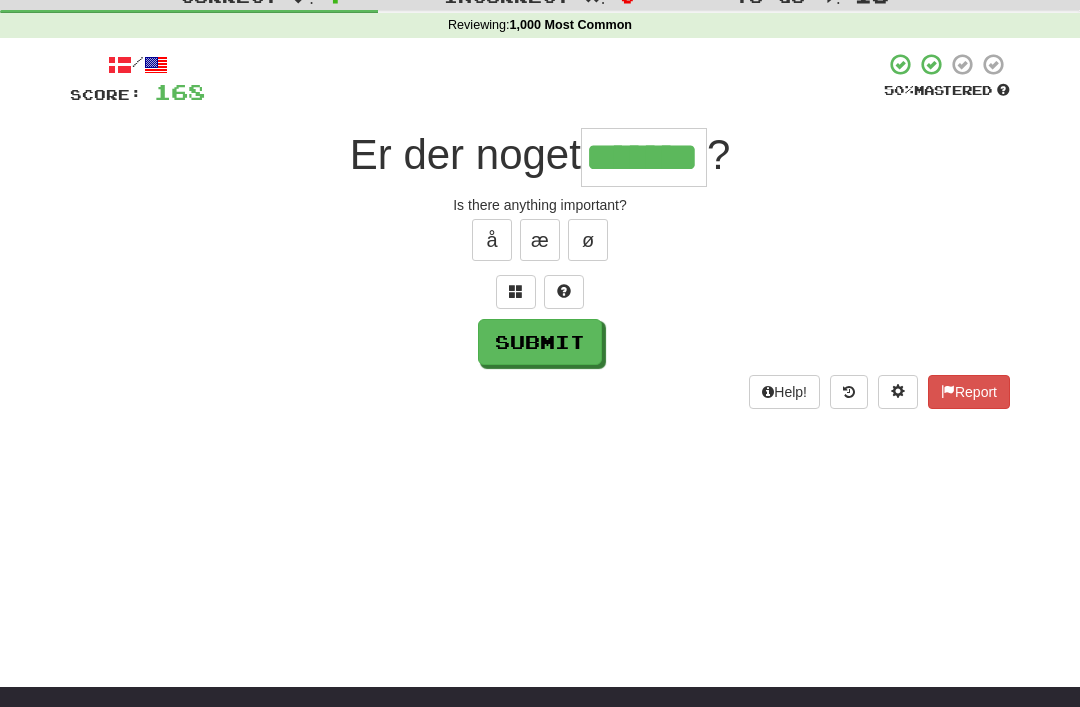 scroll, scrollTop: 70, scrollLeft: 0, axis: vertical 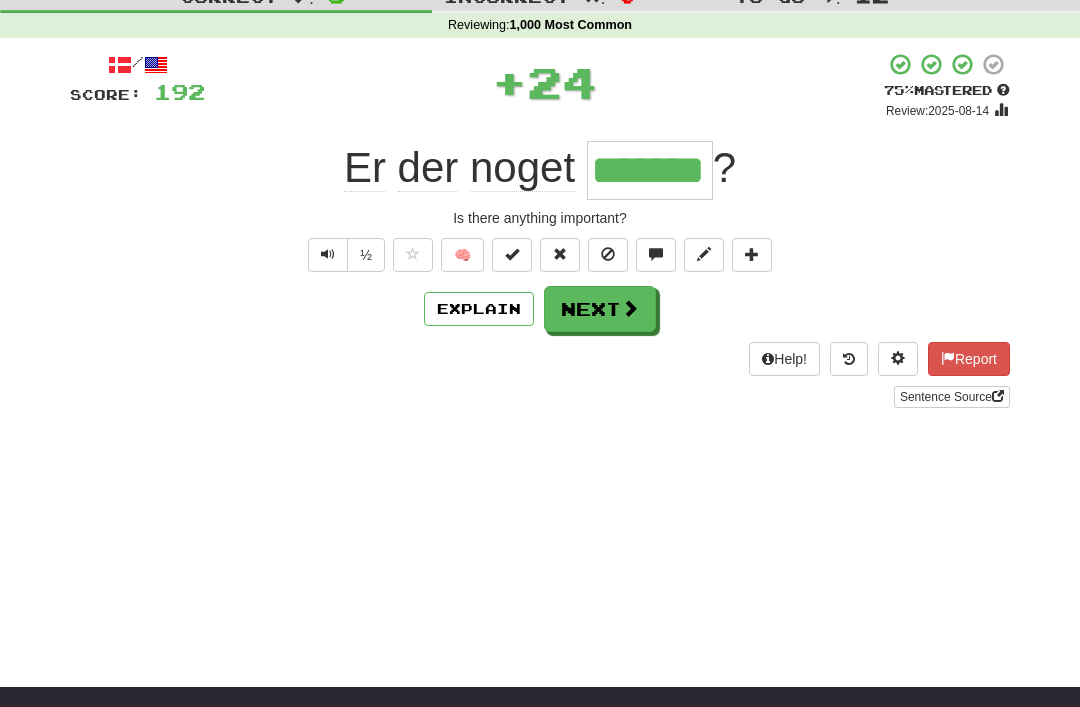 click at bounding box center [512, 255] 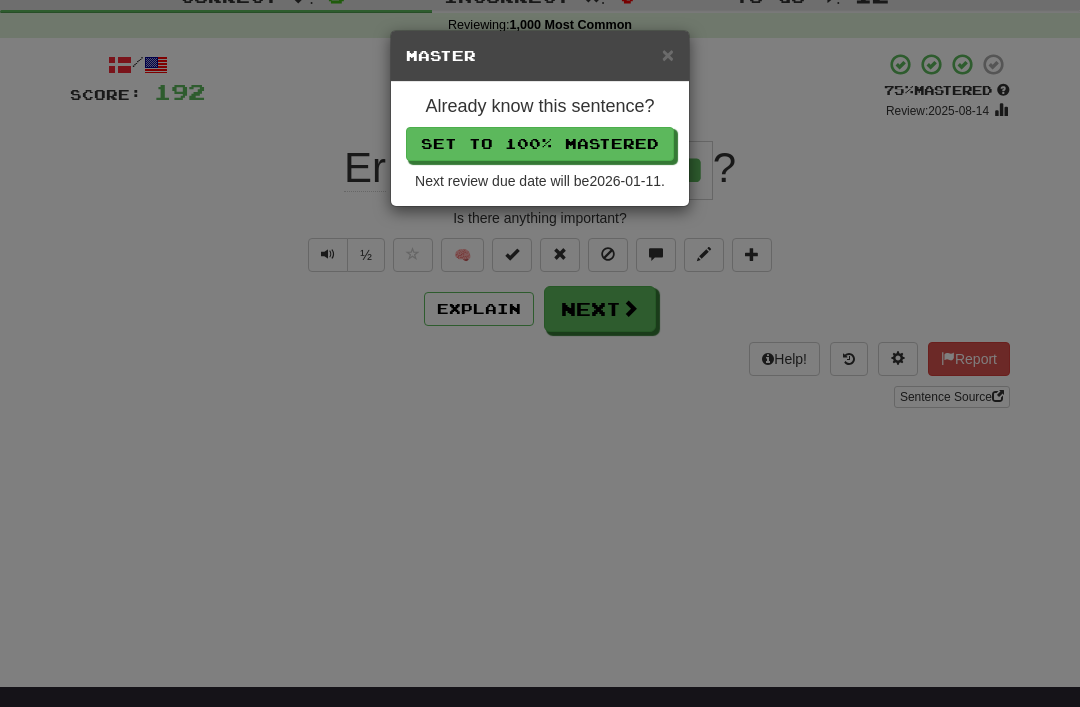 click on "Set to 100% Mastered" at bounding box center [540, 144] 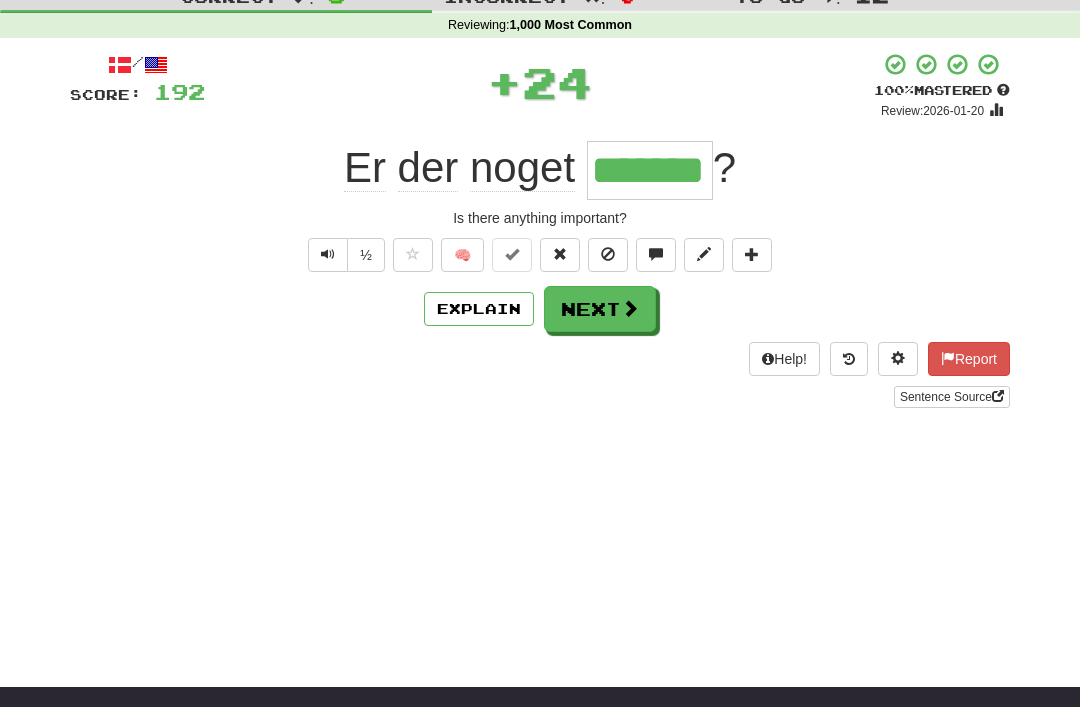 click on "Next" at bounding box center (600, 309) 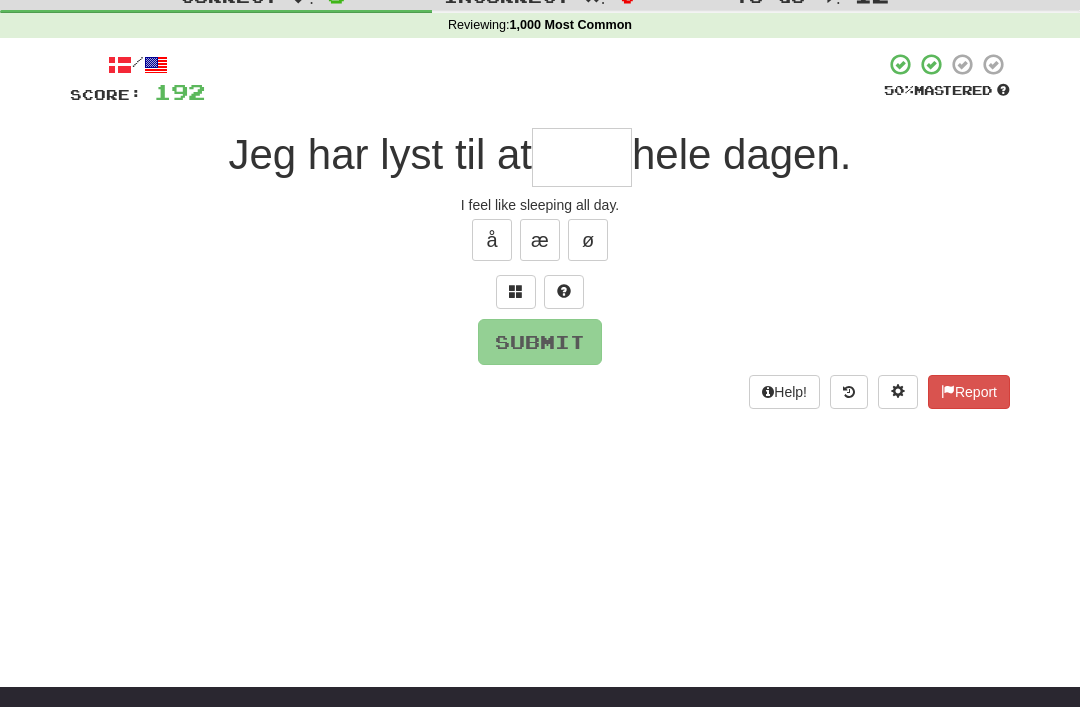 scroll, scrollTop: 69, scrollLeft: 0, axis: vertical 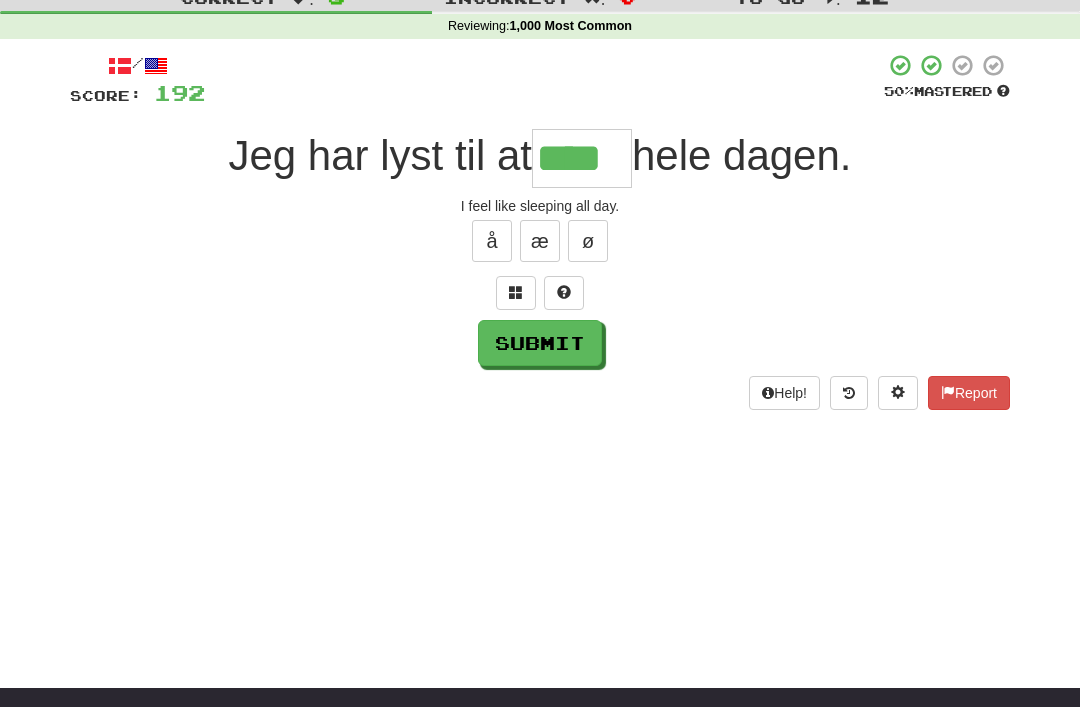 type on "****" 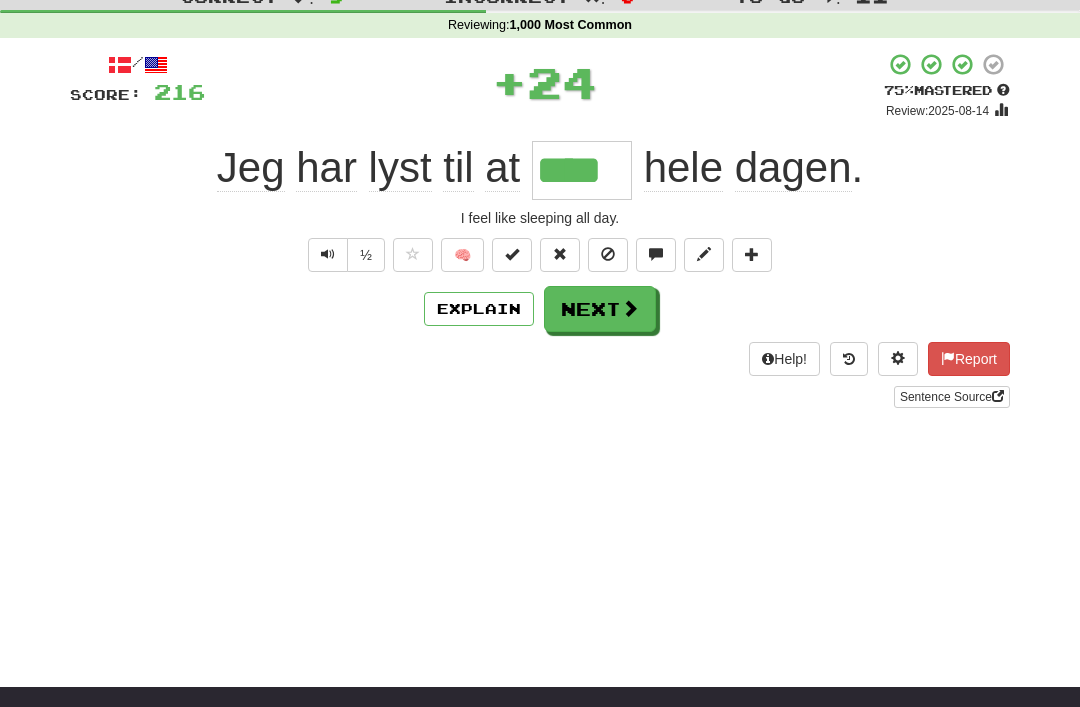 scroll, scrollTop: 70, scrollLeft: 0, axis: vertical 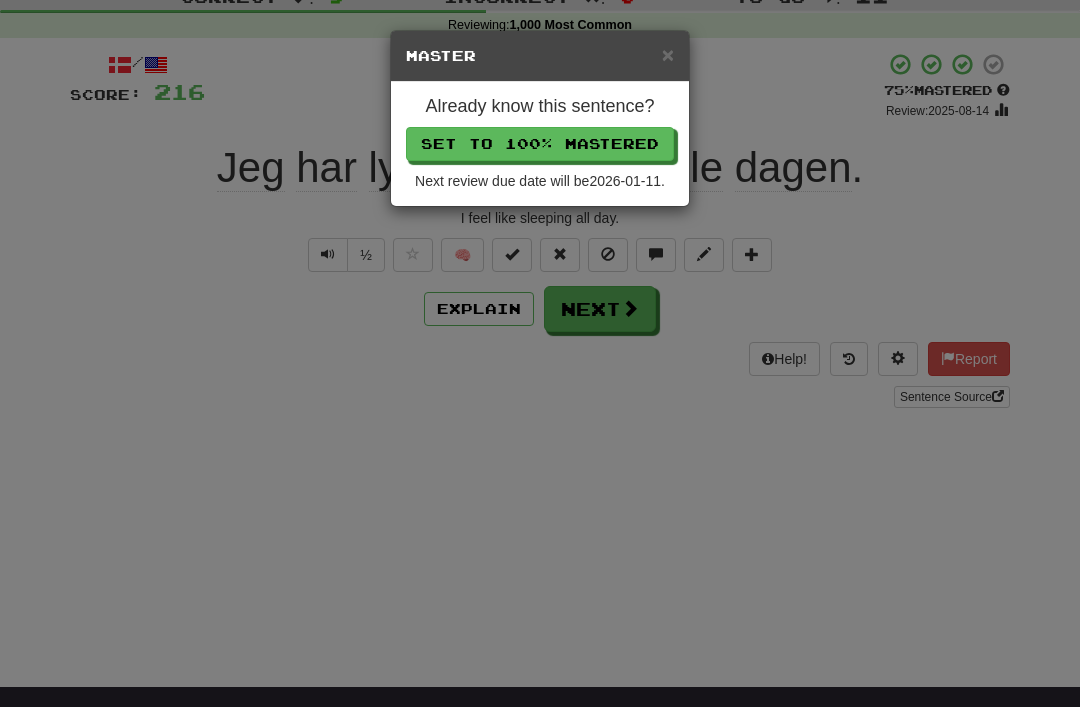 click on "Set to 100% Mastered" at bounding box center (540, 144) 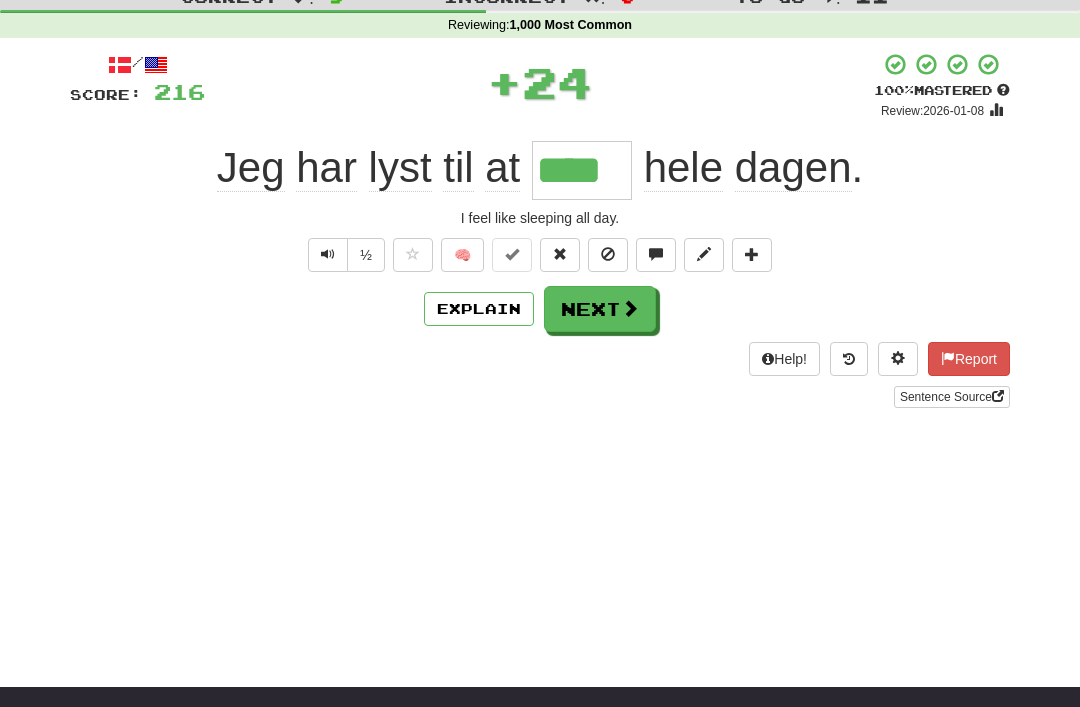 click on "Next" at bounding box center (600, 309) 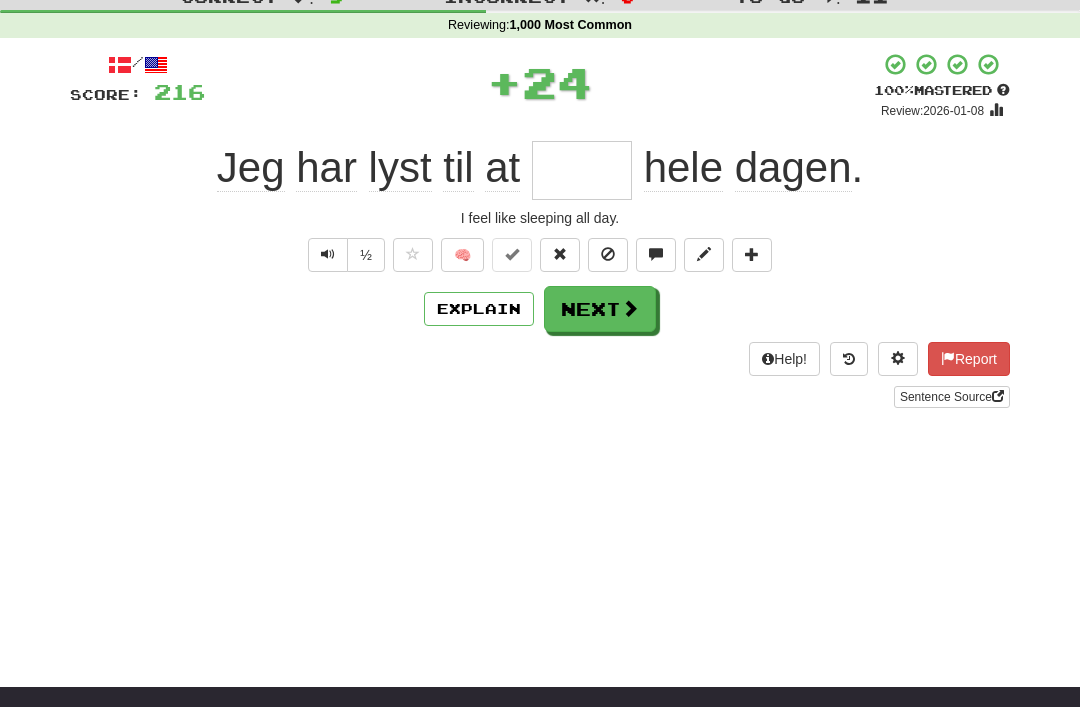 scroll, scrollTop: 69, scrollLeft: 0, axis: vertical 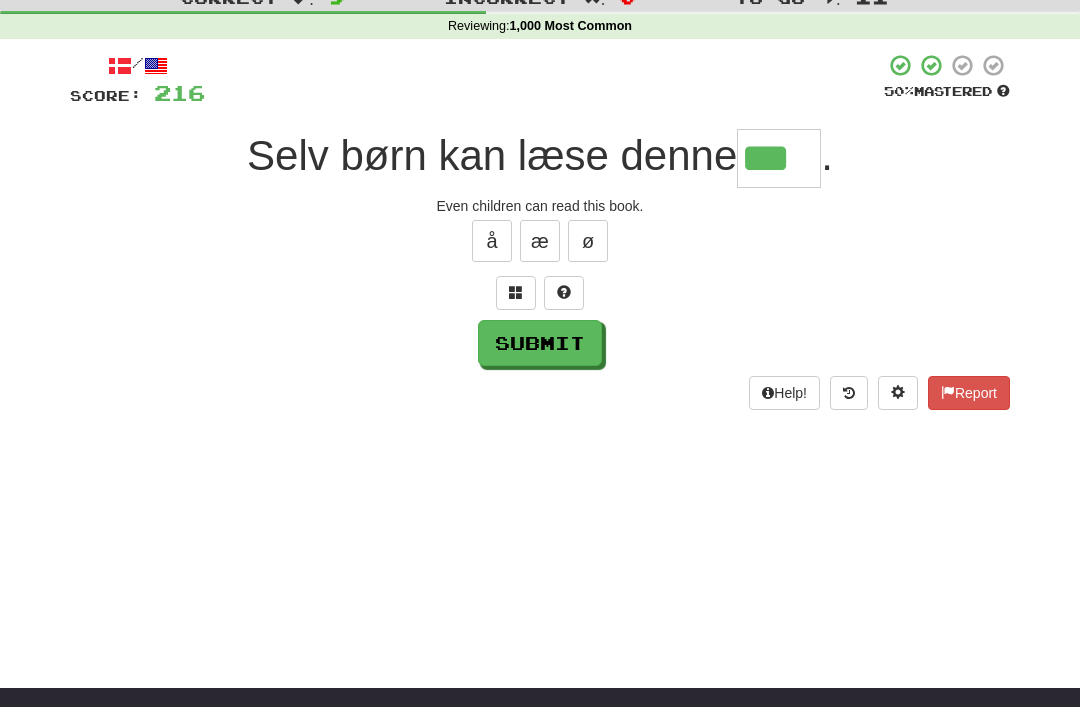 type on "***" 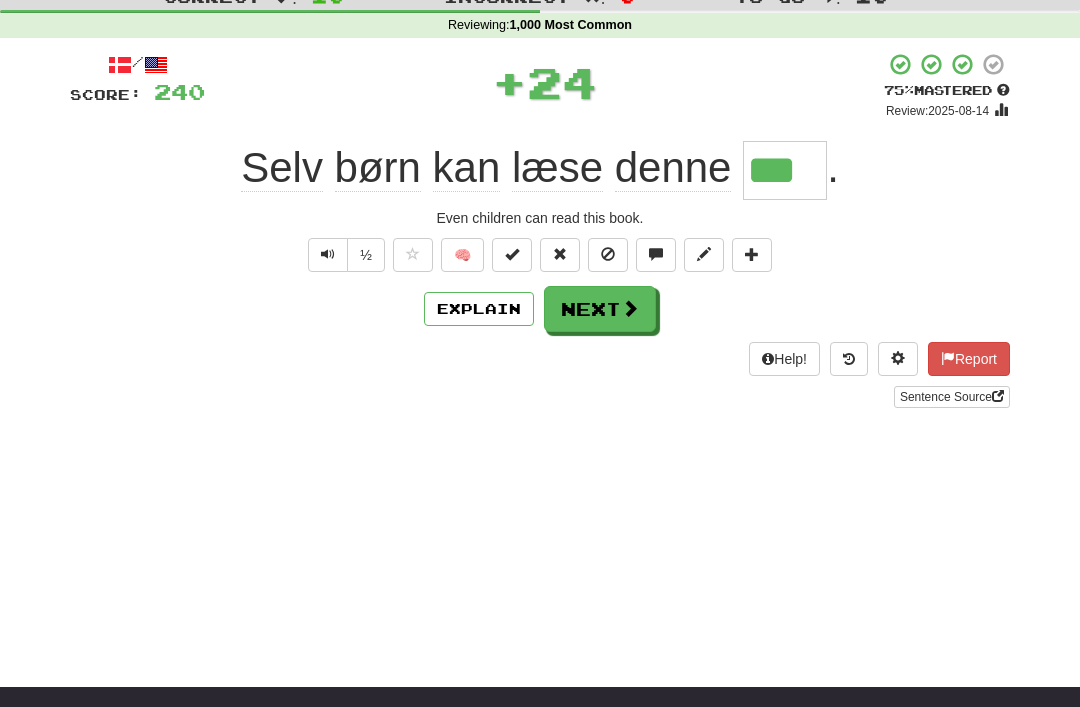 click at bounding box center (512, 255) 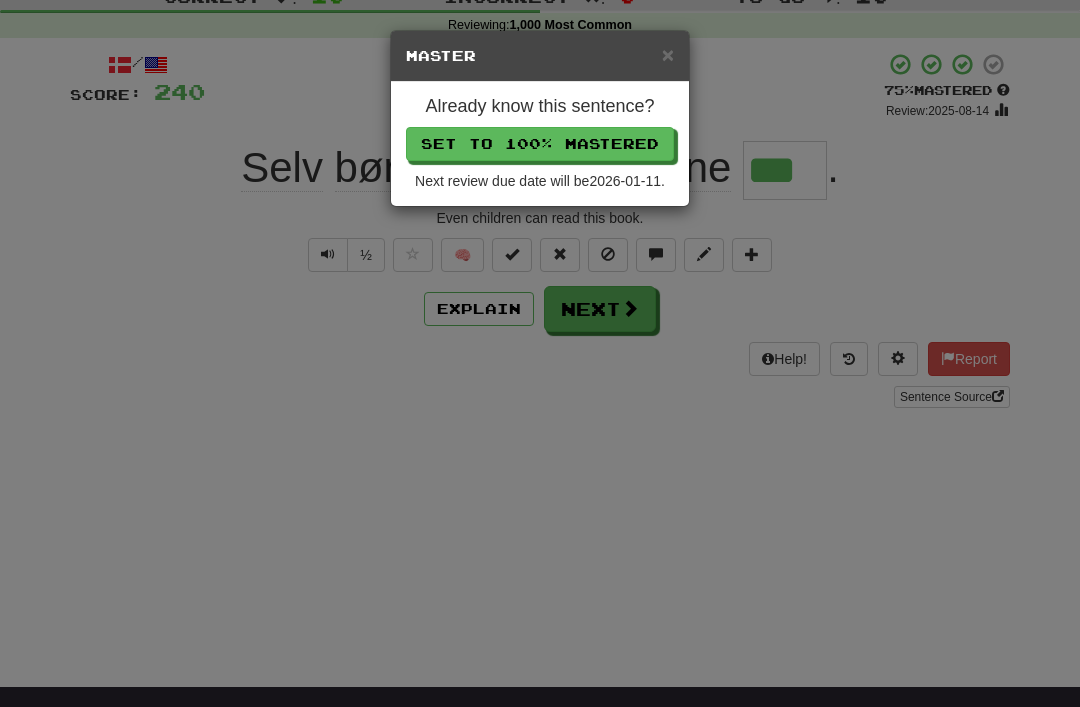 click on "Set to 100% Mastered" at bounding box center (540, 144) 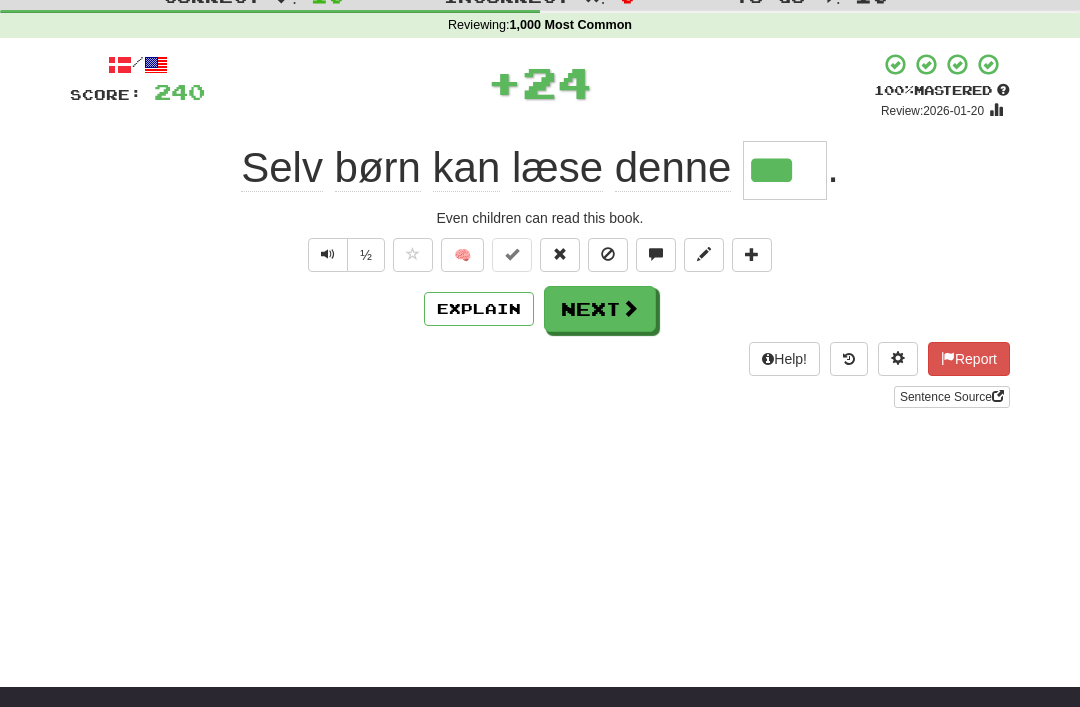 click on "Next" at bounding box center [600, 309] 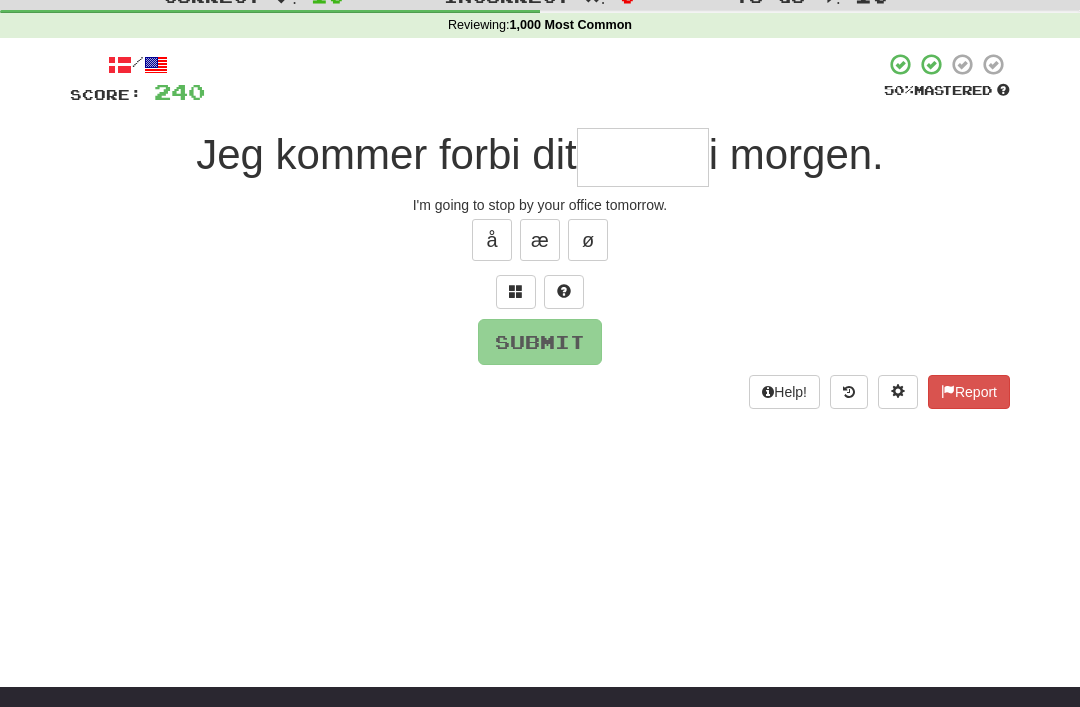 scroll, scrollTop: 69, scrollLeft: 0, axis: vertical 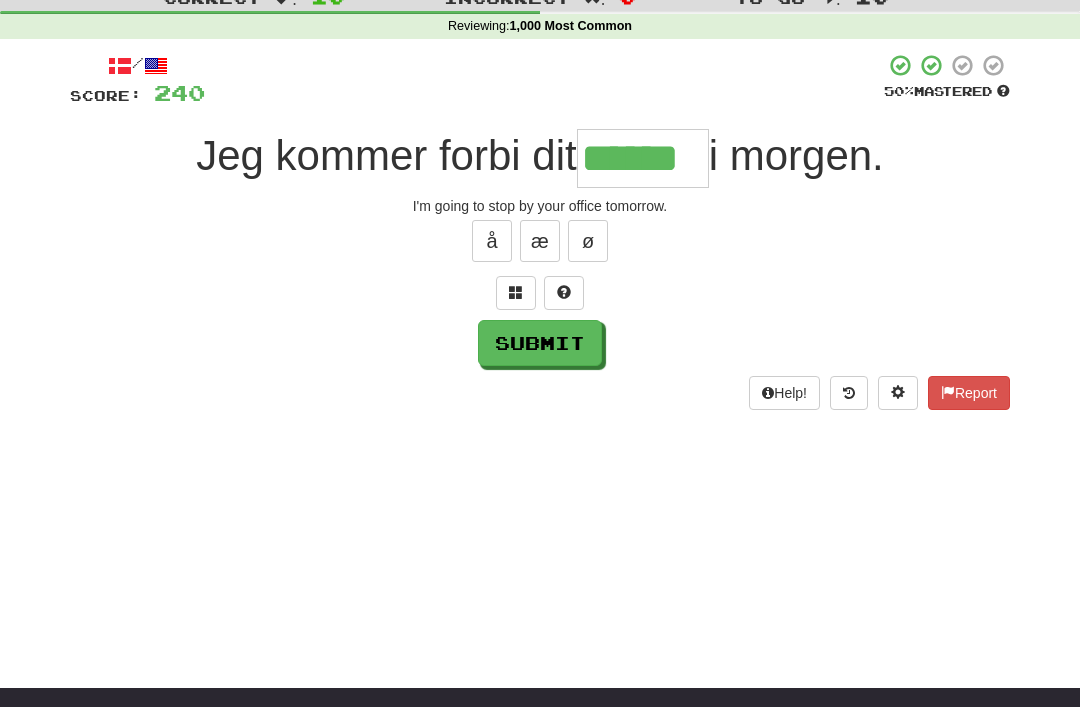 type on "******" 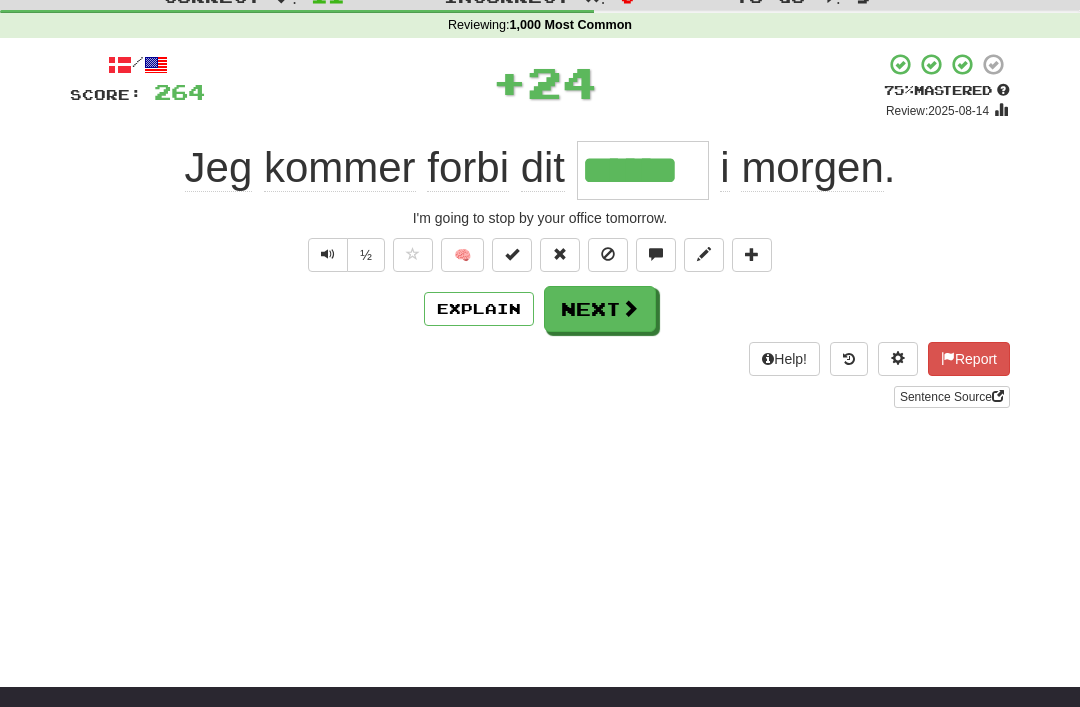 scroll, scrollTop: 70, scrollLeft: 0, axis: vertical 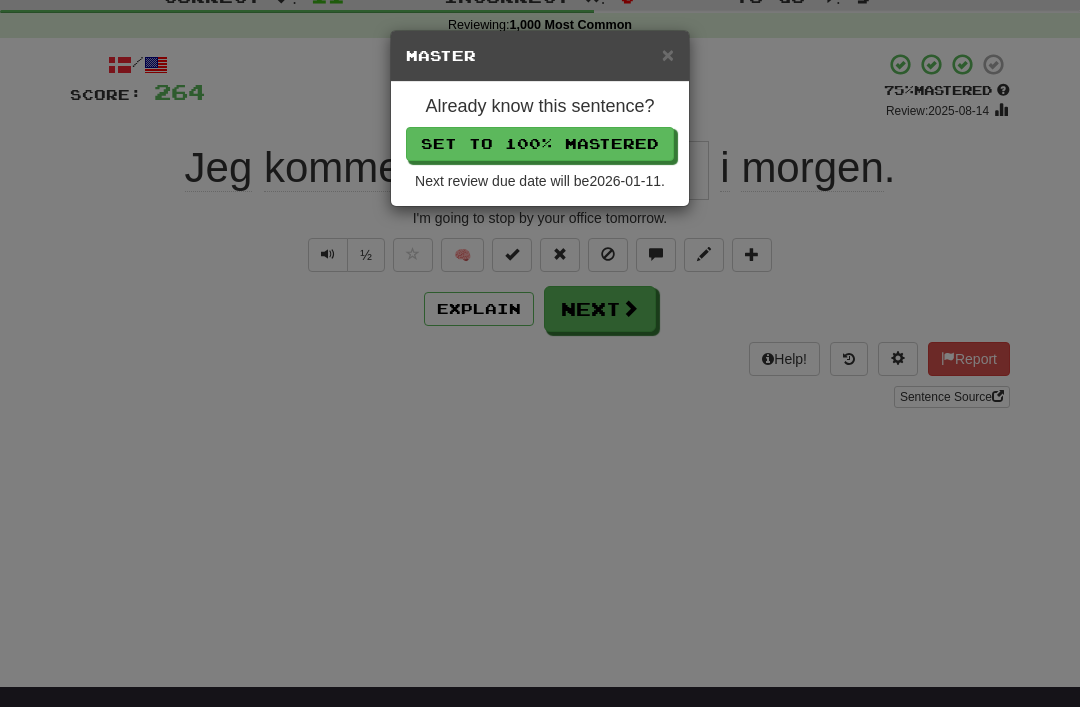 click on "Set to 100% Mastered" at bounding box center (540, 144) 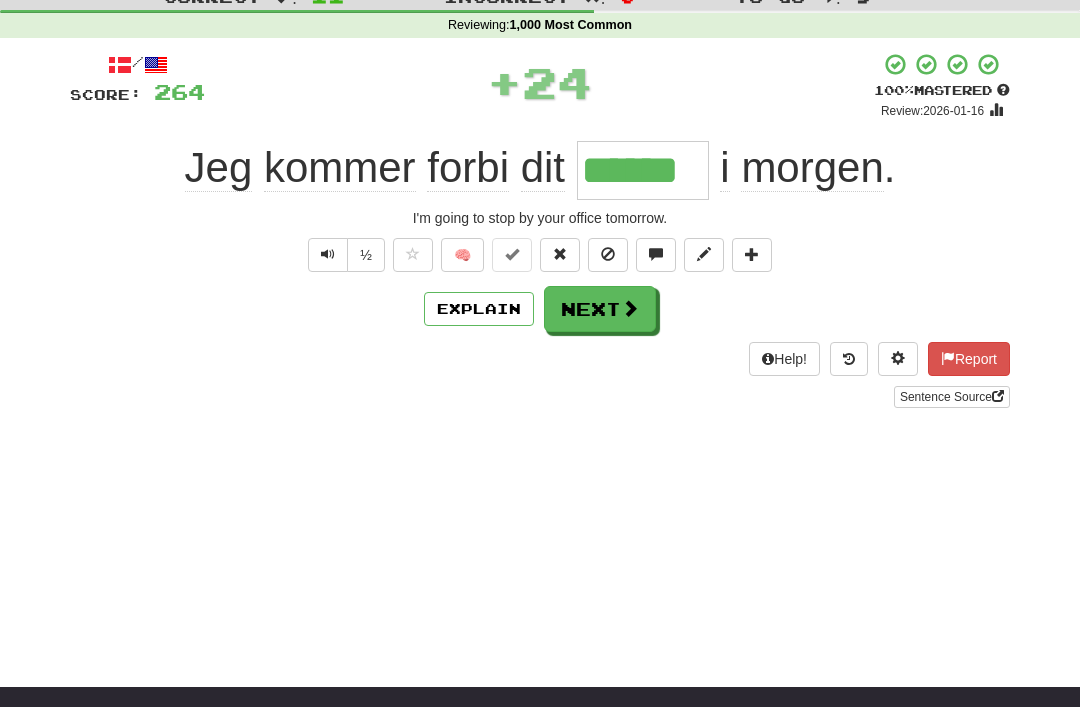 click on "Next" at bounding box center (600, 309) 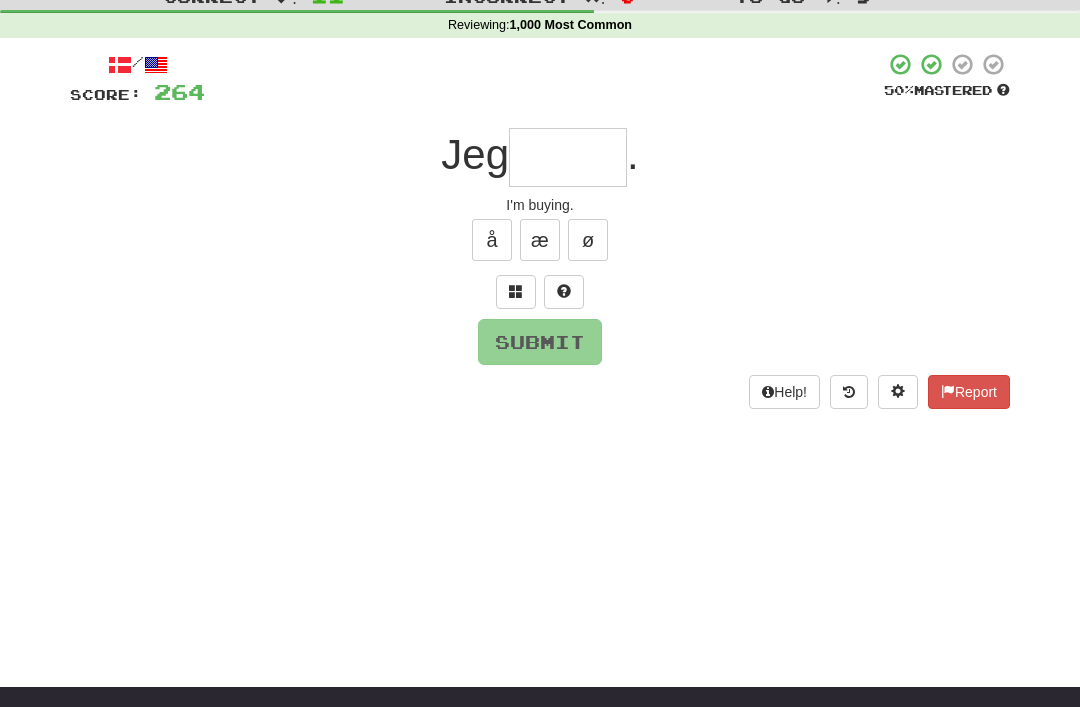 scroll, scrollTop: 69, scrollLeft: 0, axis: vertical 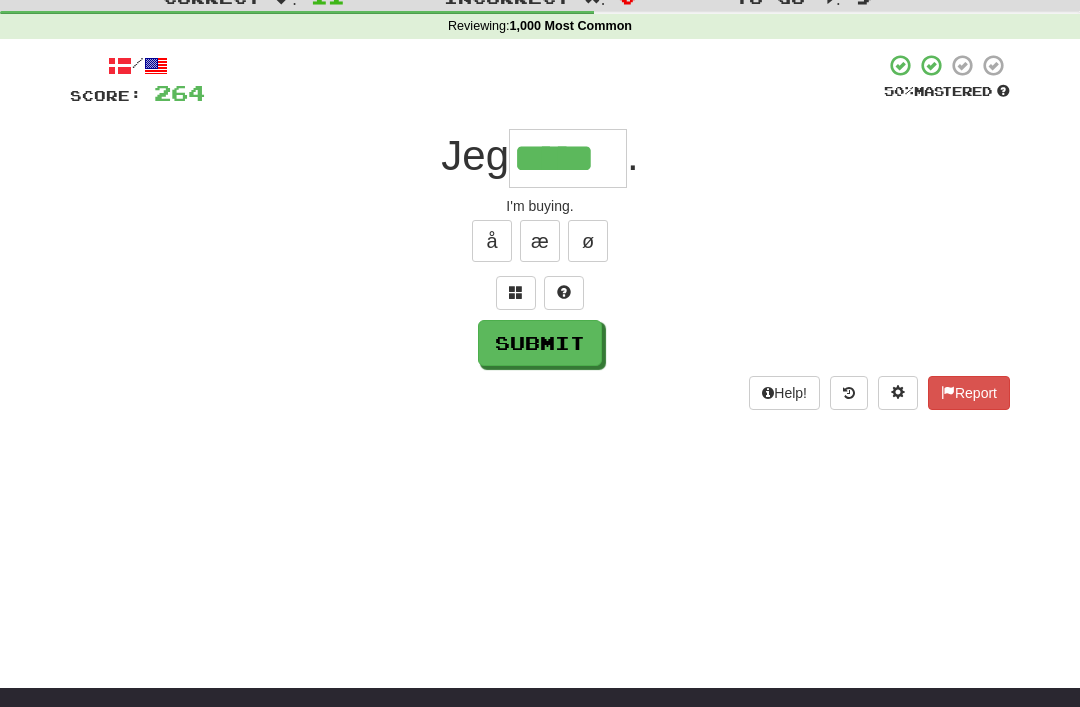 type on "*****" 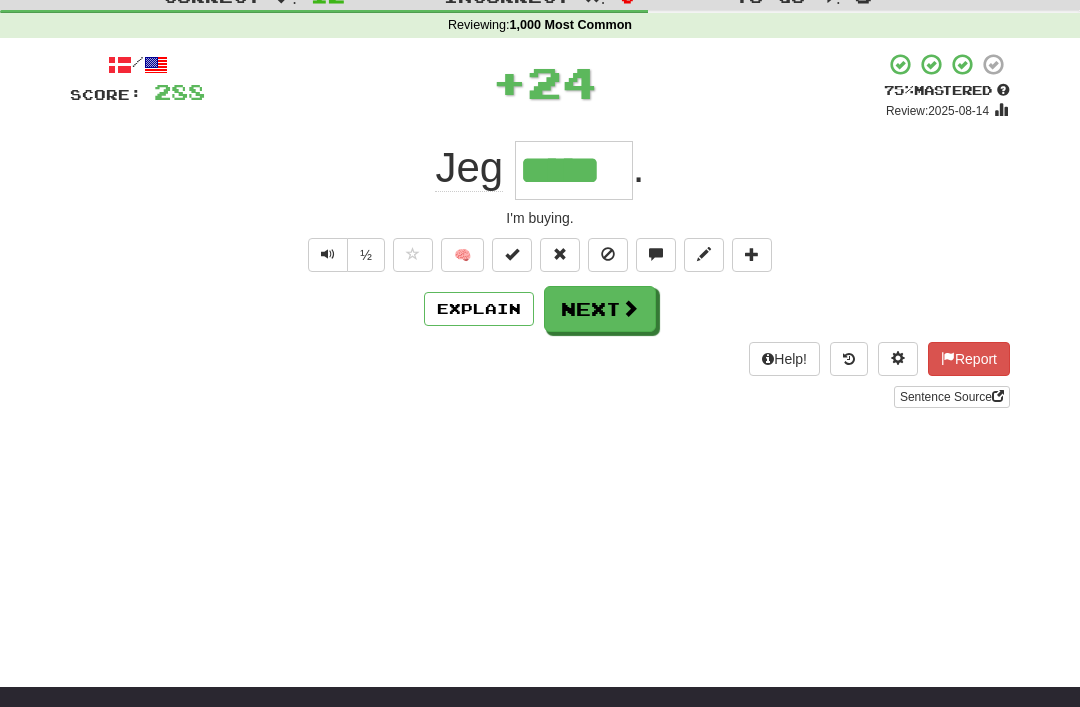 click on "Next" at bounding box center (600, 309) 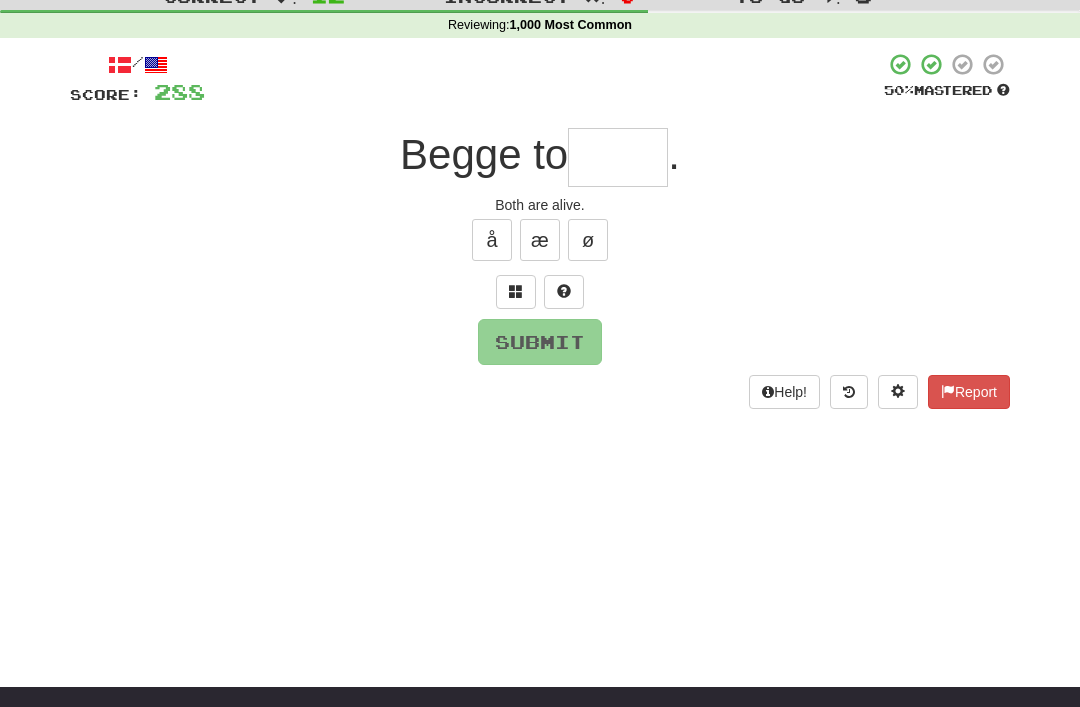 scroll, scrollTop: 69, scrollLeft: 0, axis: vertical 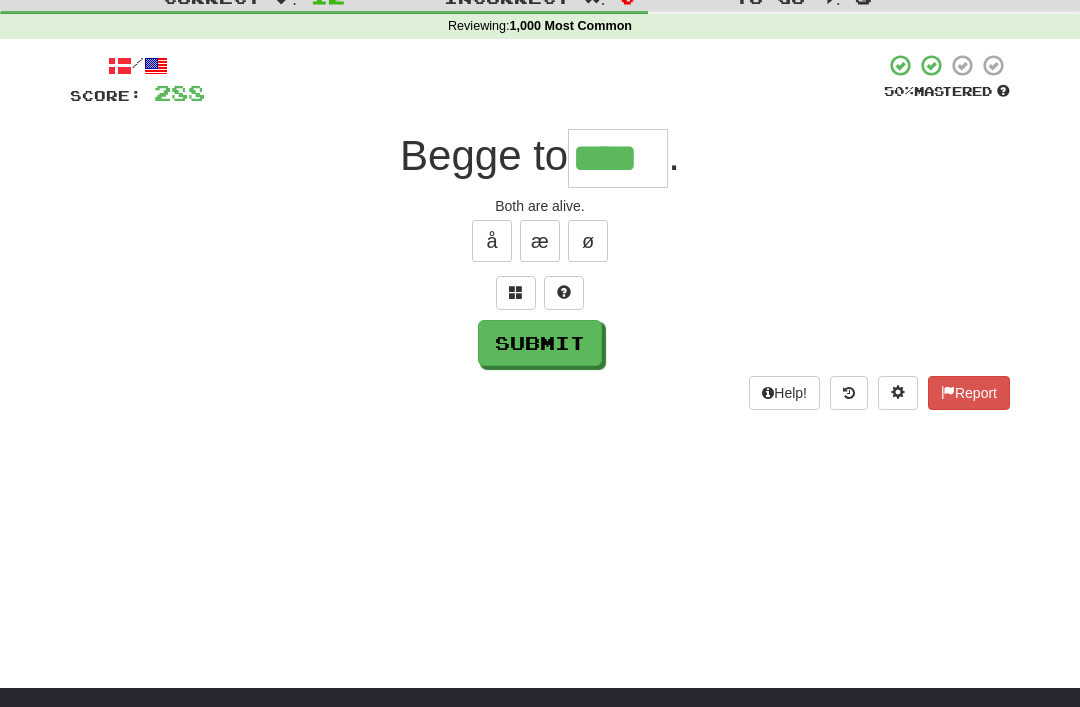 click on "Submit" at bounding box center (540, 343) 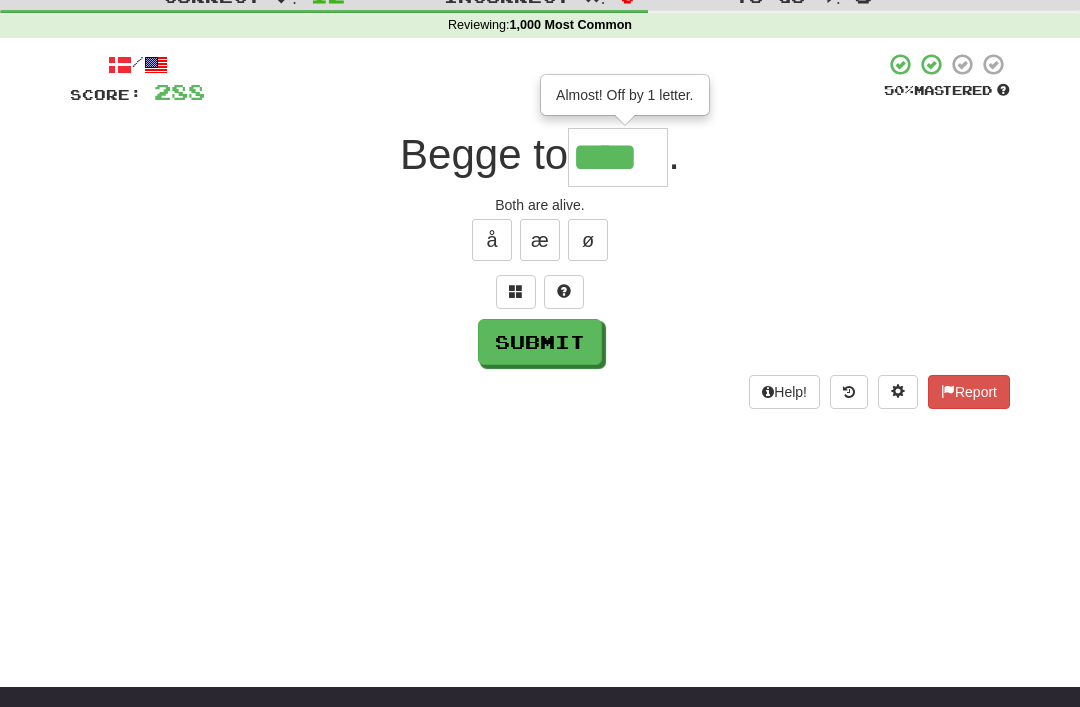 scroll, scrollTop: 70, scrollLeft: 0, axis: vertical 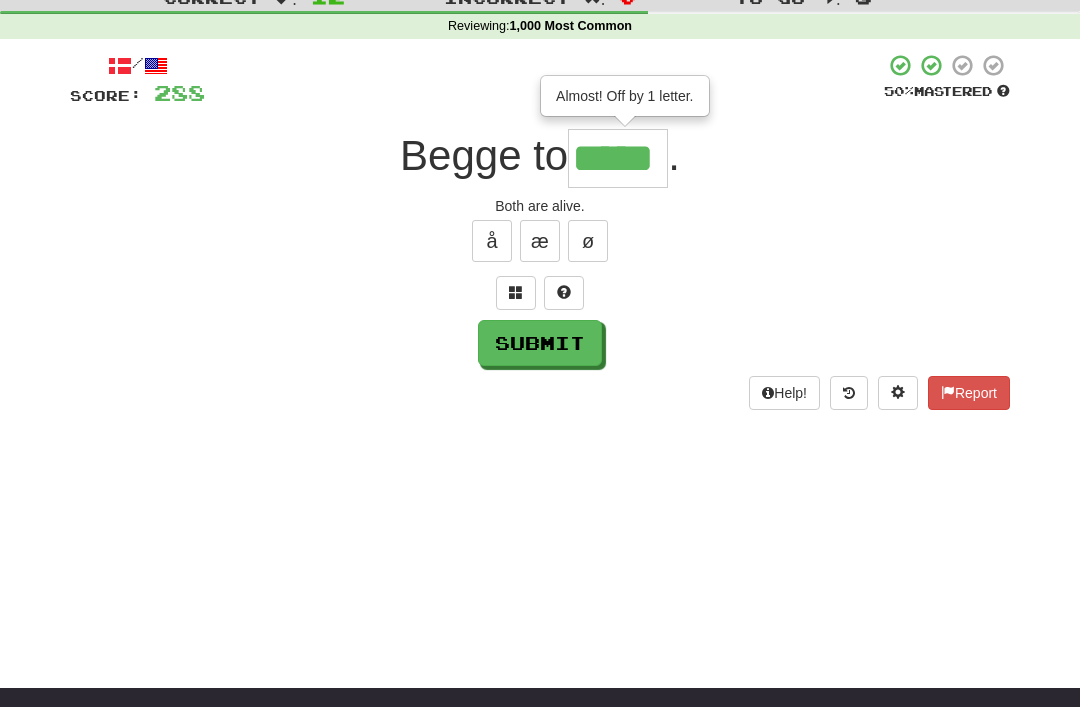 type on "*****" 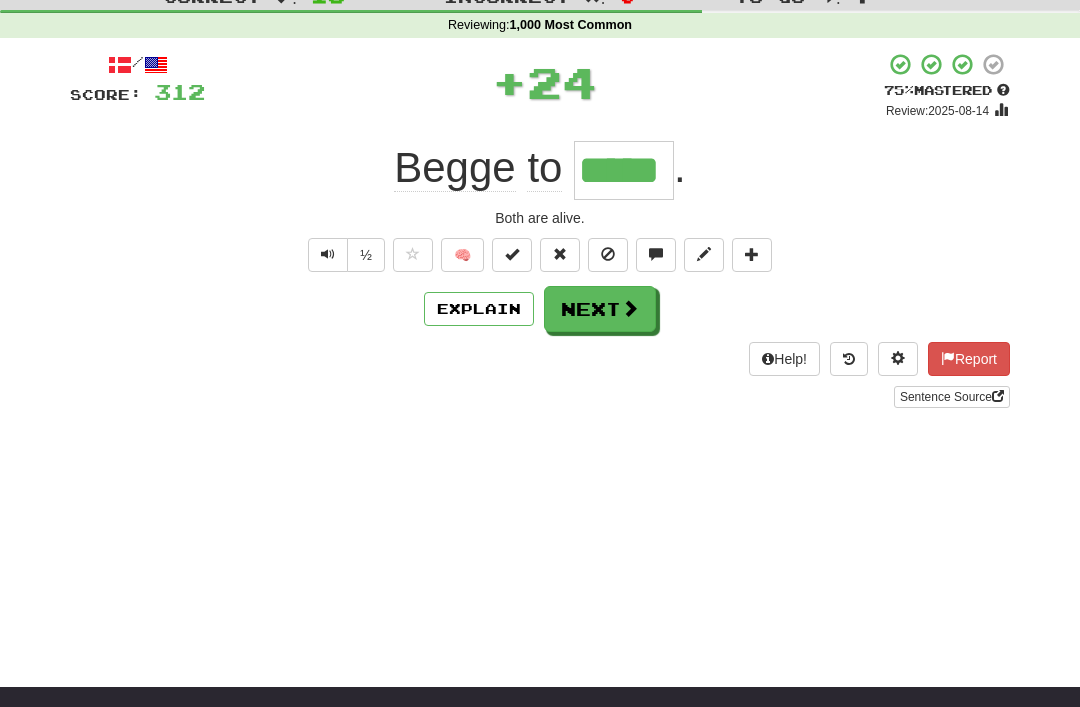 click on "Next" at bounding box center (600, 309) 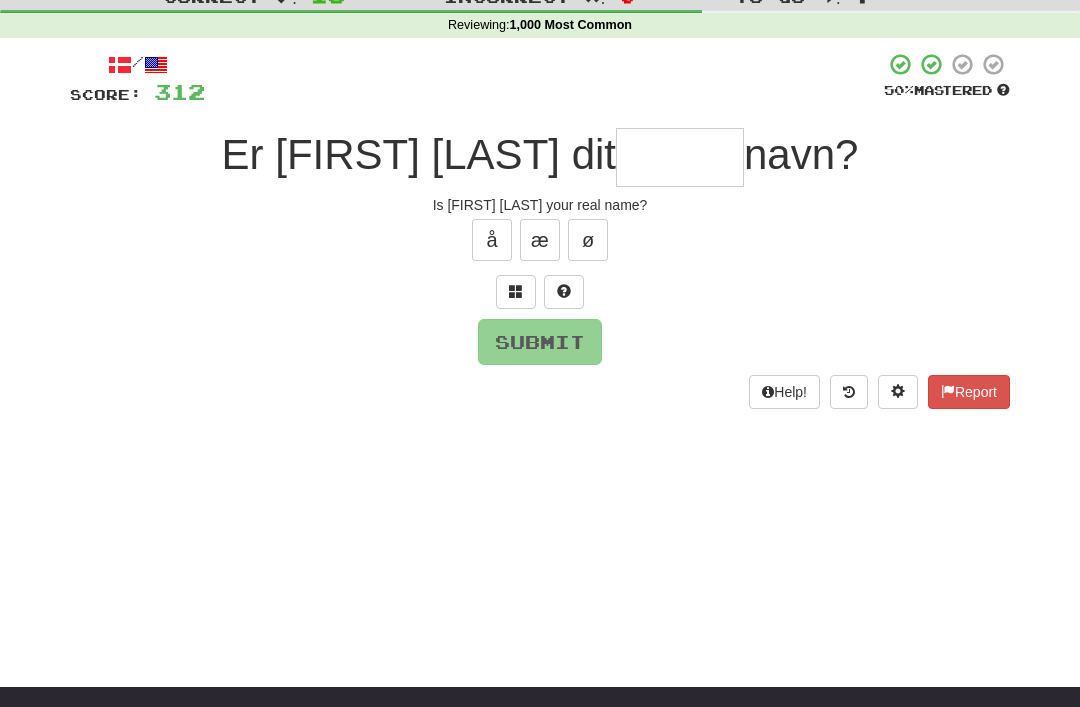 scroll, scrollTop: 69, scrollLeft: 0, axis: vertical 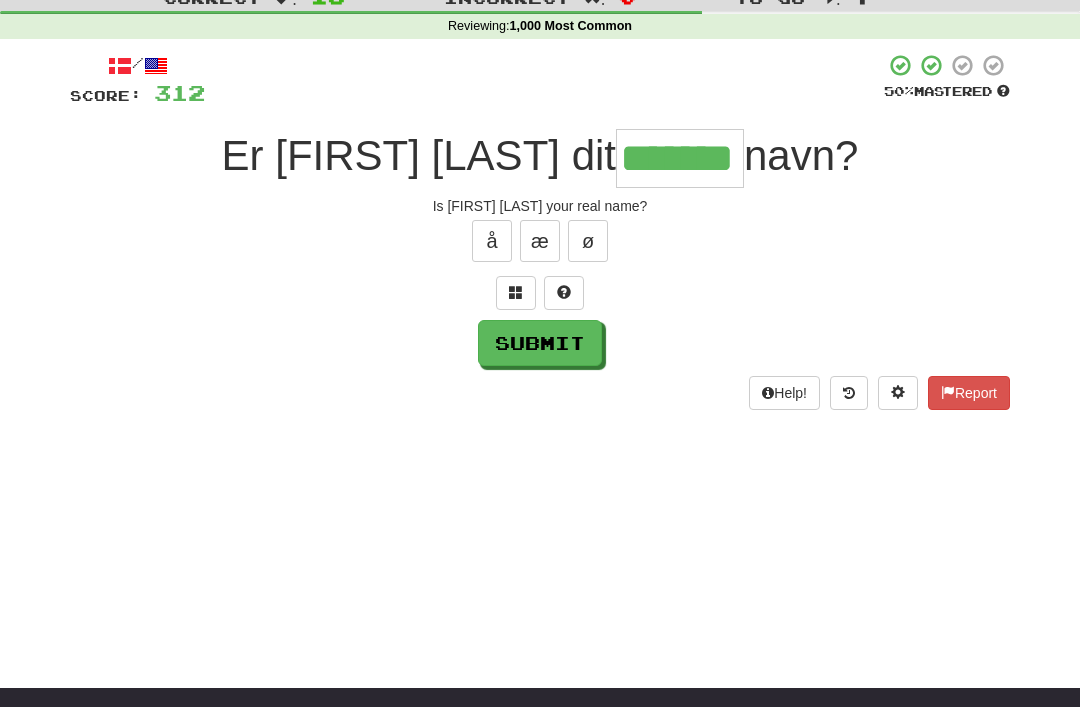 type on "*******" 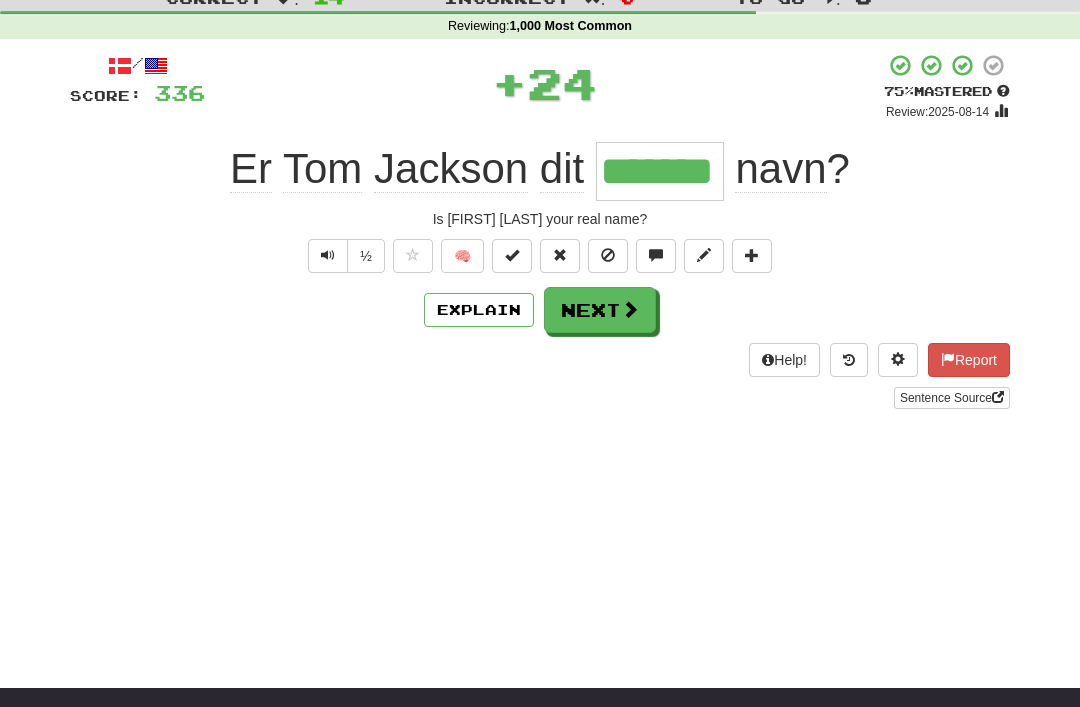 scroll, scrollTop: 70, scrollLeft: 0, axis: vertical 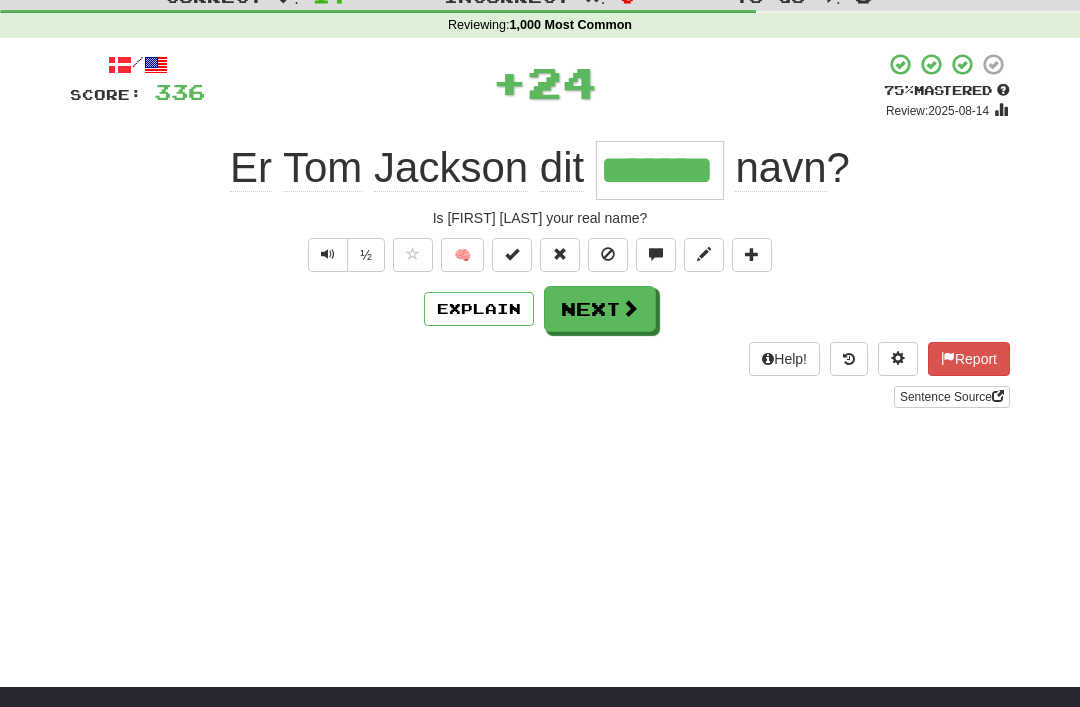 click at bounding box center (512, 255) 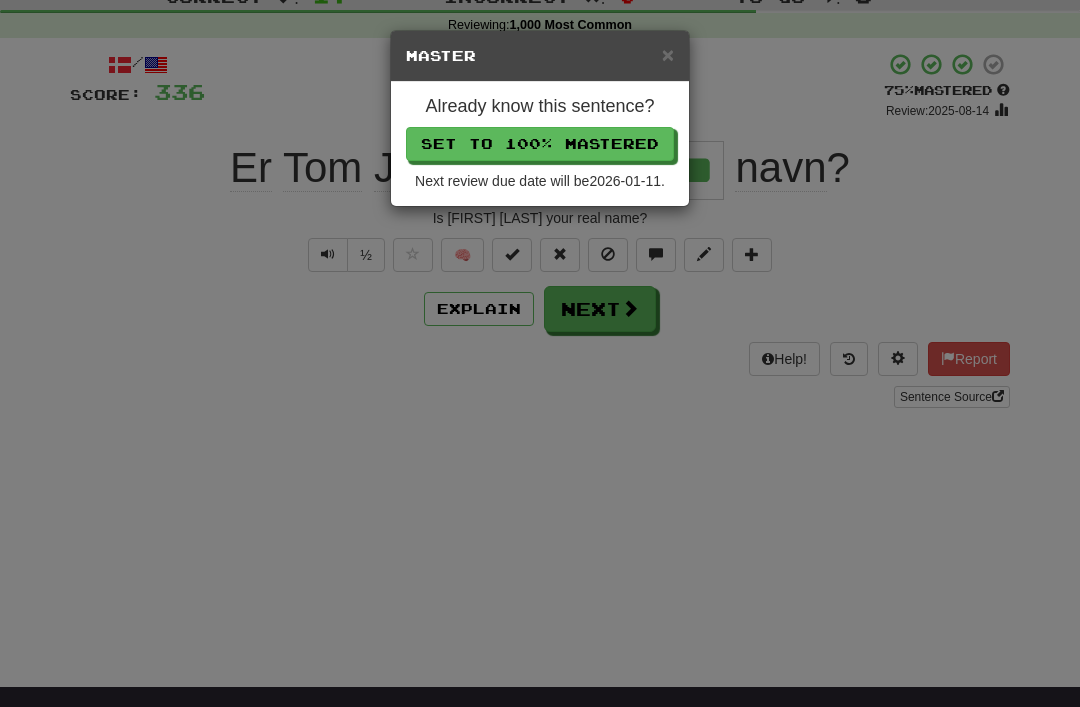 click on "Set to 100% Mastered" at bounding box center (540, 144) 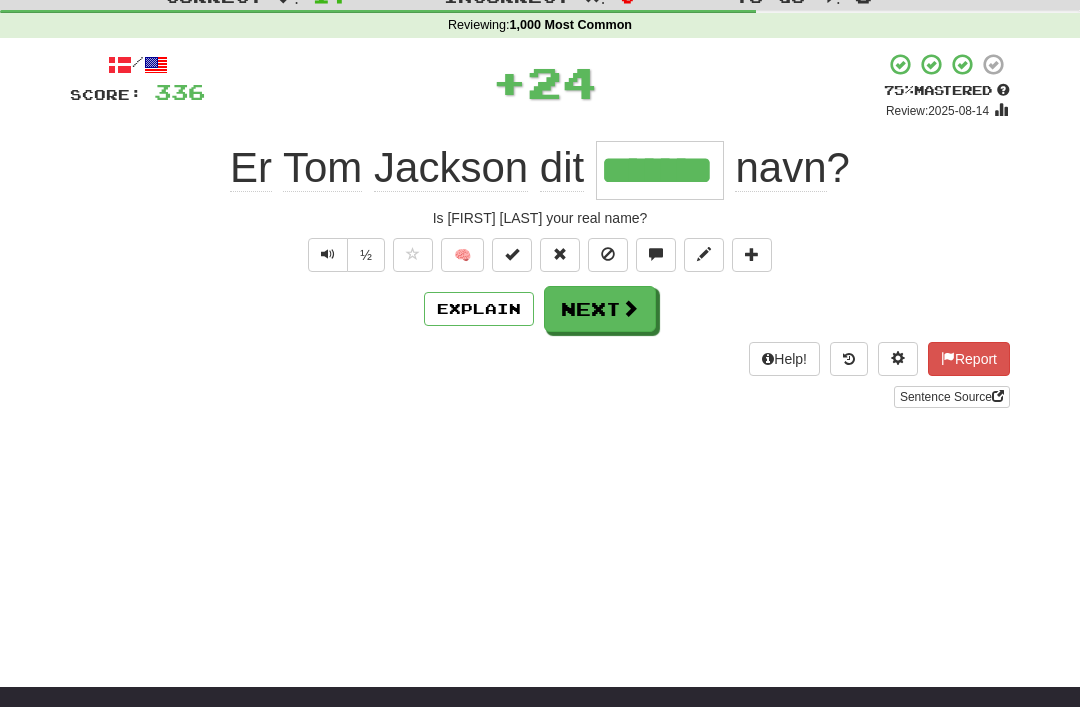 click on "Next" at bounding box center [600, 309] 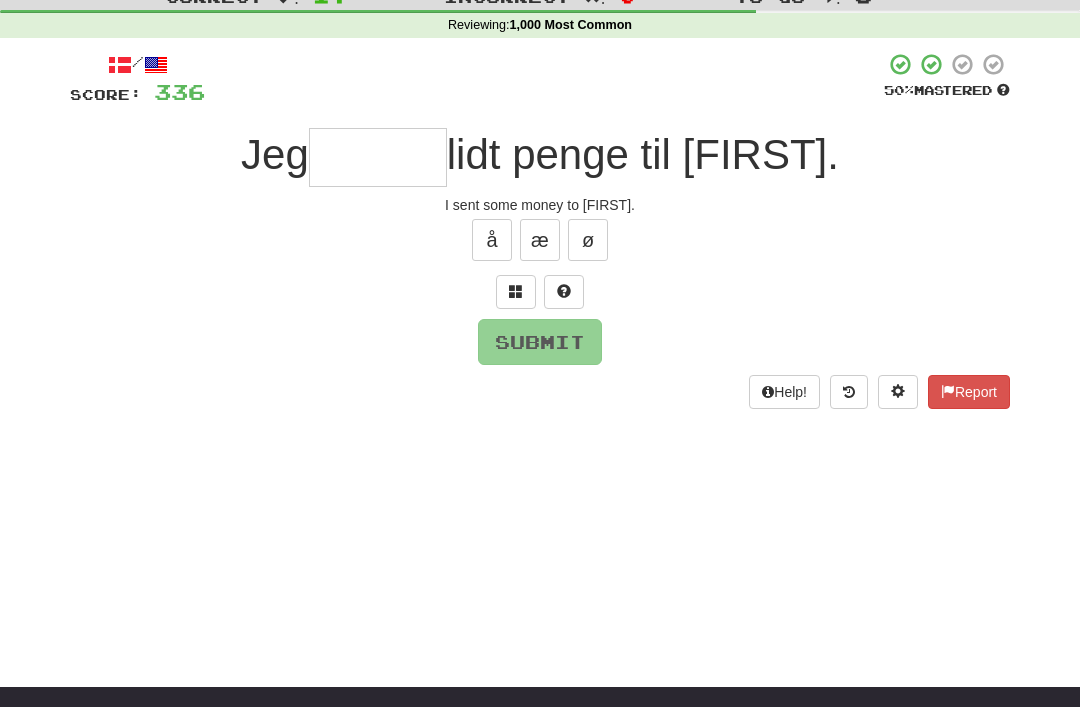 scroll, scrollTop: 69, scrollLeft: 0, axis: vertical 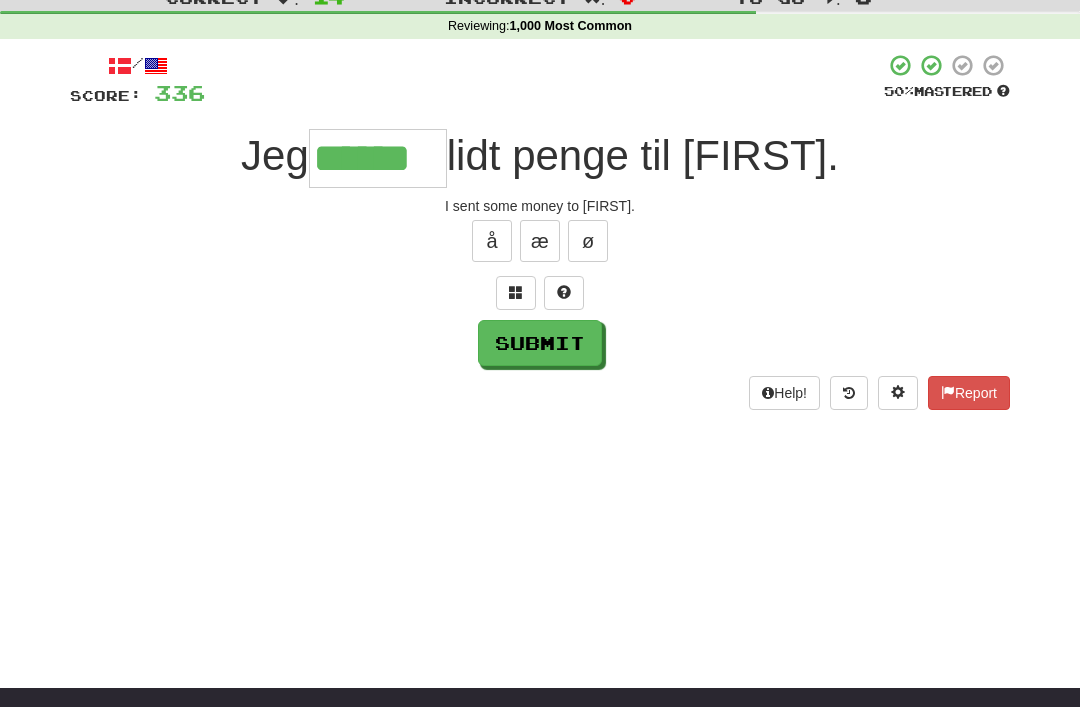 type on "******" 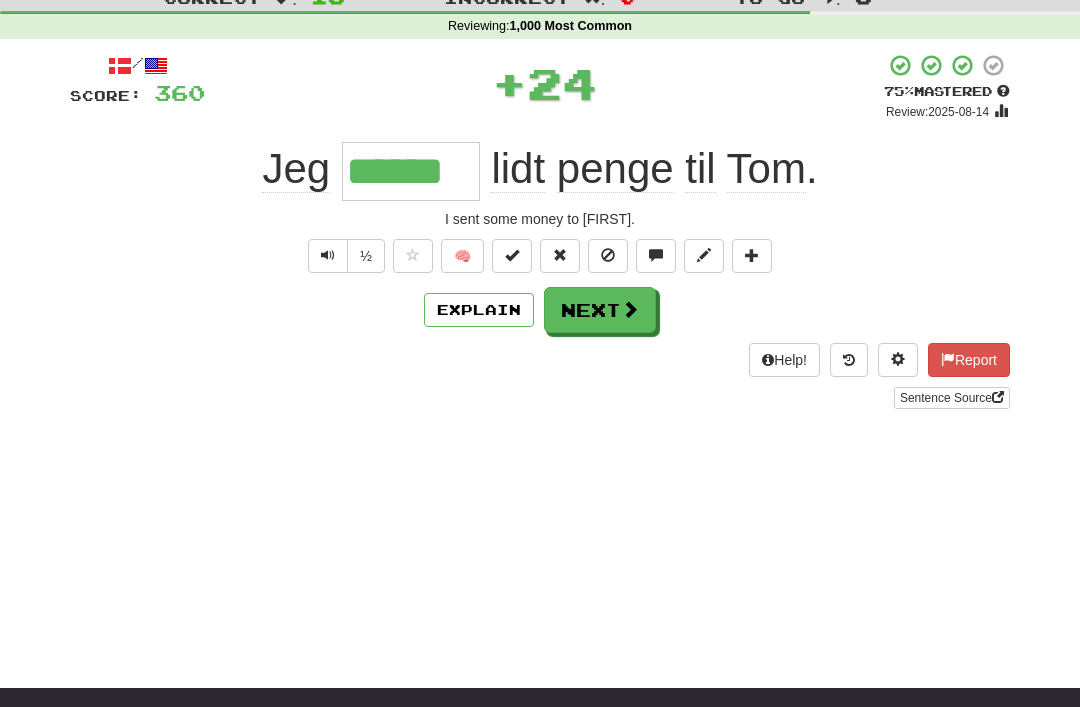 scroll, scrollTop: 70, scrollLeft: 0, axis: vertical 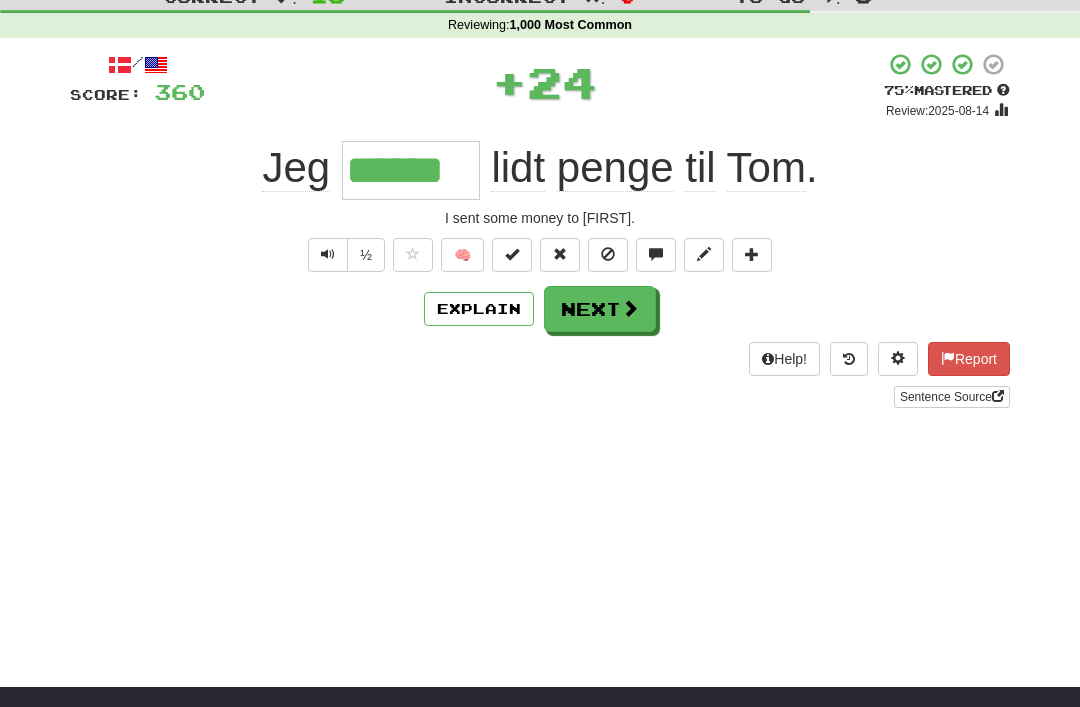 click on "Next" at bounding box center (600, 309) 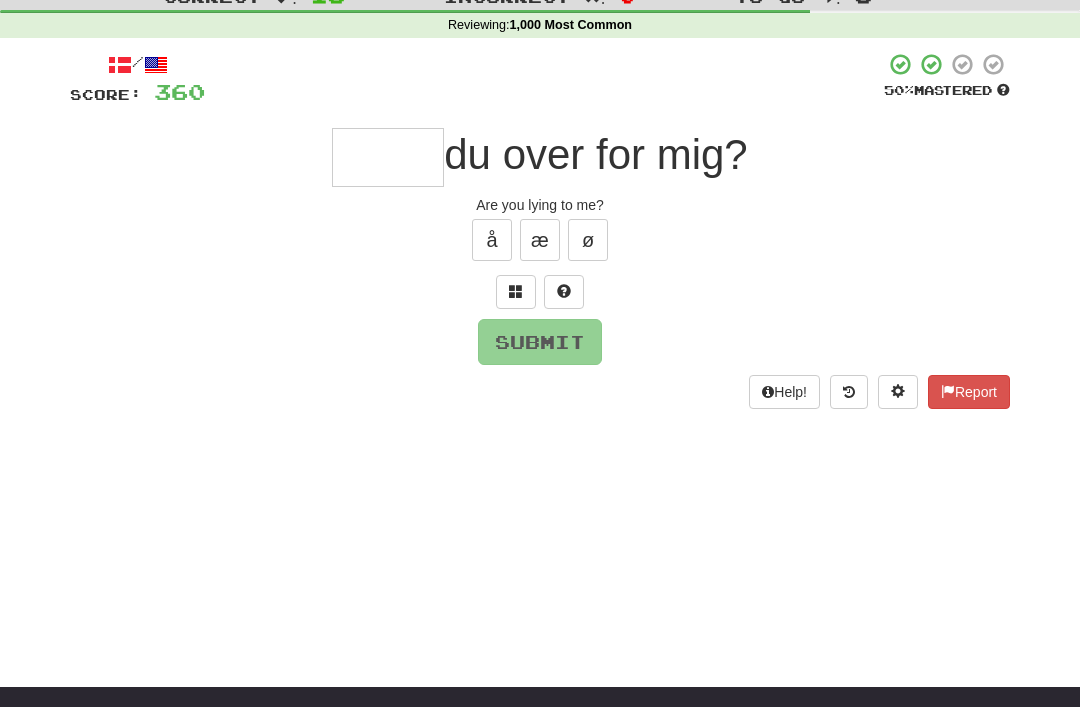 scroll, scrollTop: 69, scrollLeft: 0, axis: vertical 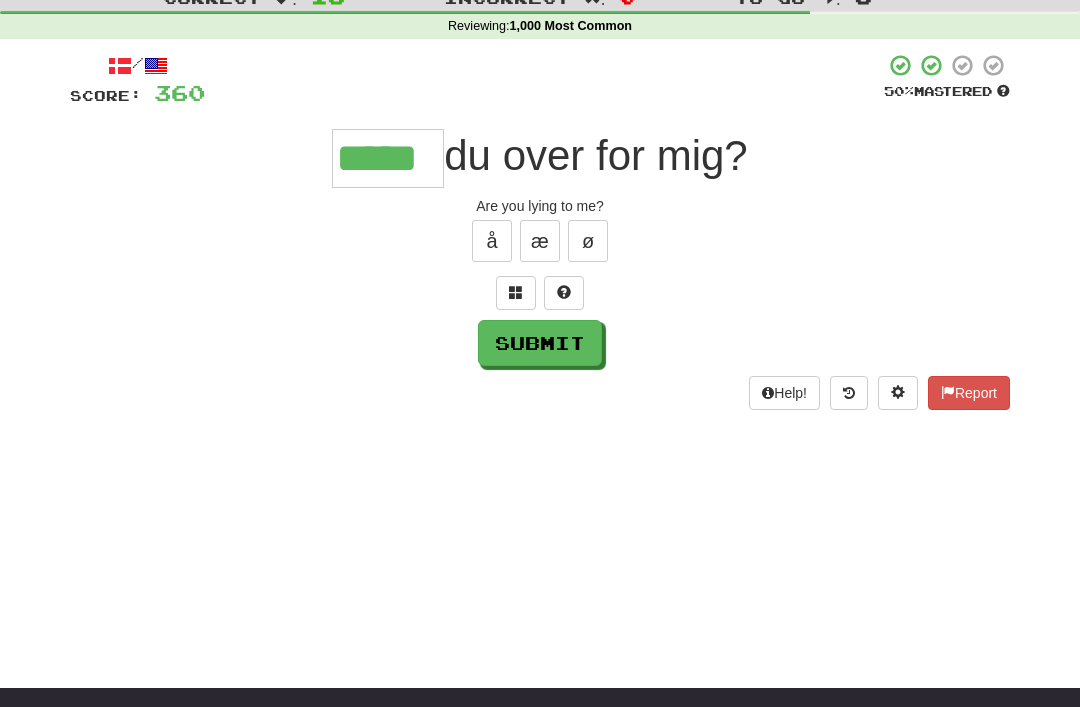 click on "Submit" at bounding box center (540, 343) 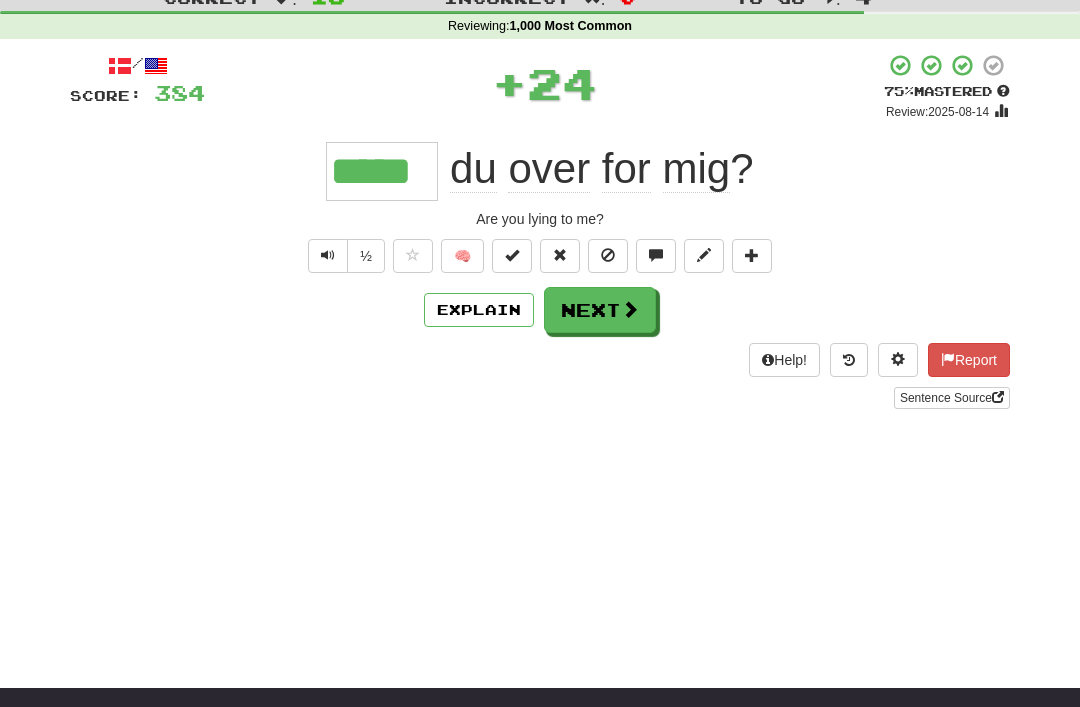 scroll, scrollTop: 70, scrollLeft: 0, axis: vertical 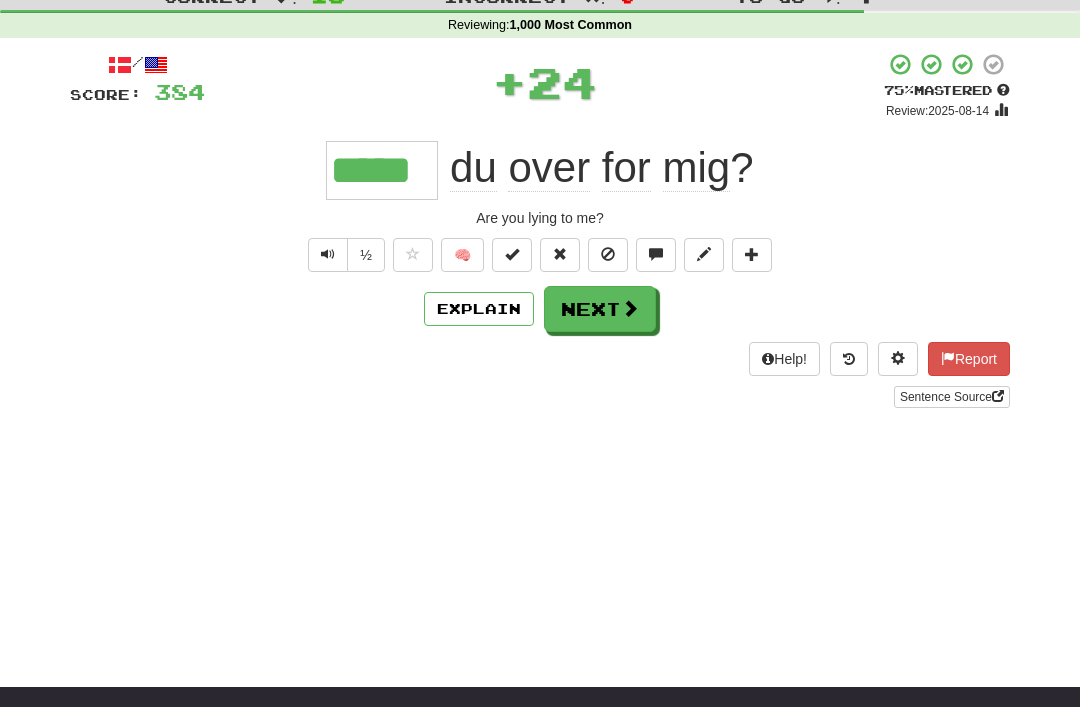 click on "Next" at bounding box center (600, 309) 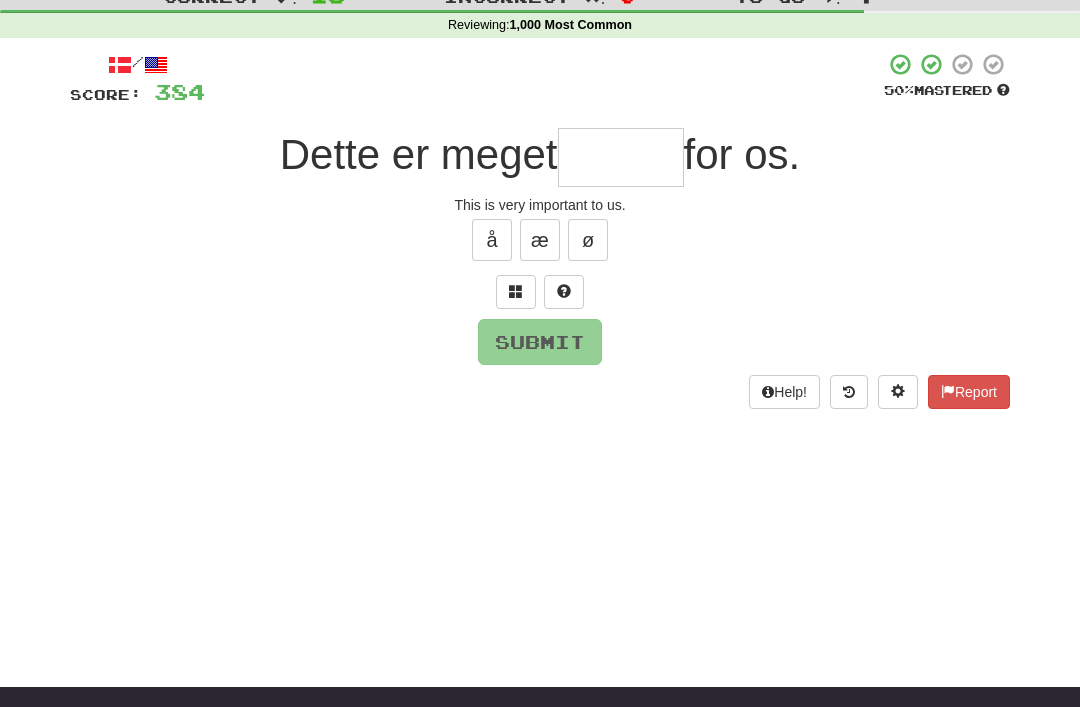 scroll, scrollTop: 69, scrollLeft: 0, axis: vertical 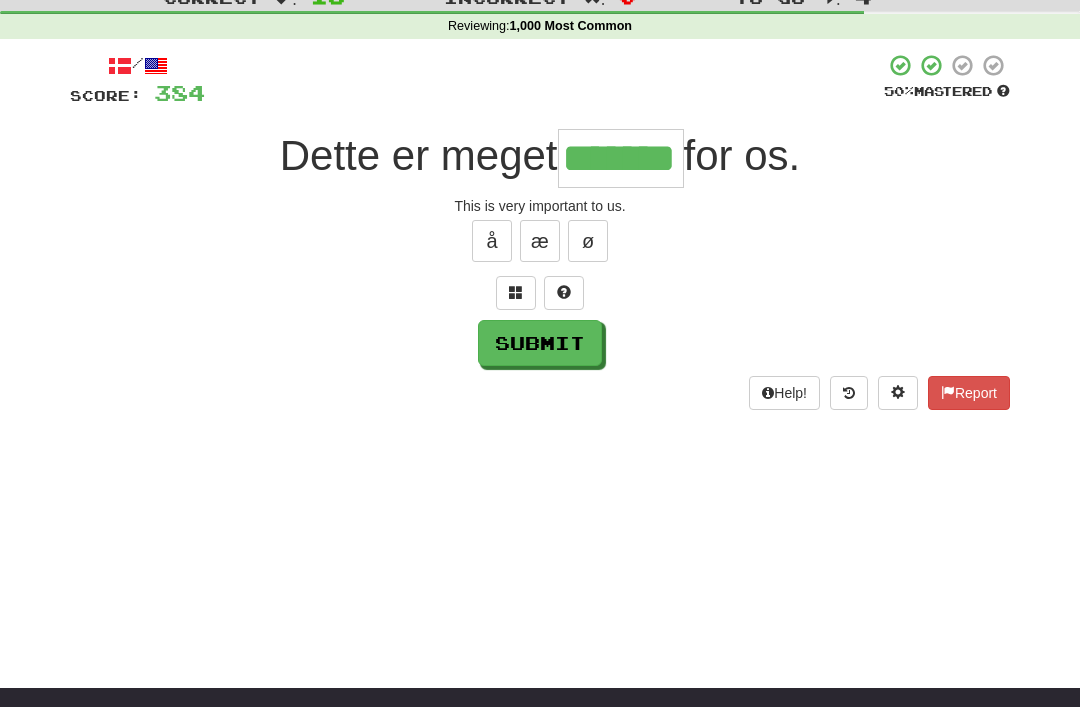 type on "*******" 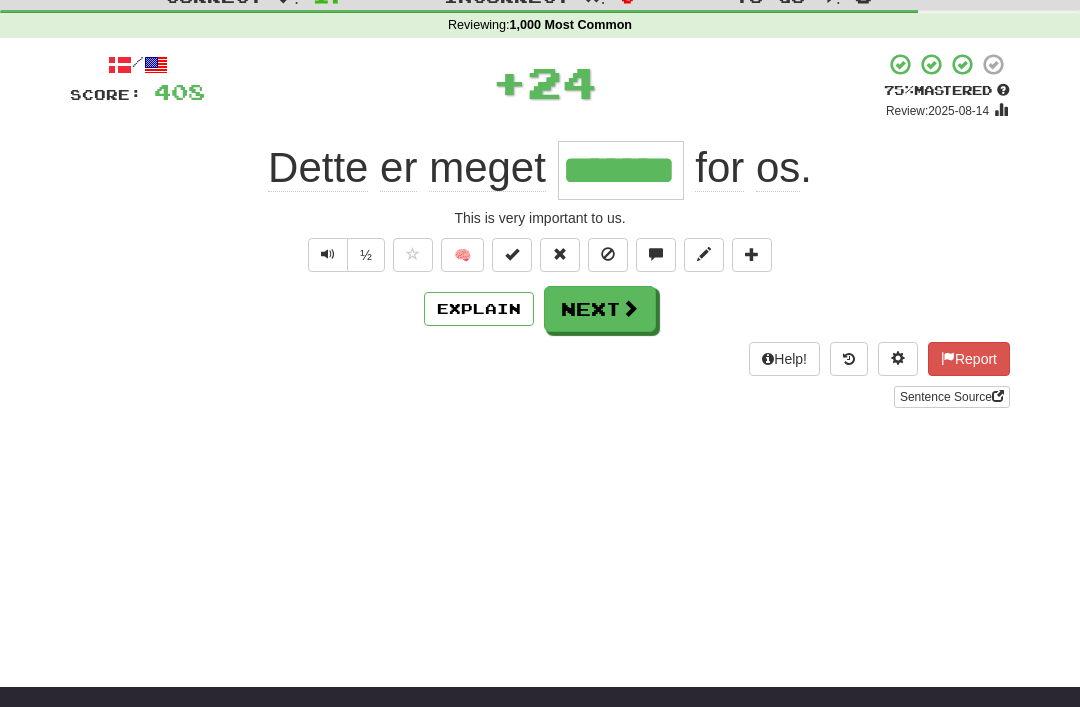 click at bounding box center (512, 255) 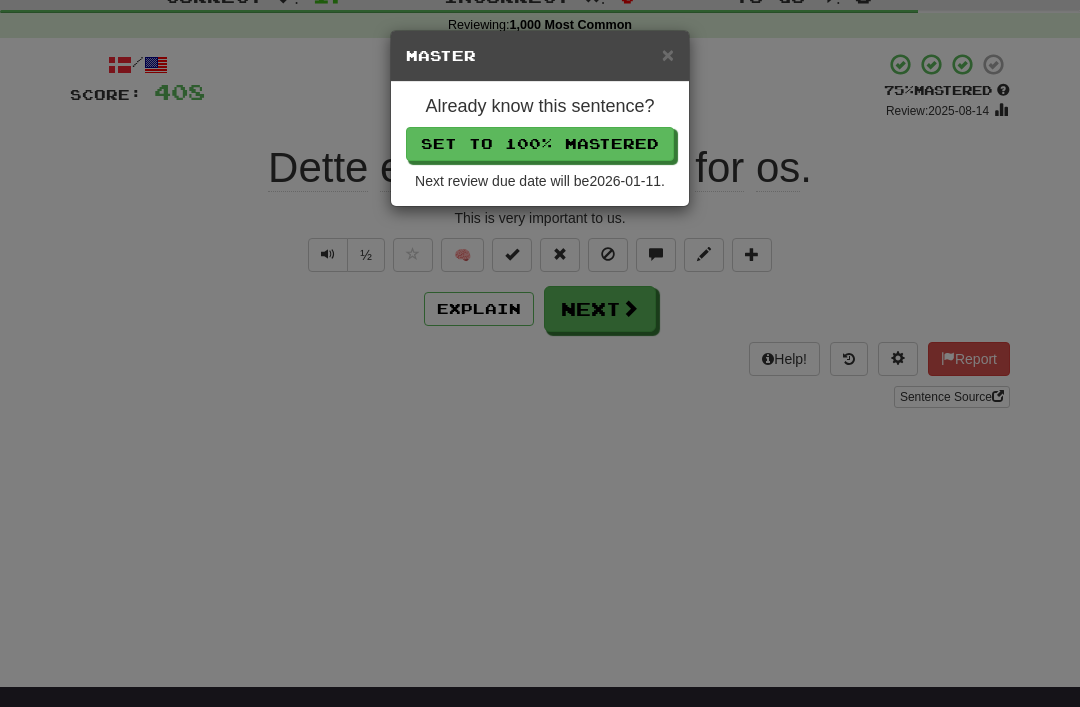 click on "Set to 100% Mastered" at bounding box center (540, 144) 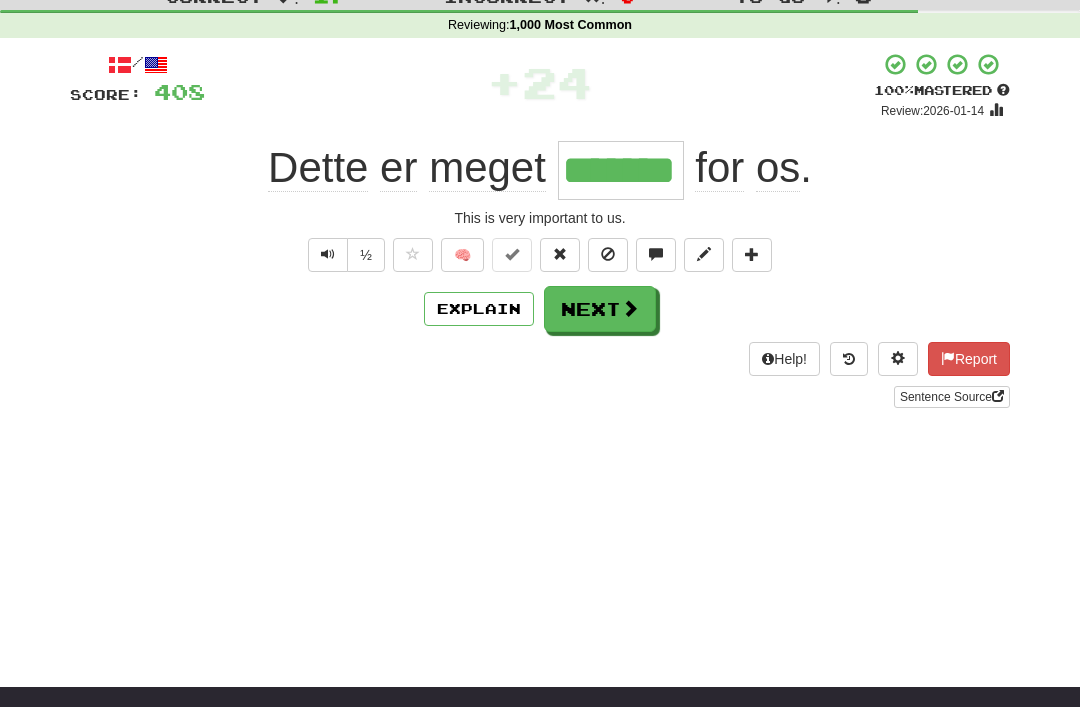 click on "Next" at bounding box center (600, 309) 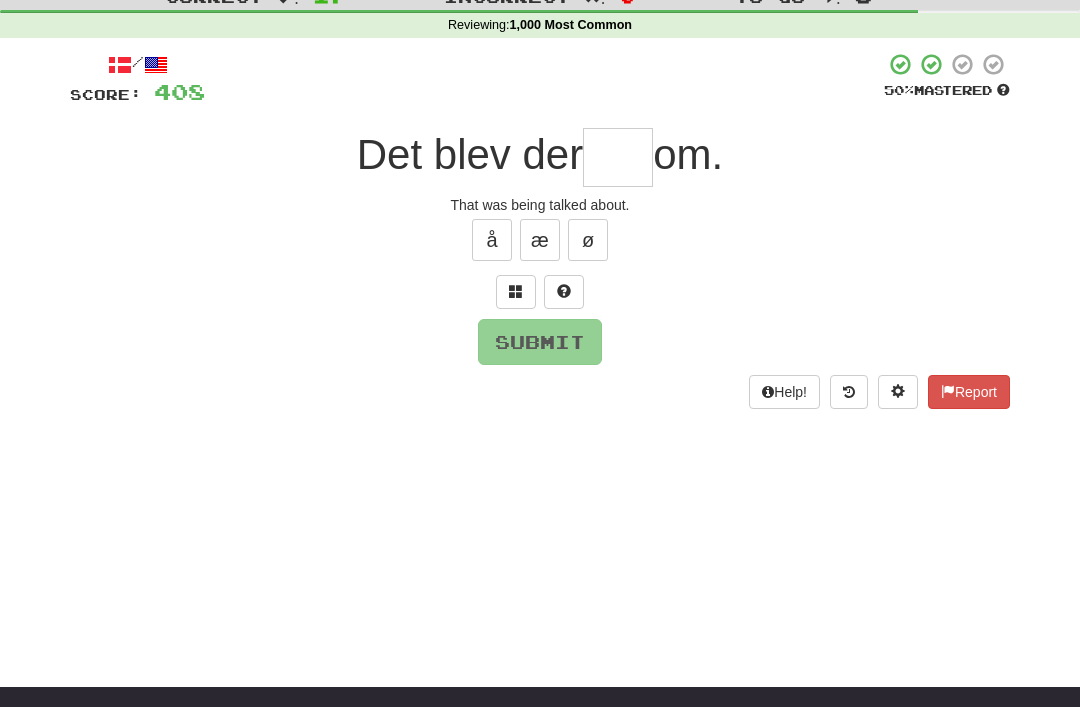scroll, scrollTop: 69, scrollLeft: 0, axis: vertical 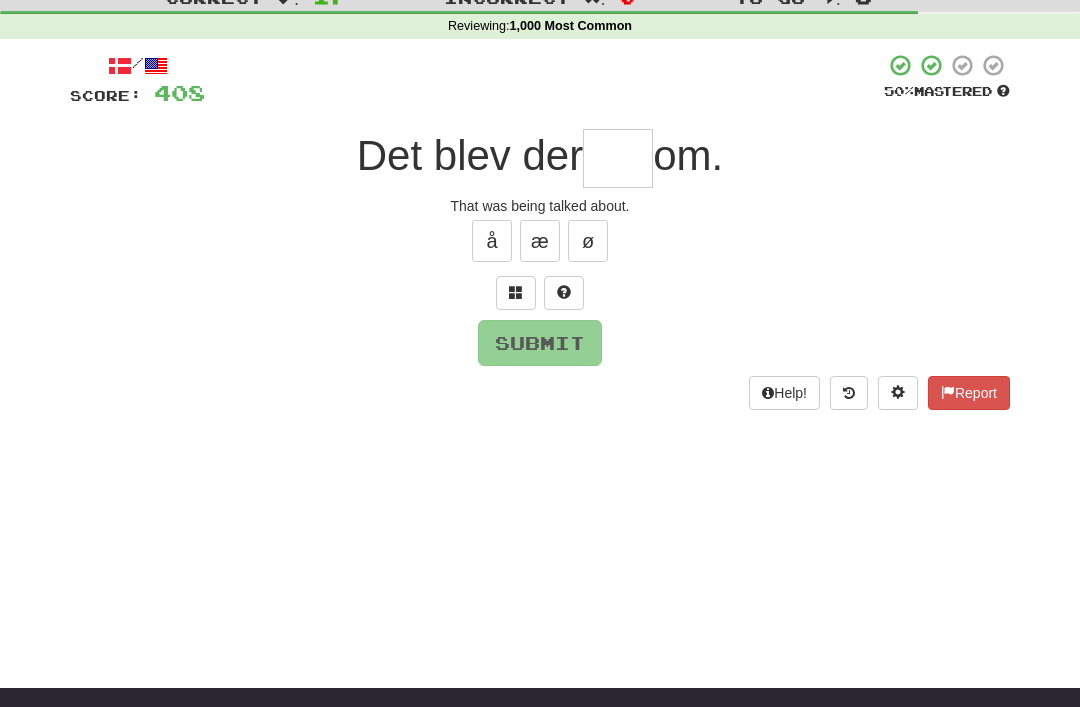 click at bounding box center (516, 292) 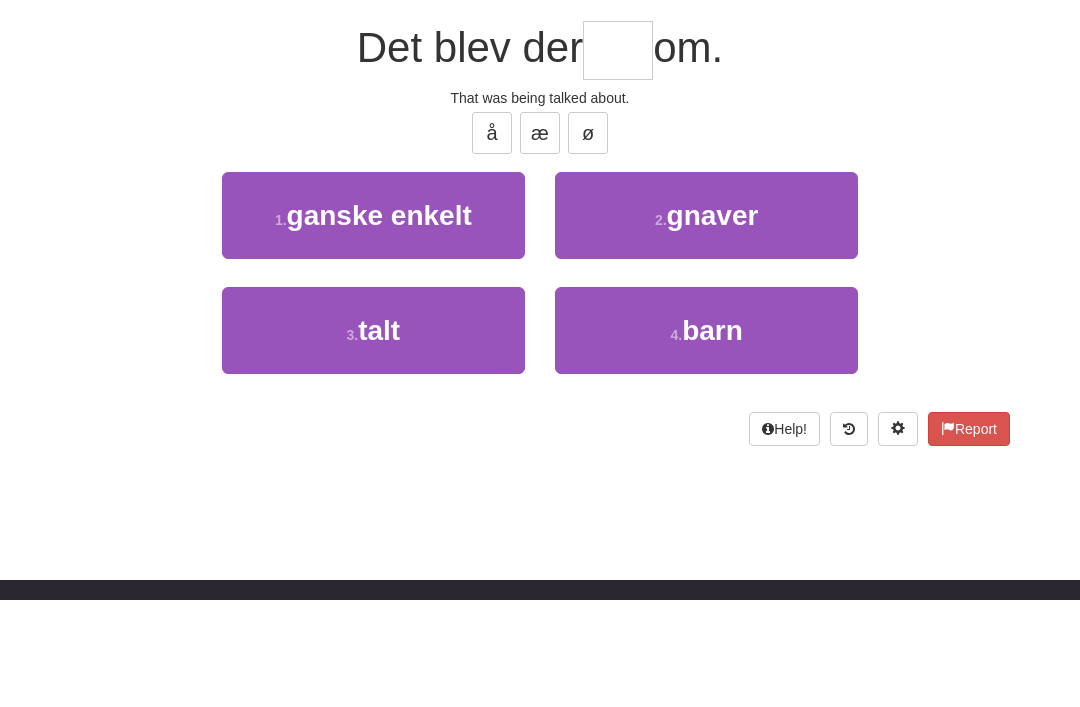 click on "3 .  talt" at bounding box center (373, 438) 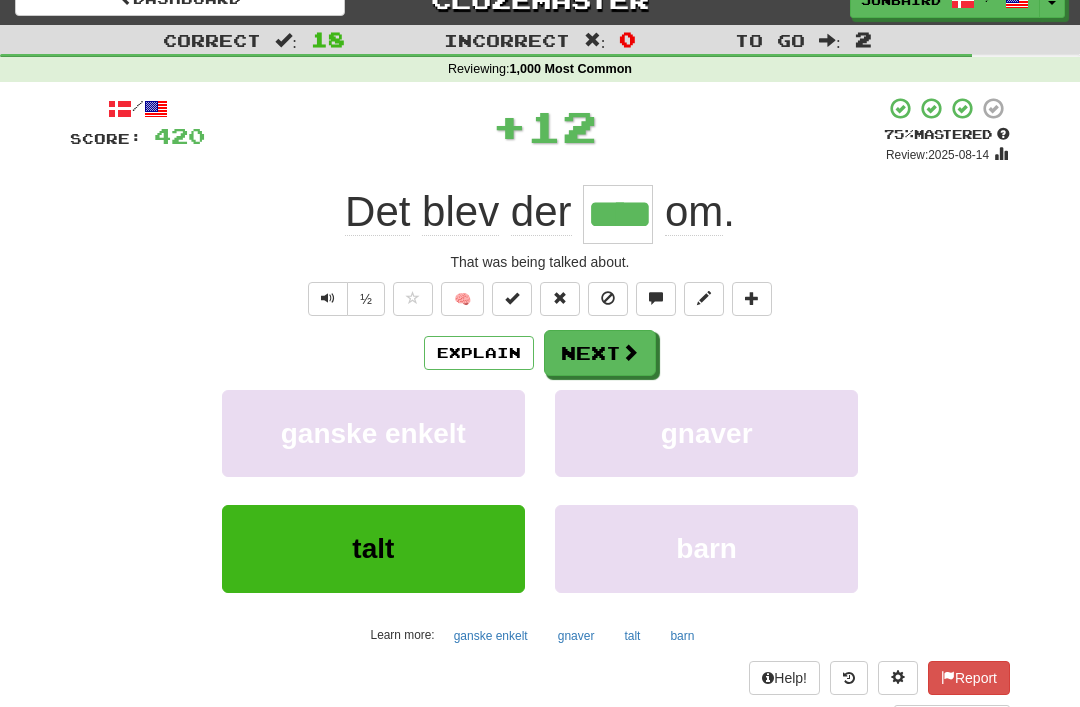 scroll, scrollTop: 8, scrollLeft: 0, axis: vertical 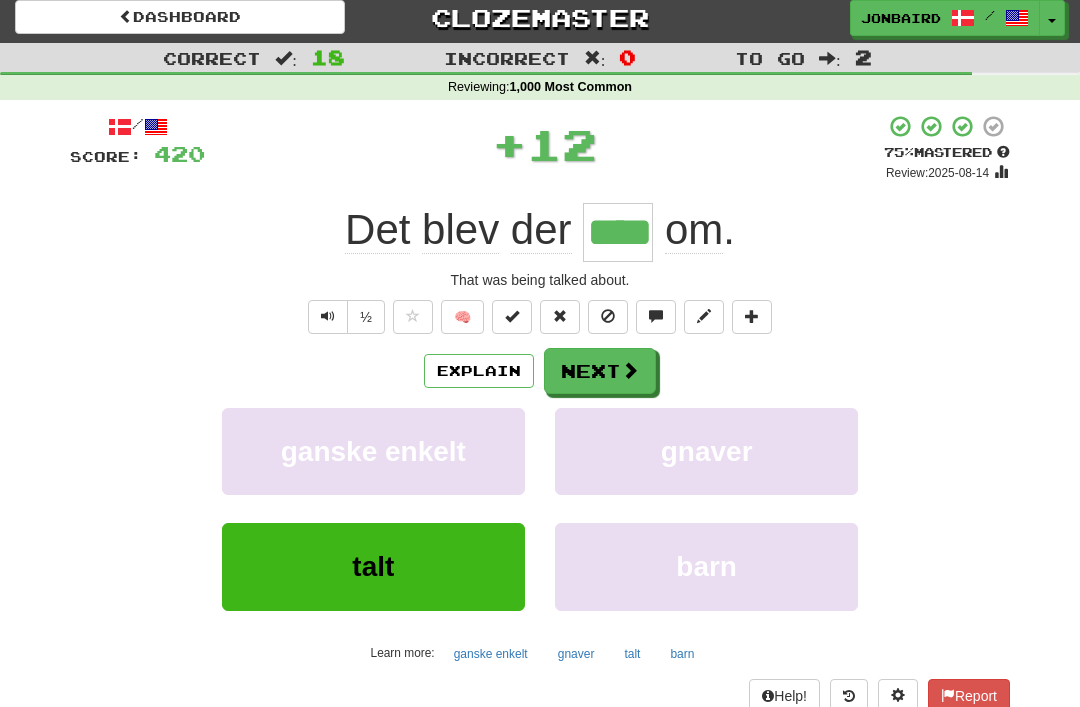 click on "Next" at bounding box center [600, 371] 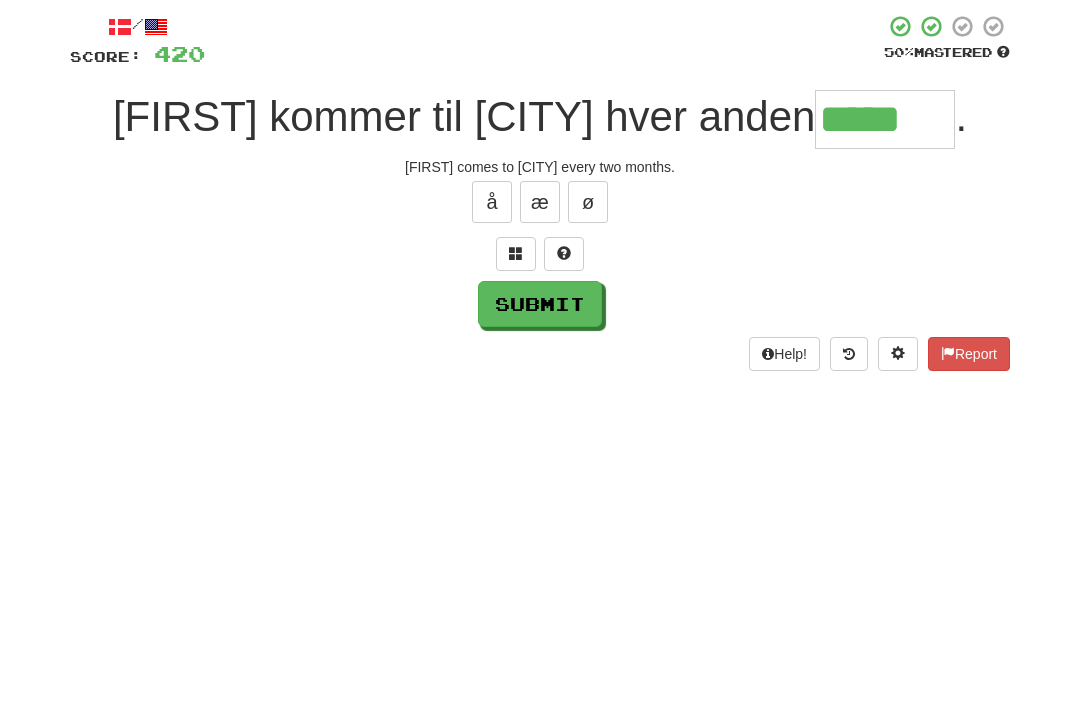 type on "*****" 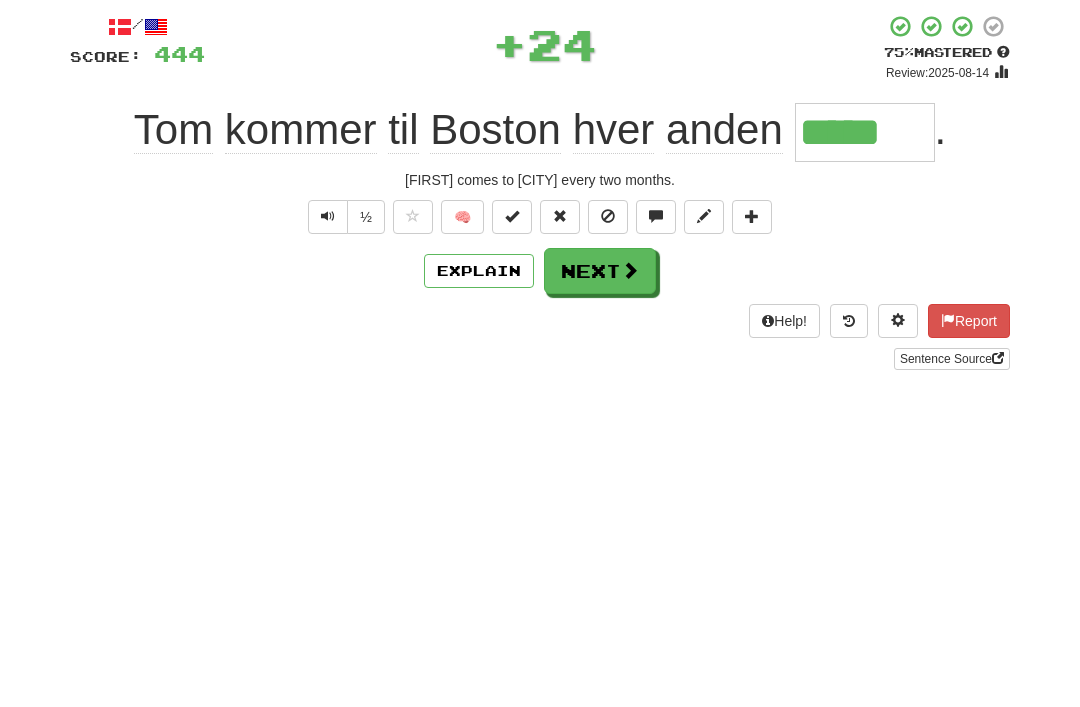 scroll, scrollTop: 108, scrollLeft: 0, axis: vertical 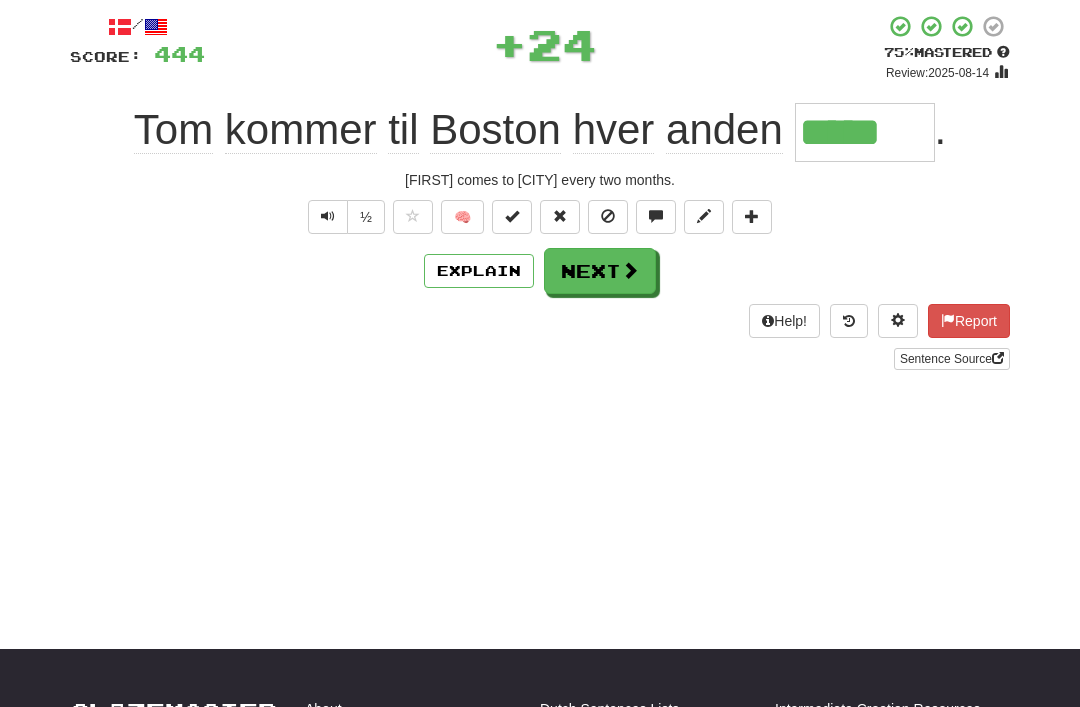 click on "Next" at bounding box center [600, 271] 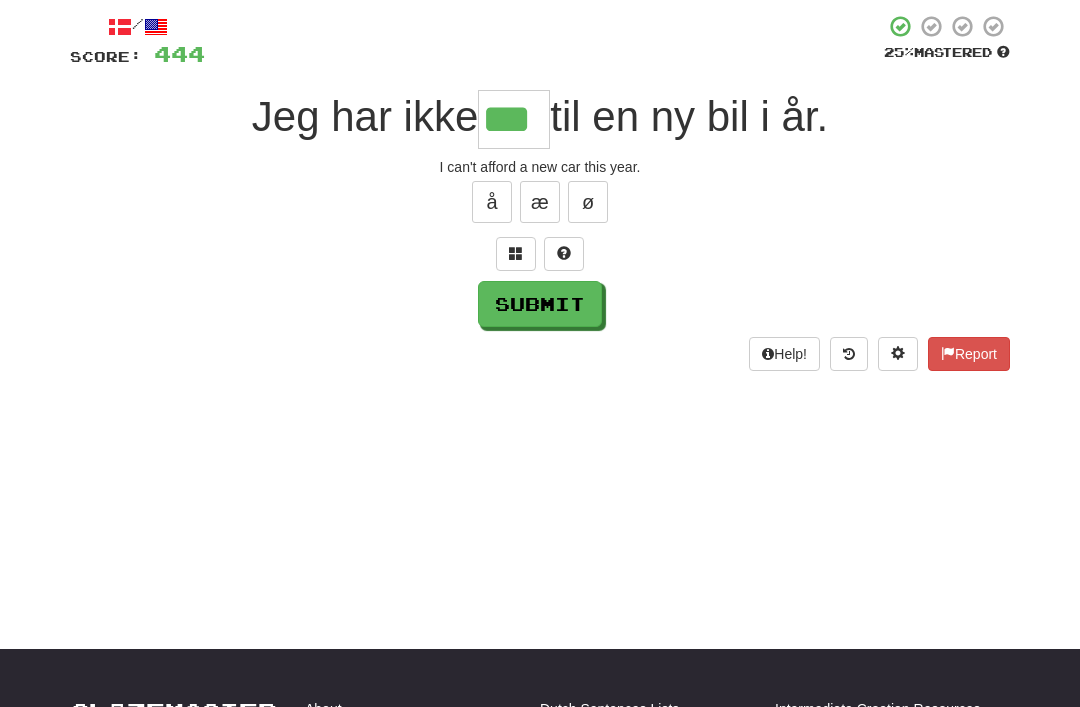 type on "***" 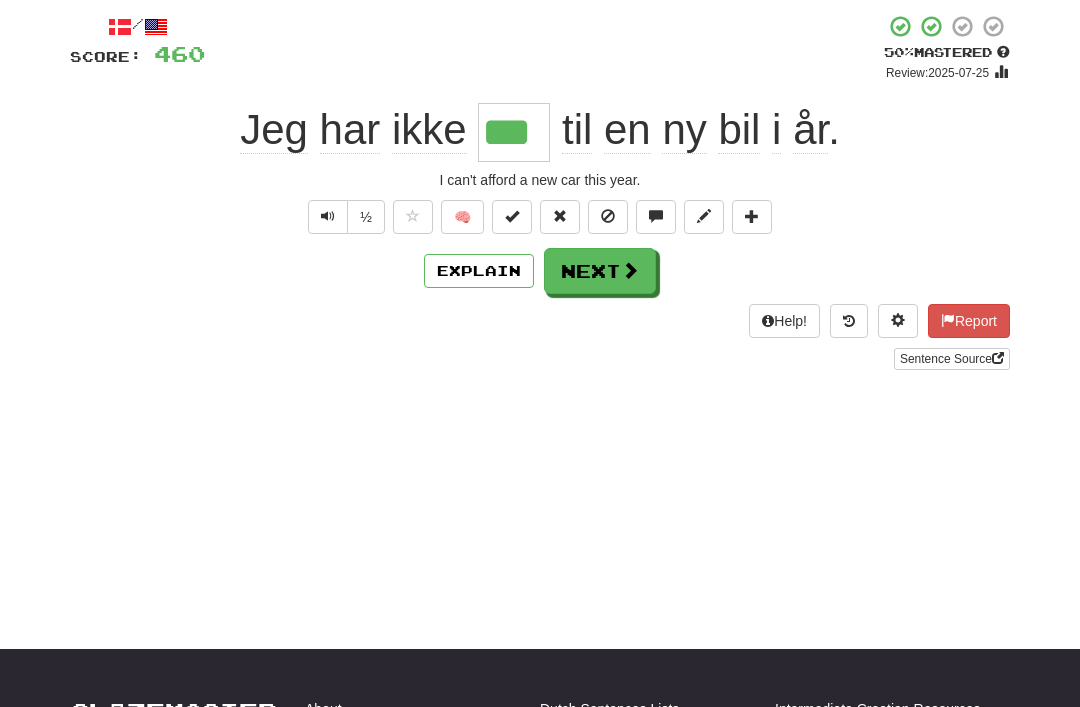 click at bounding box center [630, 270] 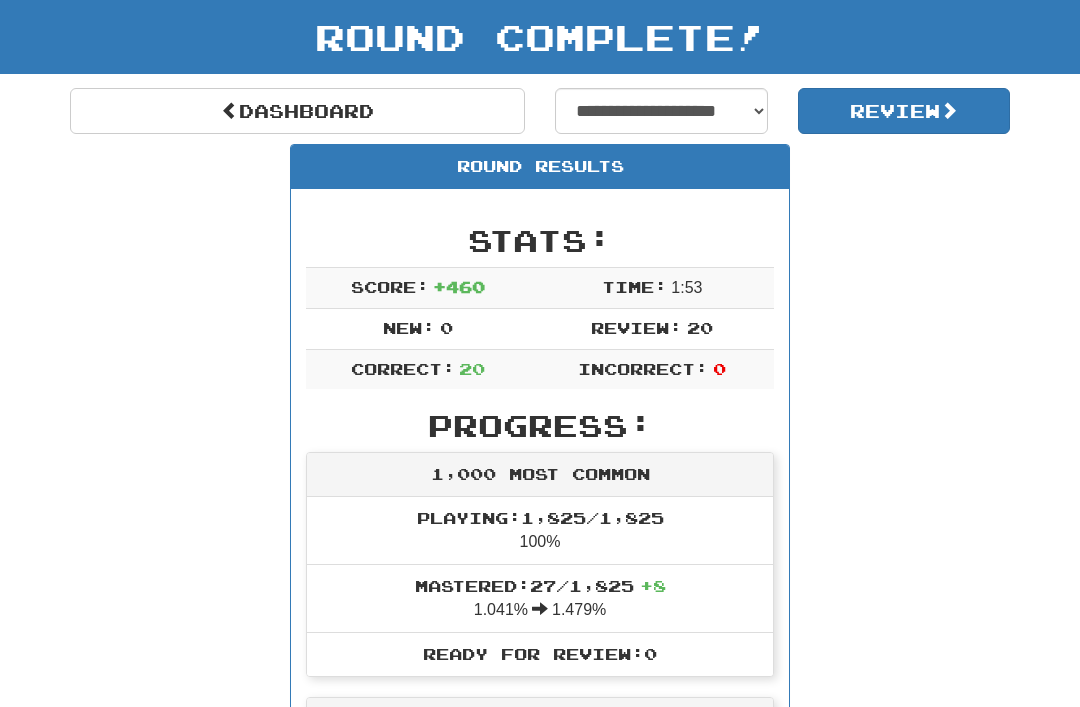 click on "Dashboard" at bounding box center (297, 111) 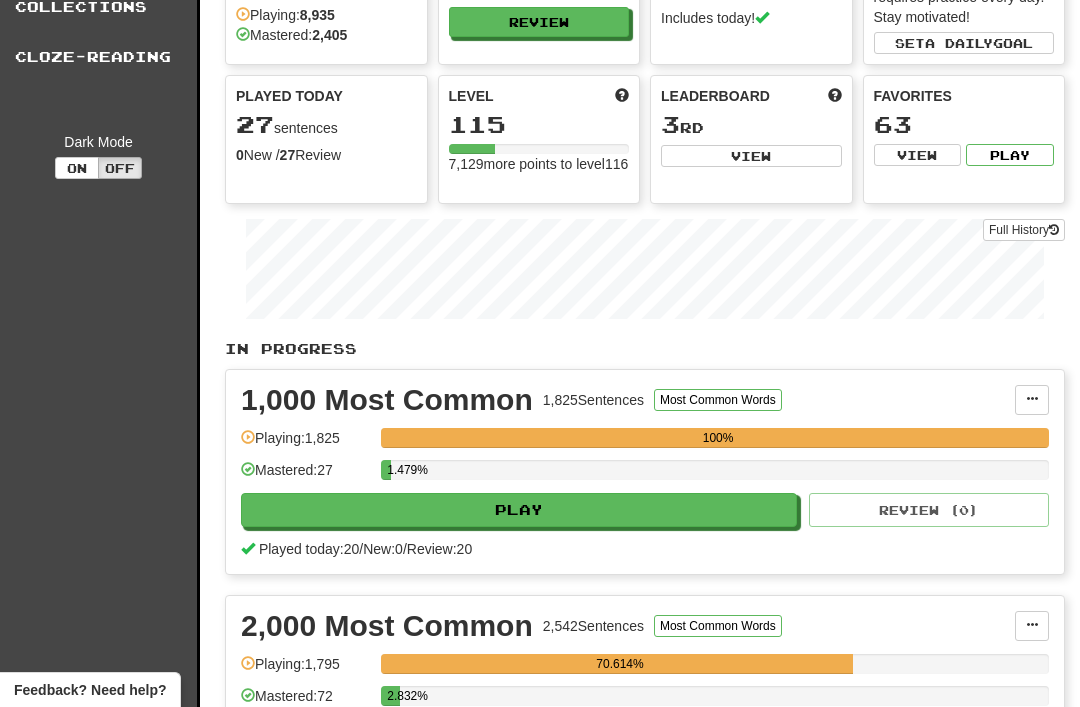 scroll, scrollTop: 0, scrollLeft: 0, axis: both 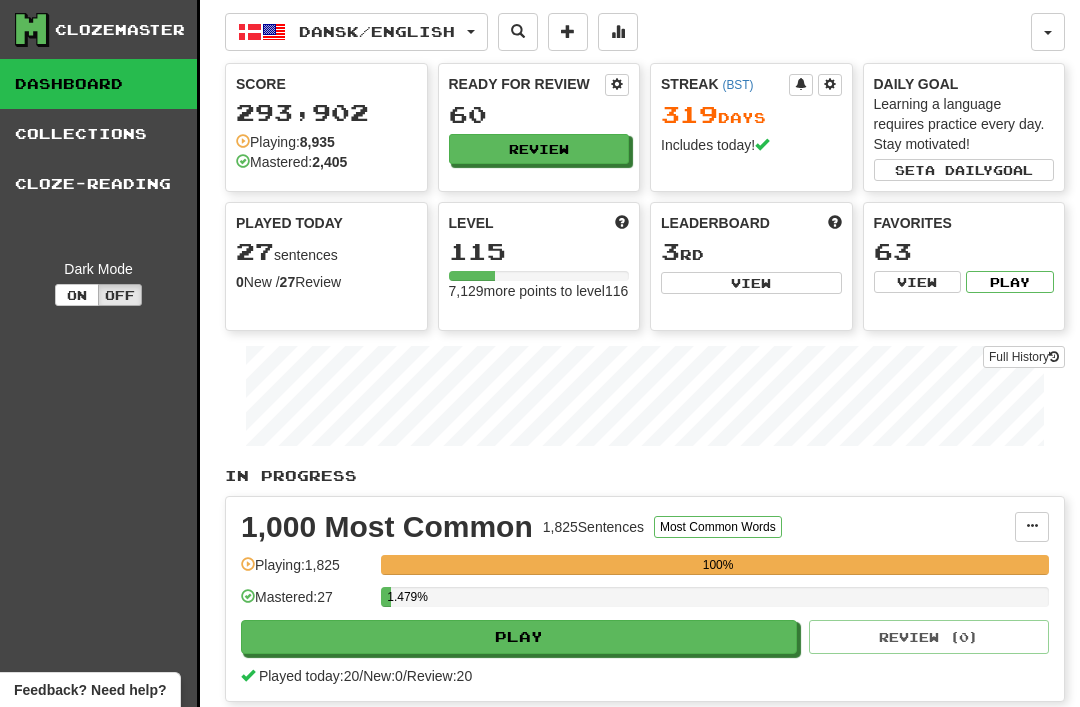 click on "Dansk  /  English" at bounding box center [356, 32] 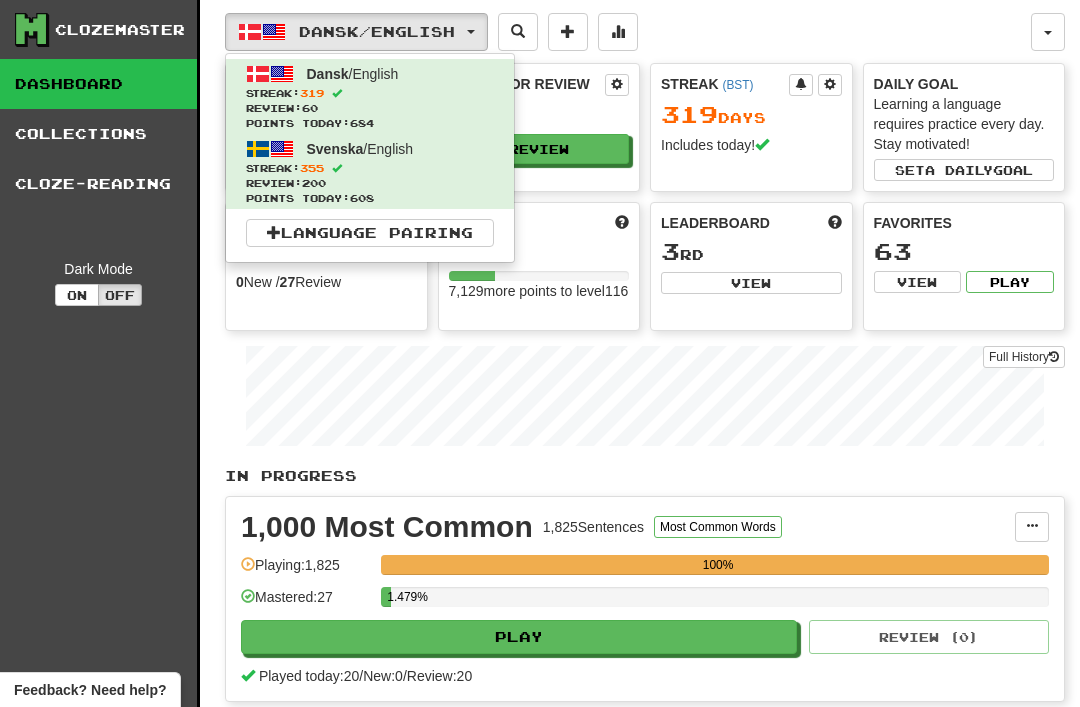 click on "Streak:  355" at bounding box center (370, 168) 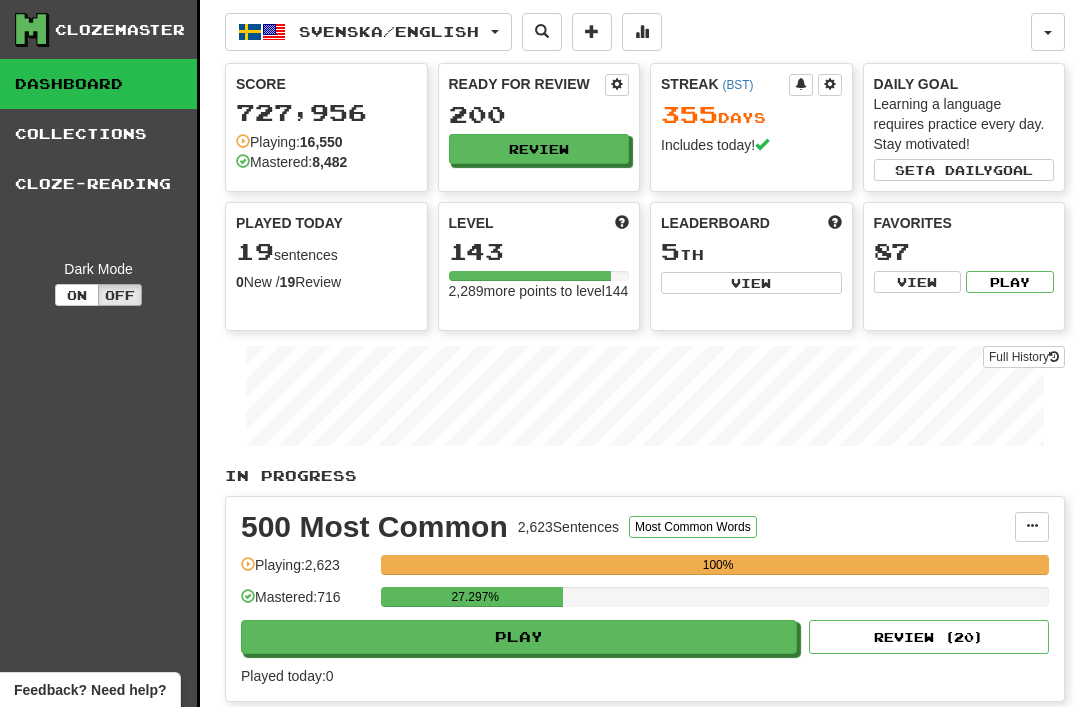 scroll, scrollTop: 0, scrollLeft: 0, axis: both 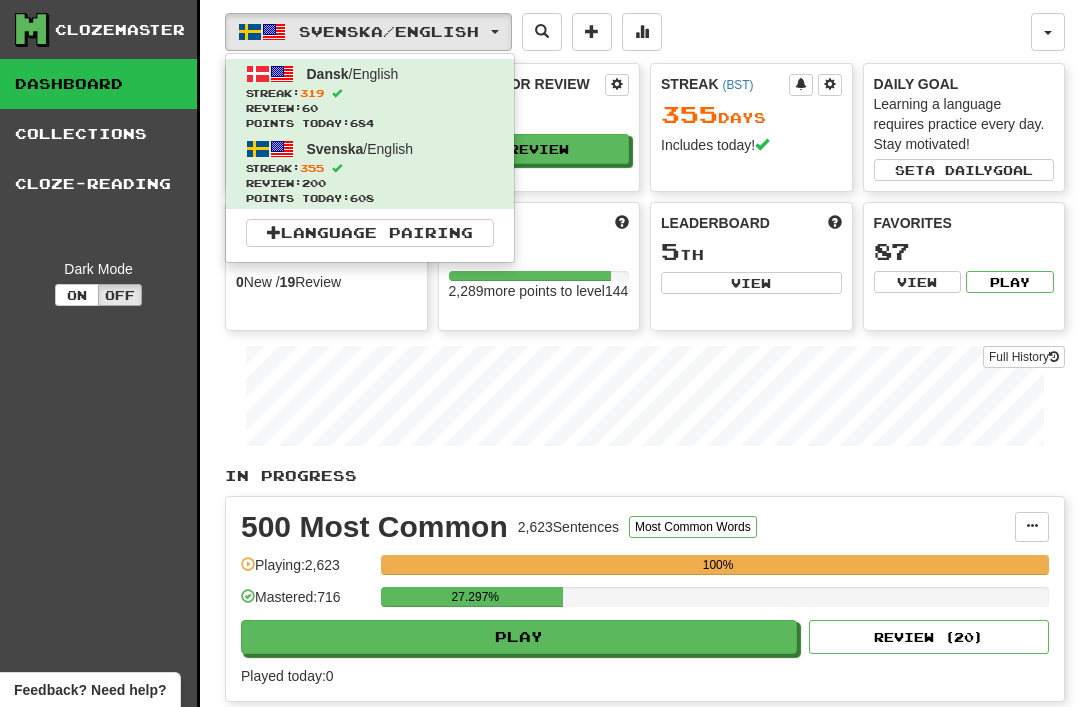 click on "Streak:  319" at bounding box center [370, 93] 